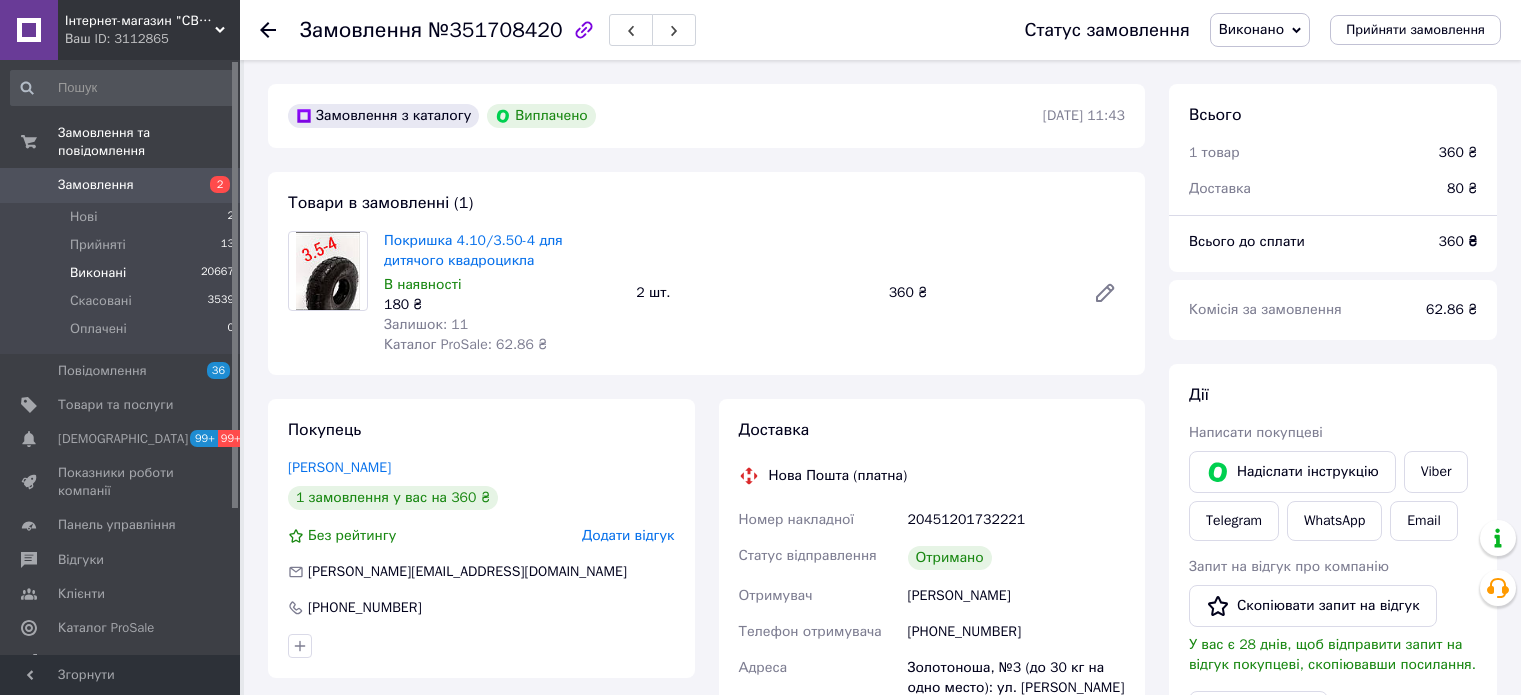 scroll, scrollTop: 0, scrollLeft: 0, axis: both 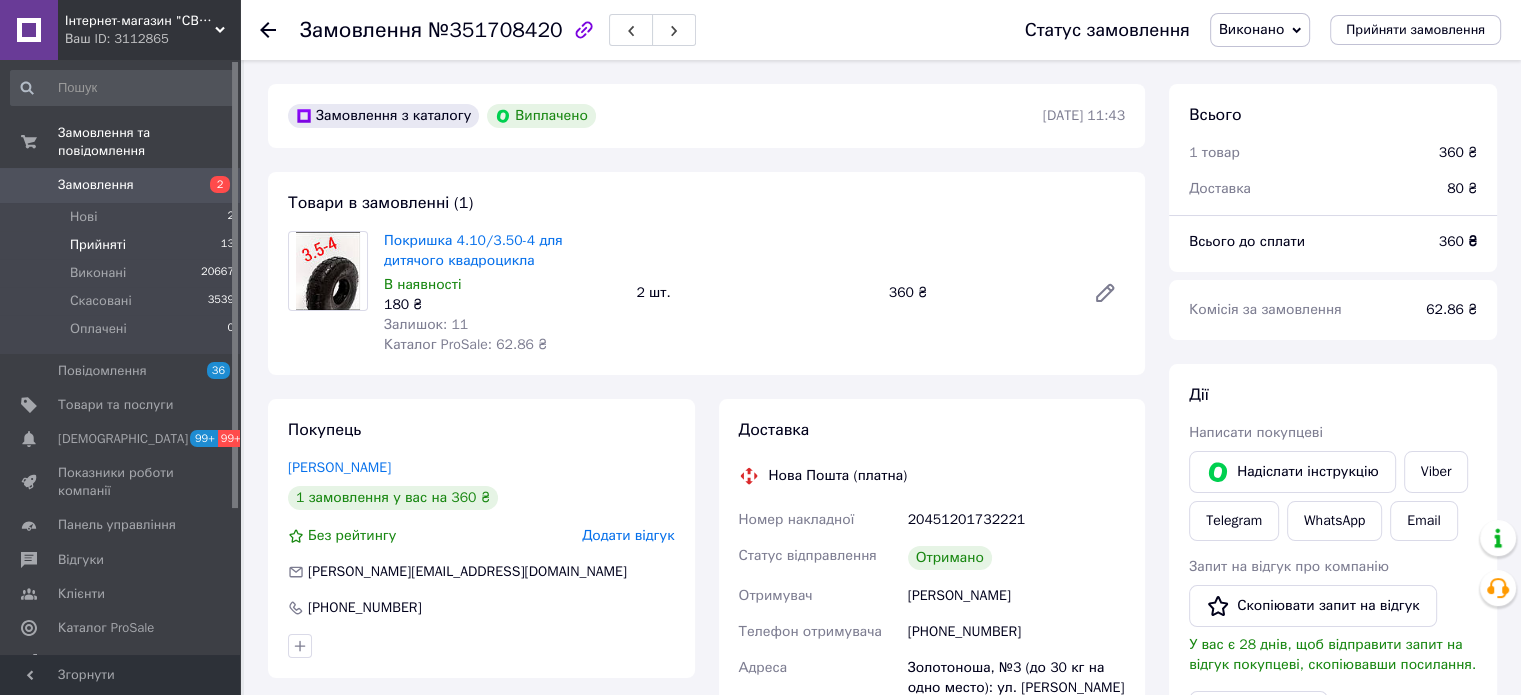 click on "Прийняті 13" at bounding box center (123, 245) 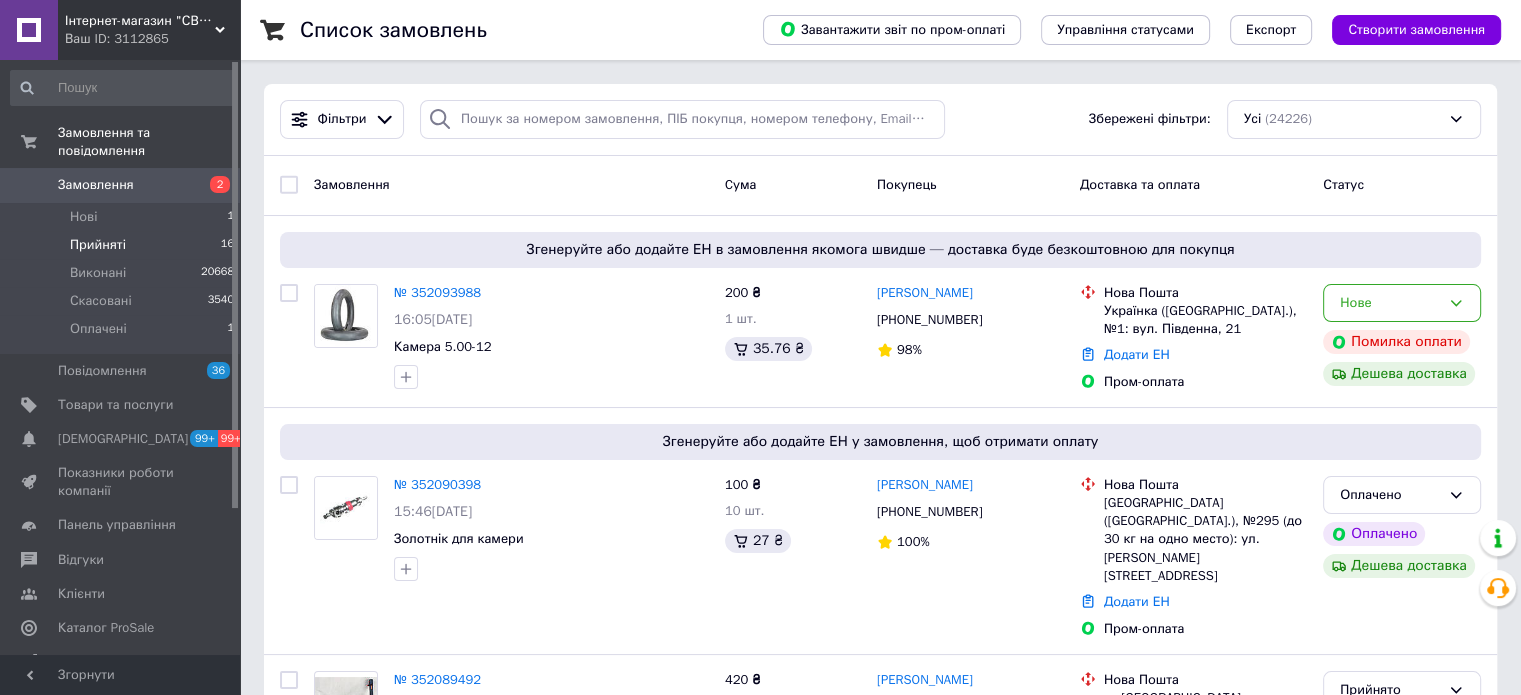 click on "Прийняті 16" at bounding box center [123, 245] 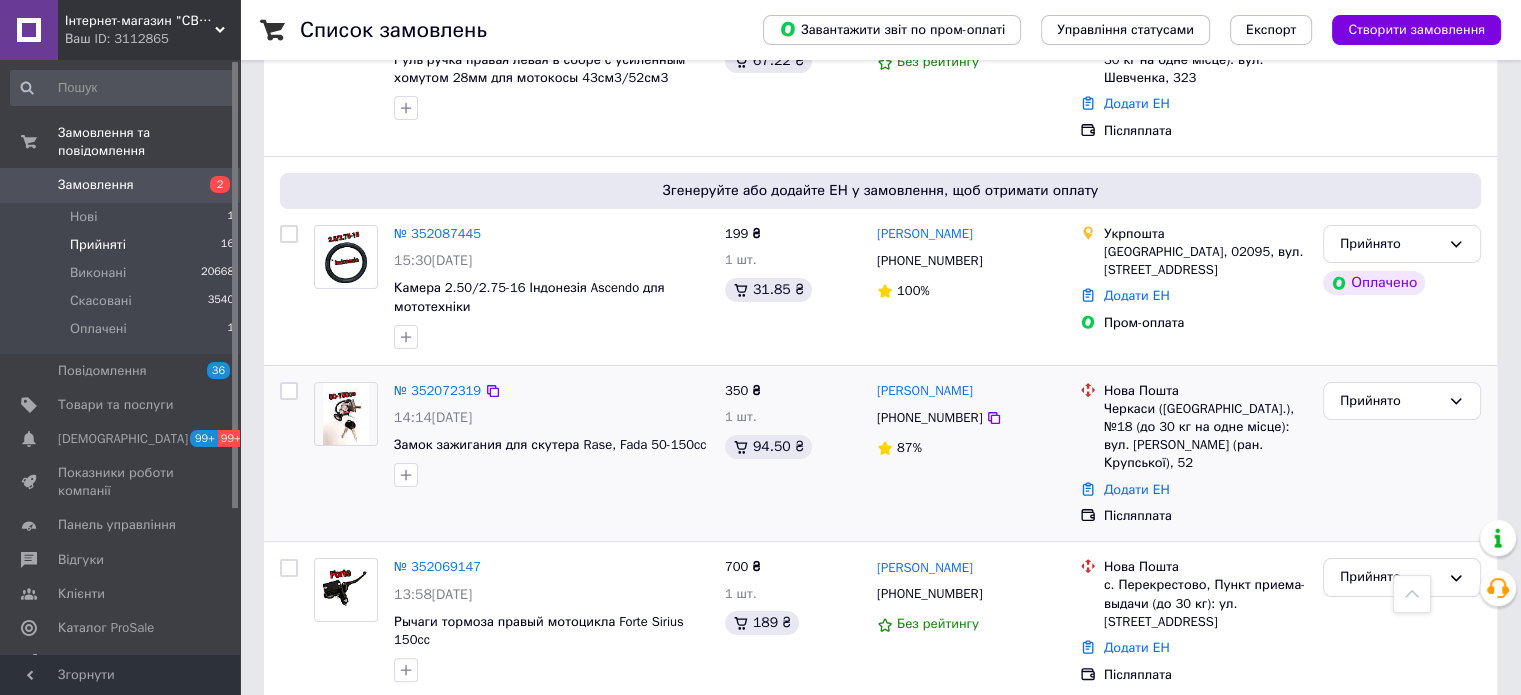 scroll, scrollTop: 300, scrollLeft: 0, axis: vertical 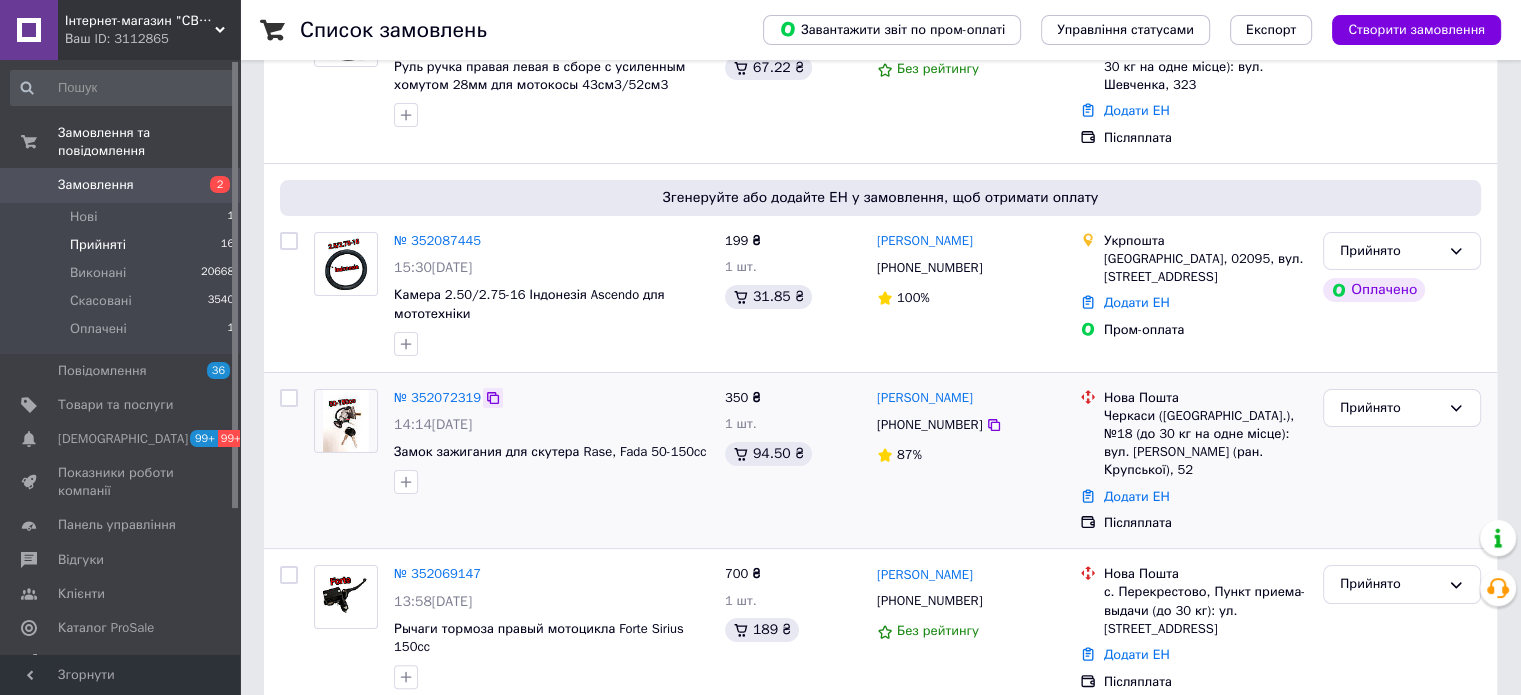 click 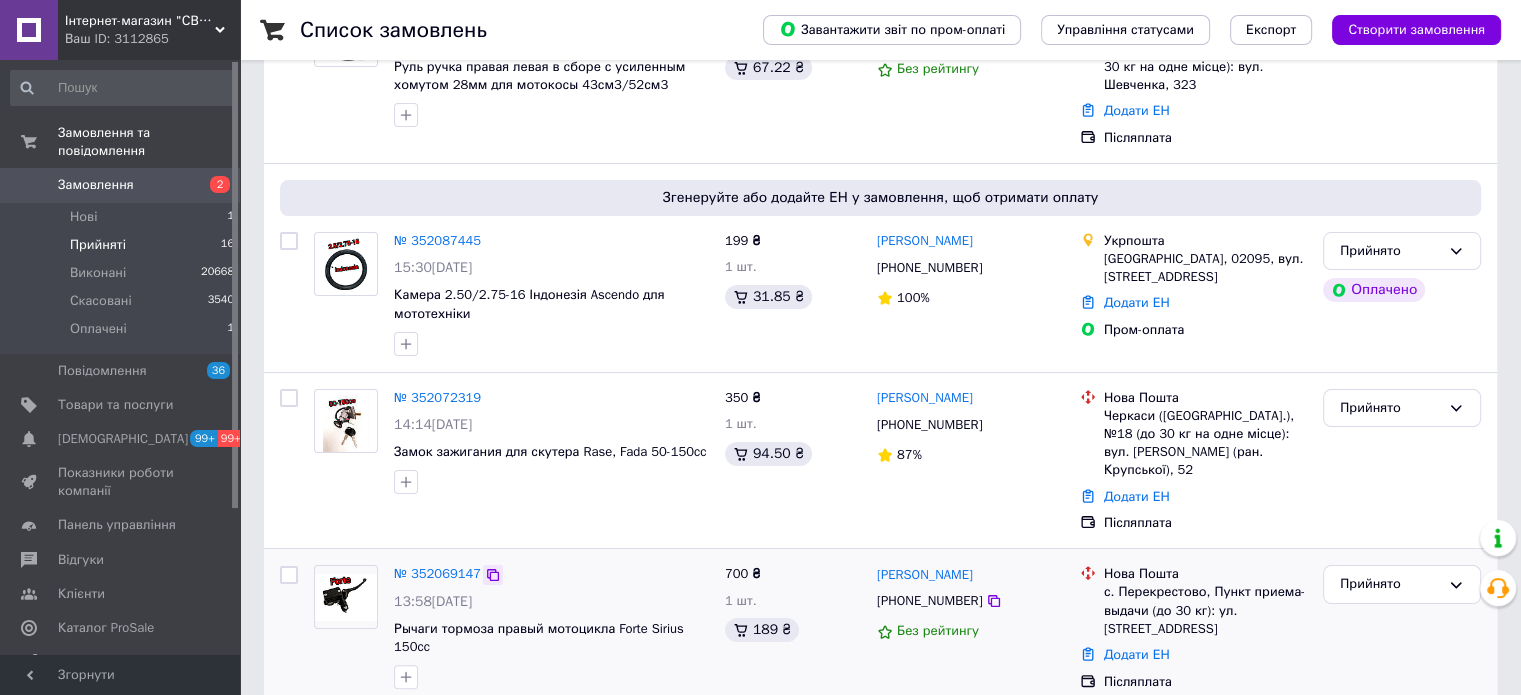 click 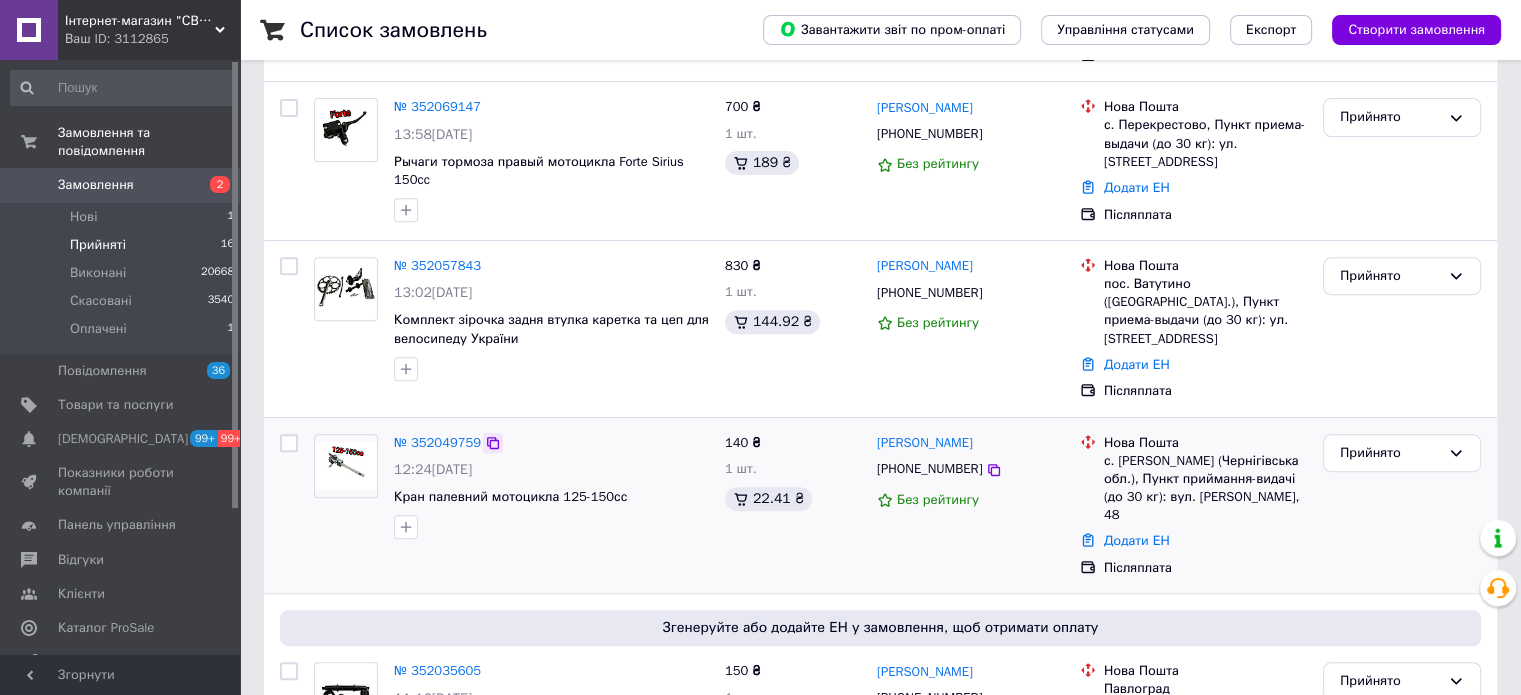 scroll, scrollTop: 800, scrollLeft: 0, axis: vertical 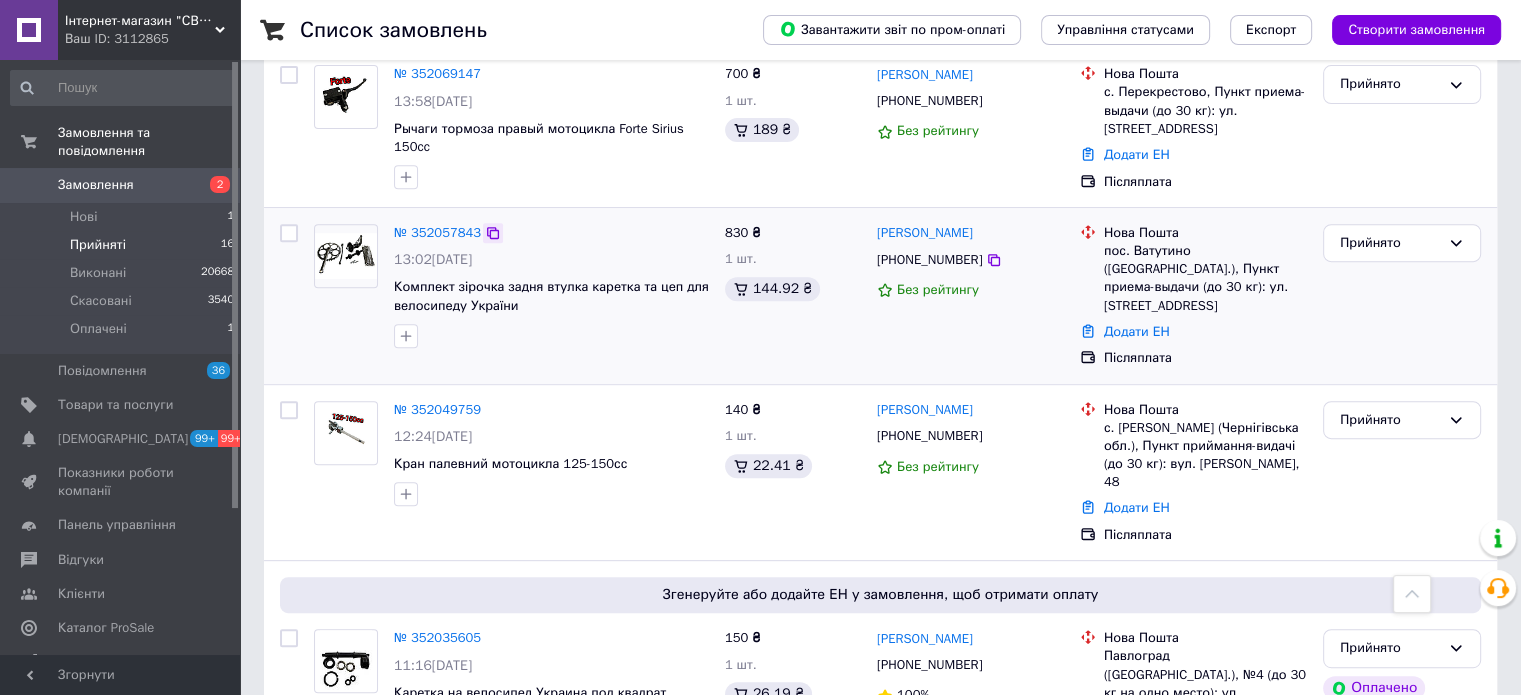click 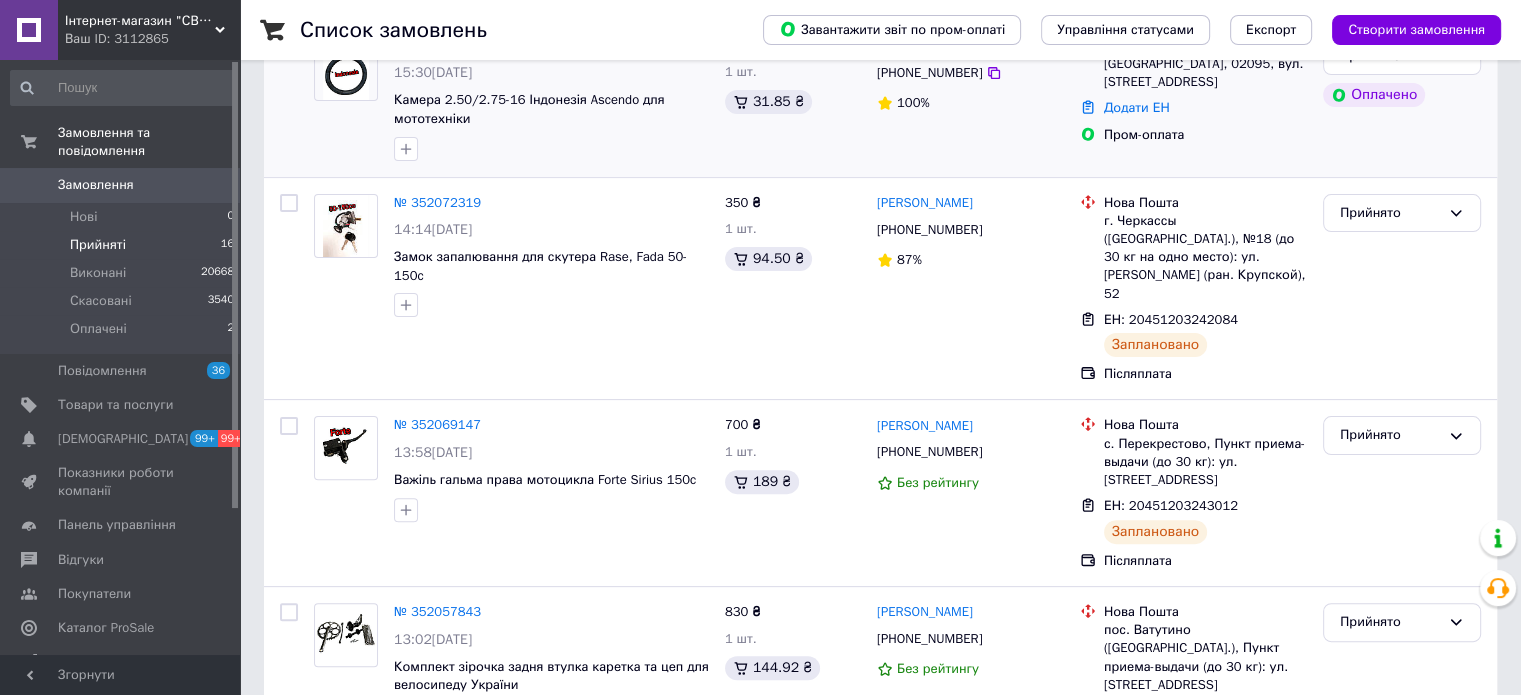 scroll, scrollTop: 500, scrollLeft: 0, axis: vertical 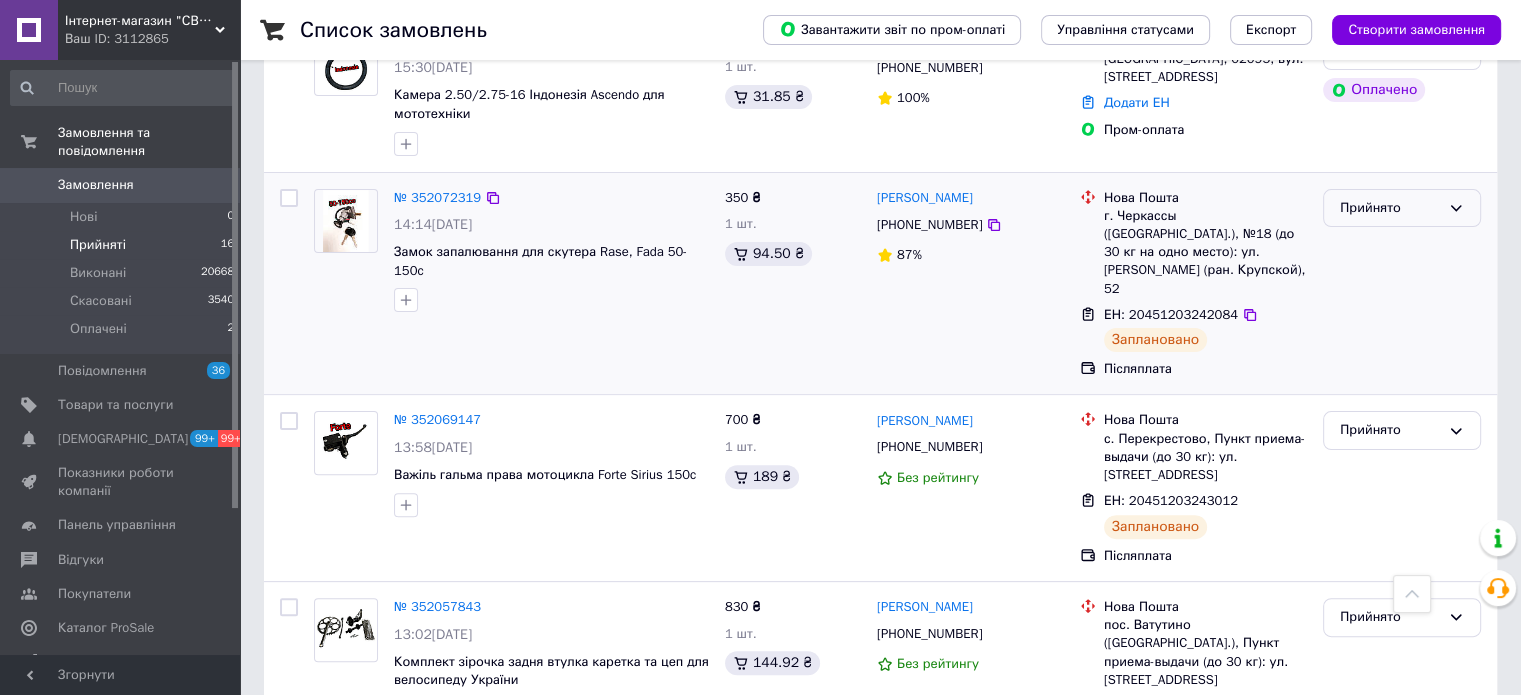 click on "Прийнято" at bounding box center [1390, 208] 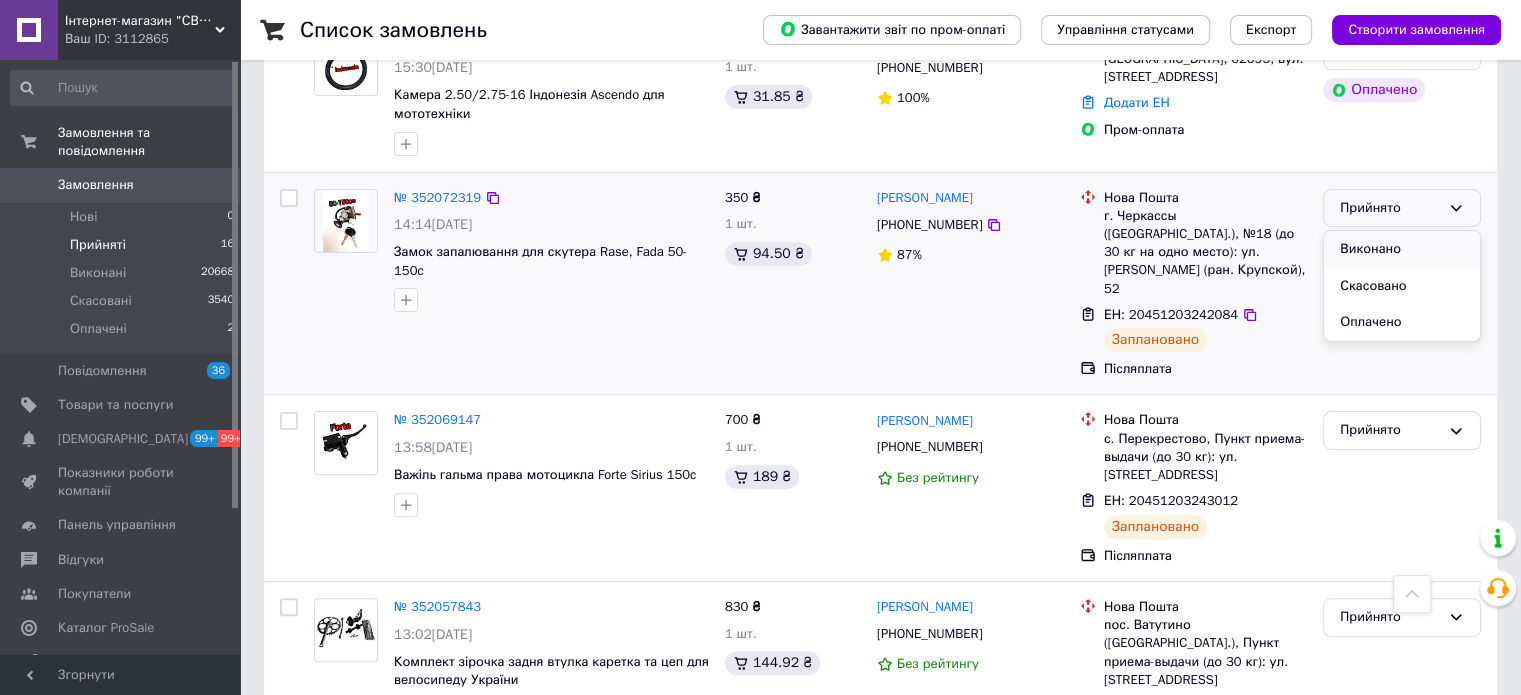 click on "Виконано" at bounding box center (1402, 249) 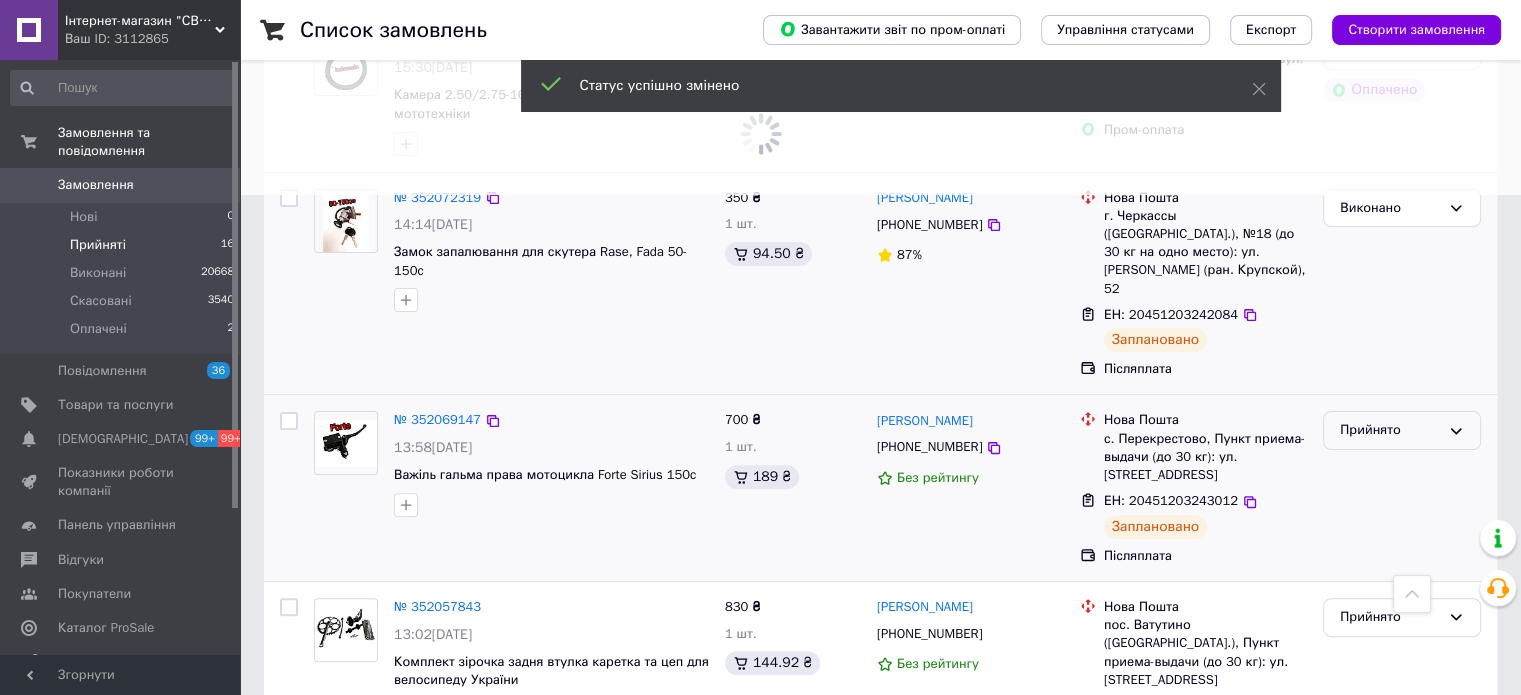 click on "Прийнято" at bounding box center [1390, 430] 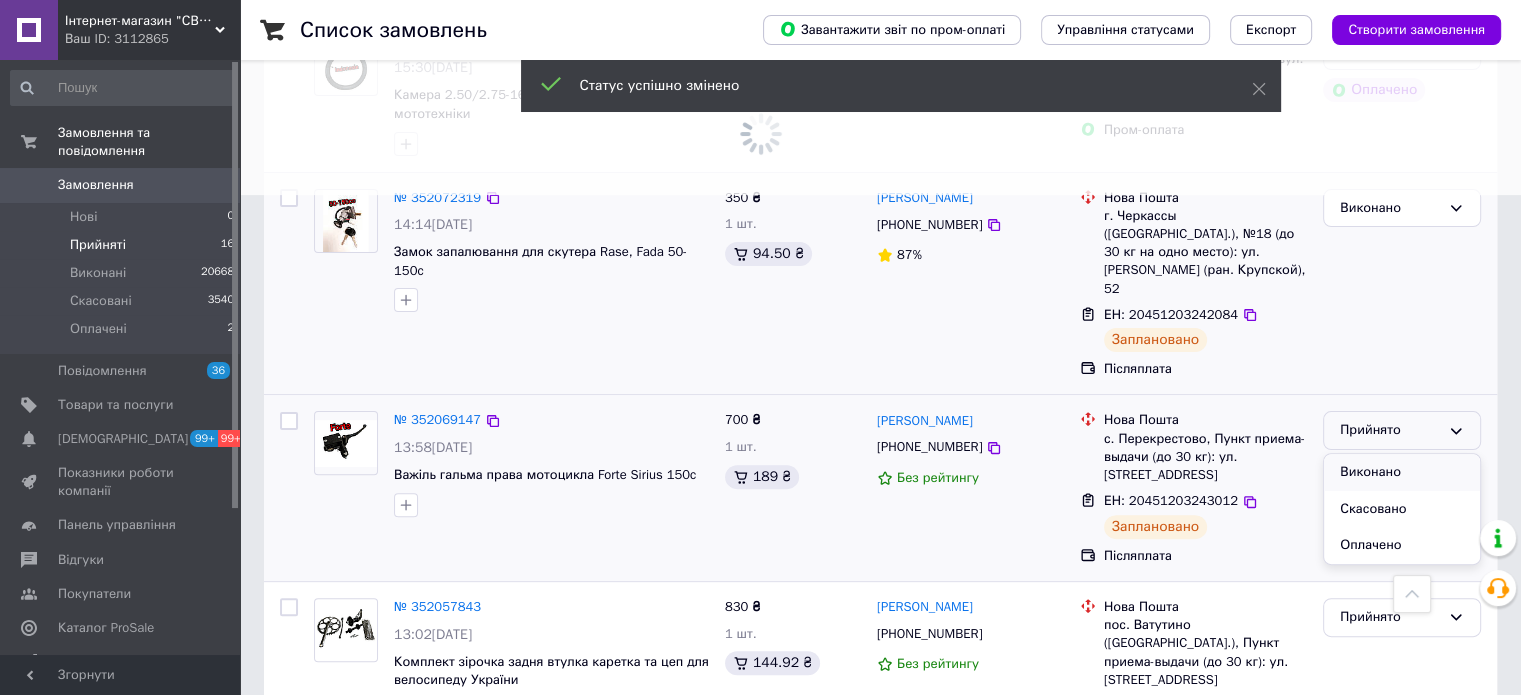 click on "Виконано" at bounding box center [1402, 472] 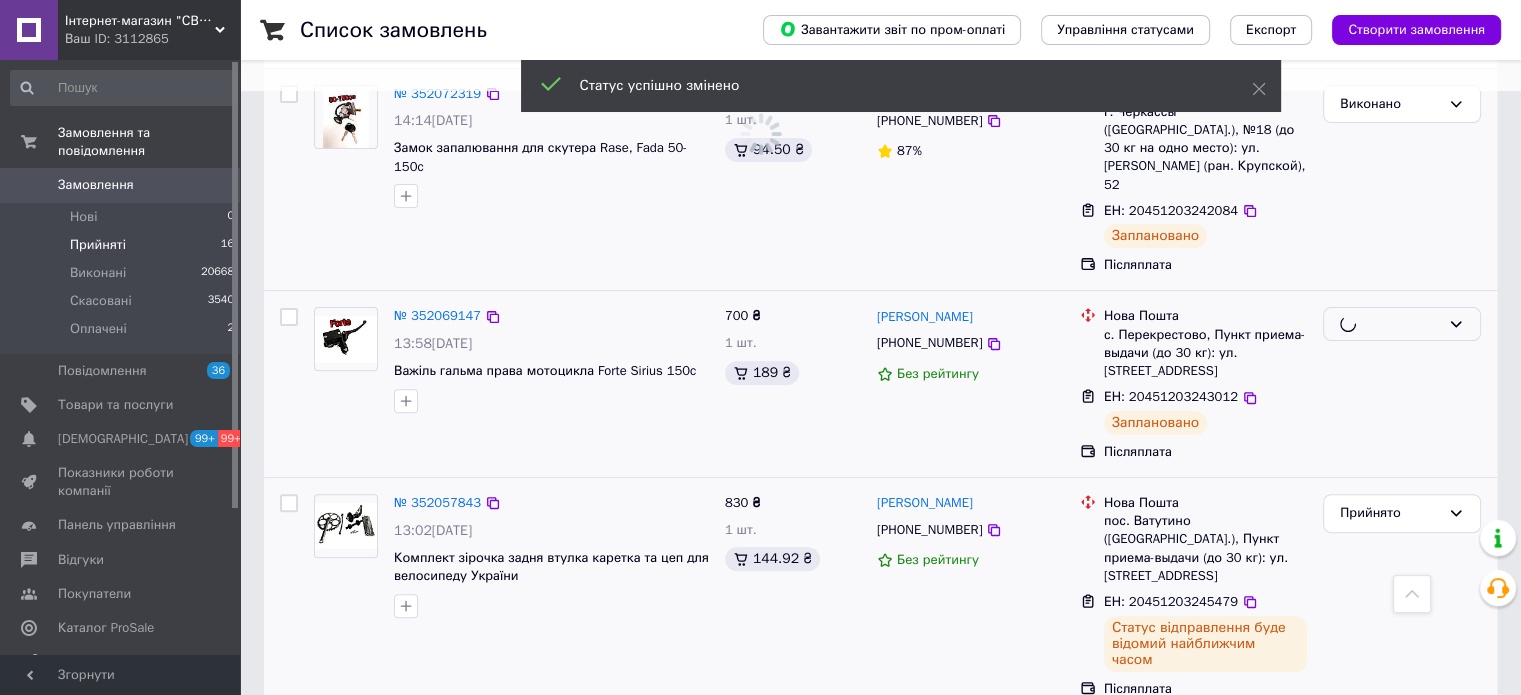scroll, scrollTop: 700, scrollLeft: 0, axis: vertical 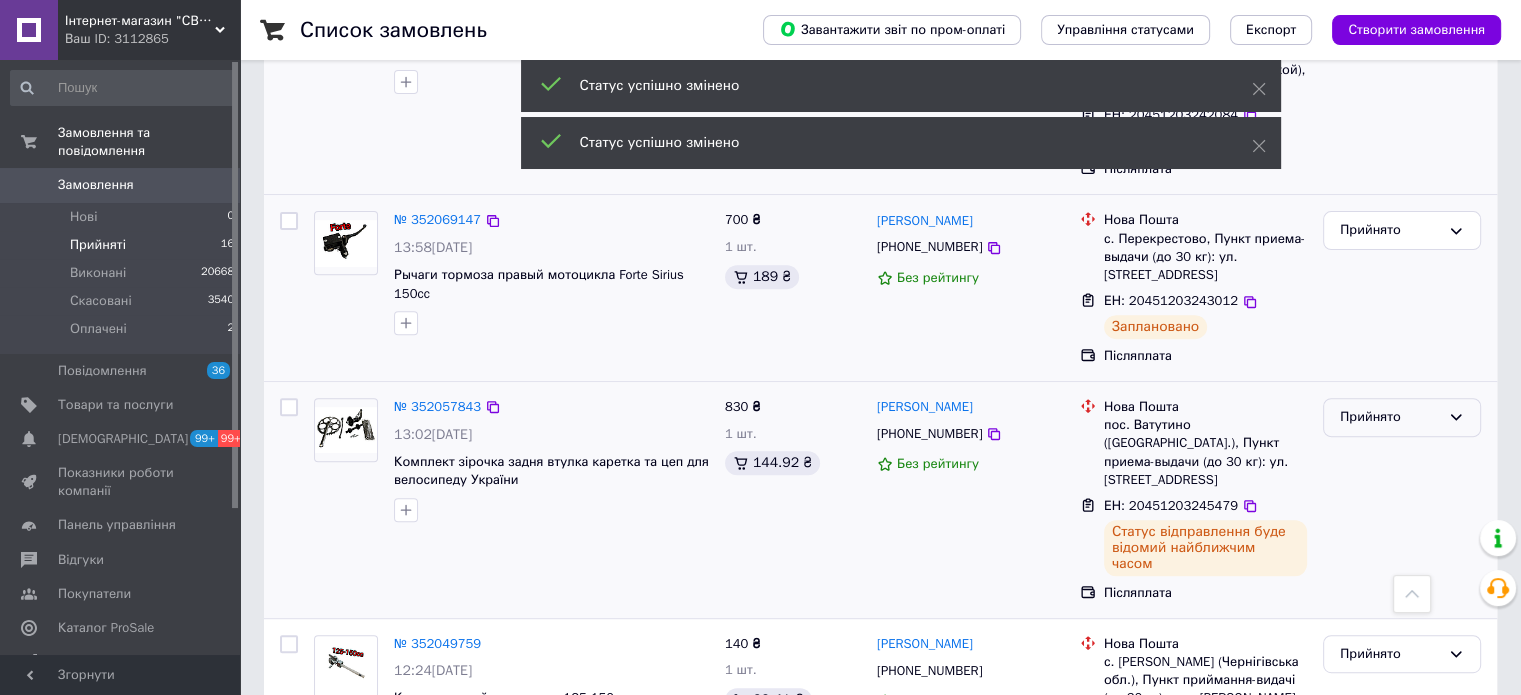 click on "Прийнято" at bounding box center (1390, 417) 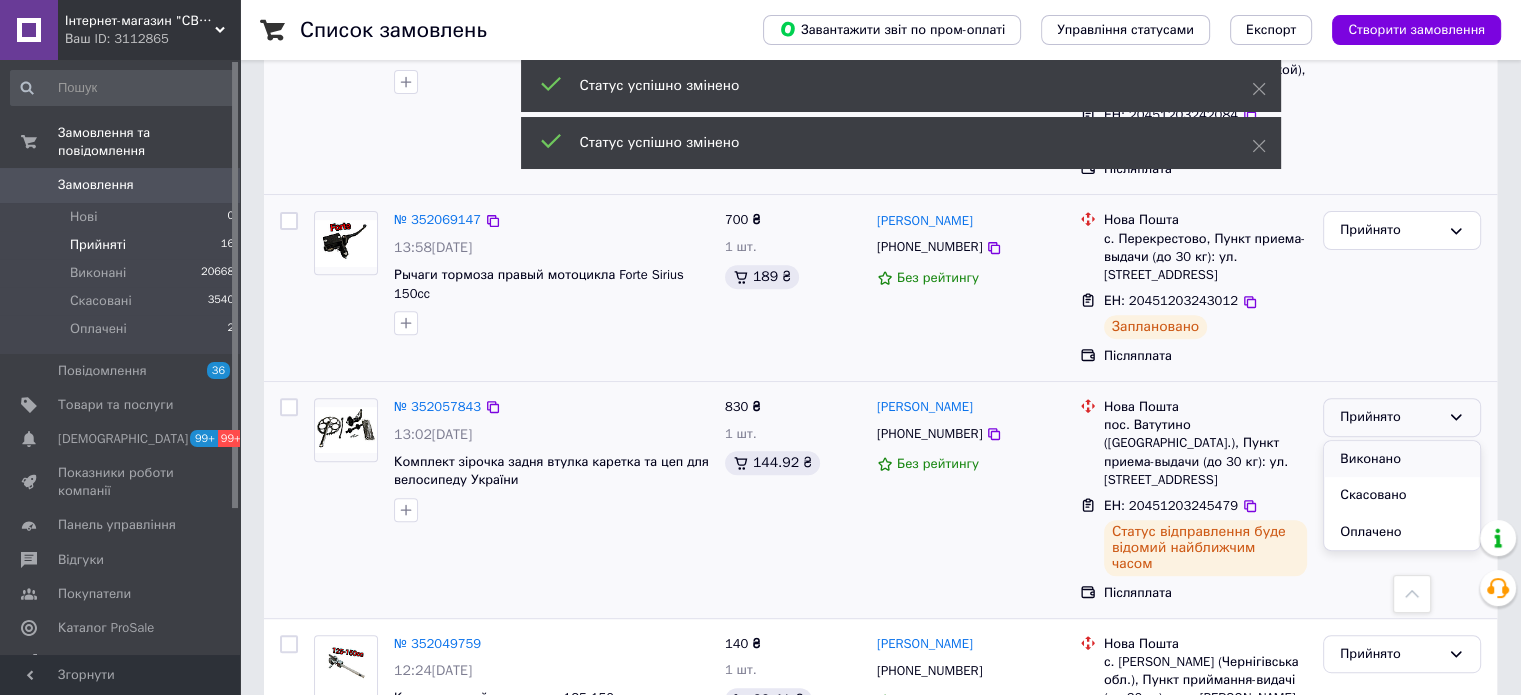 click on "Виконано" at bounding box center (1402, 459) 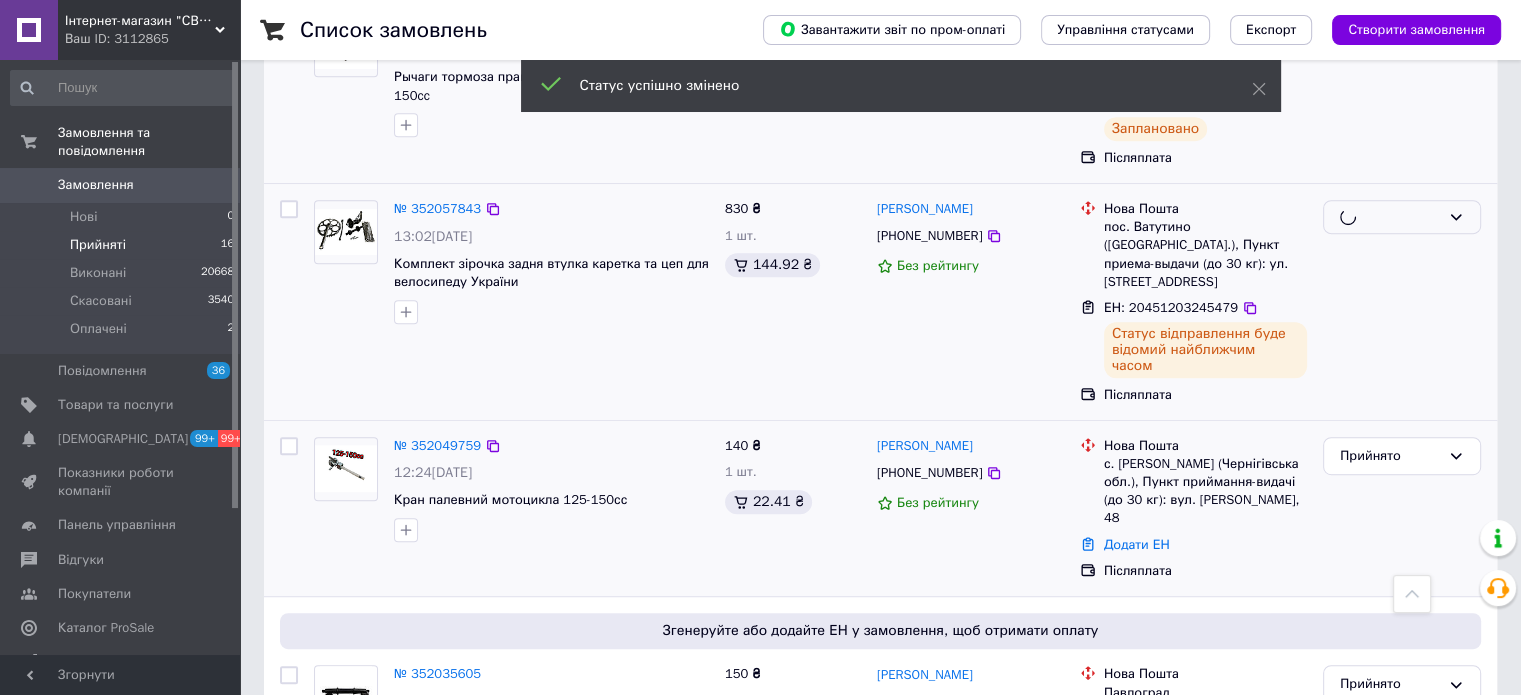scroll, scrollTop: 900, scrollLeft: 0, axis: vertical 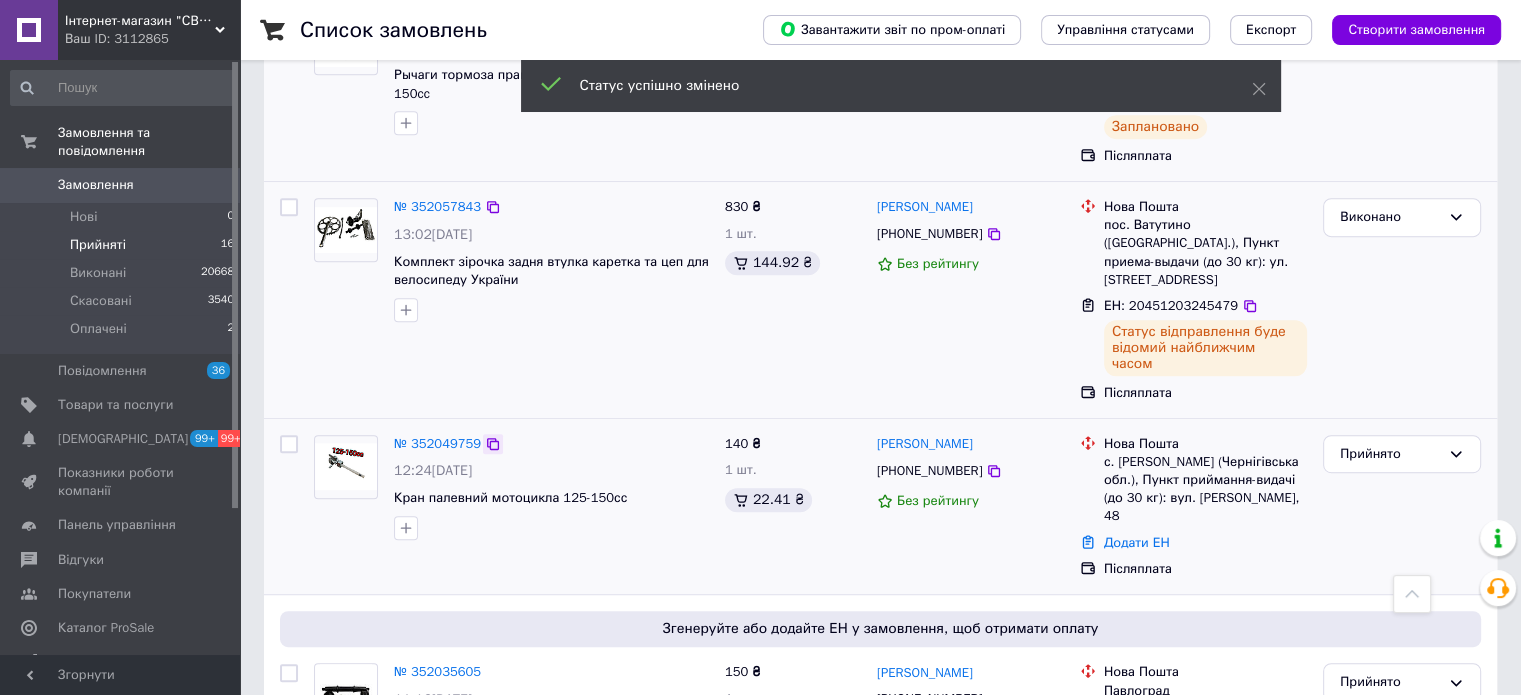 click 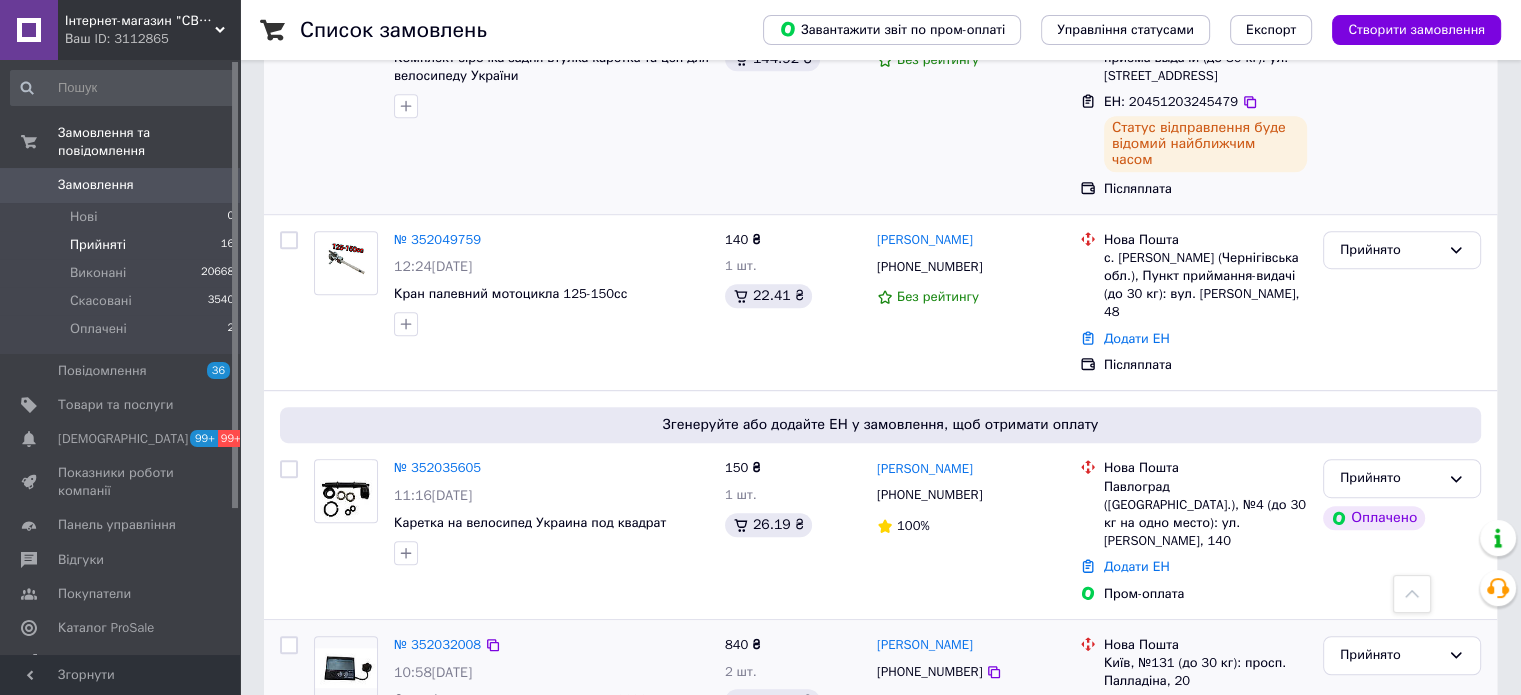 scroll, scrollTop: 1200, scrollLeft: 0, axis: vertical 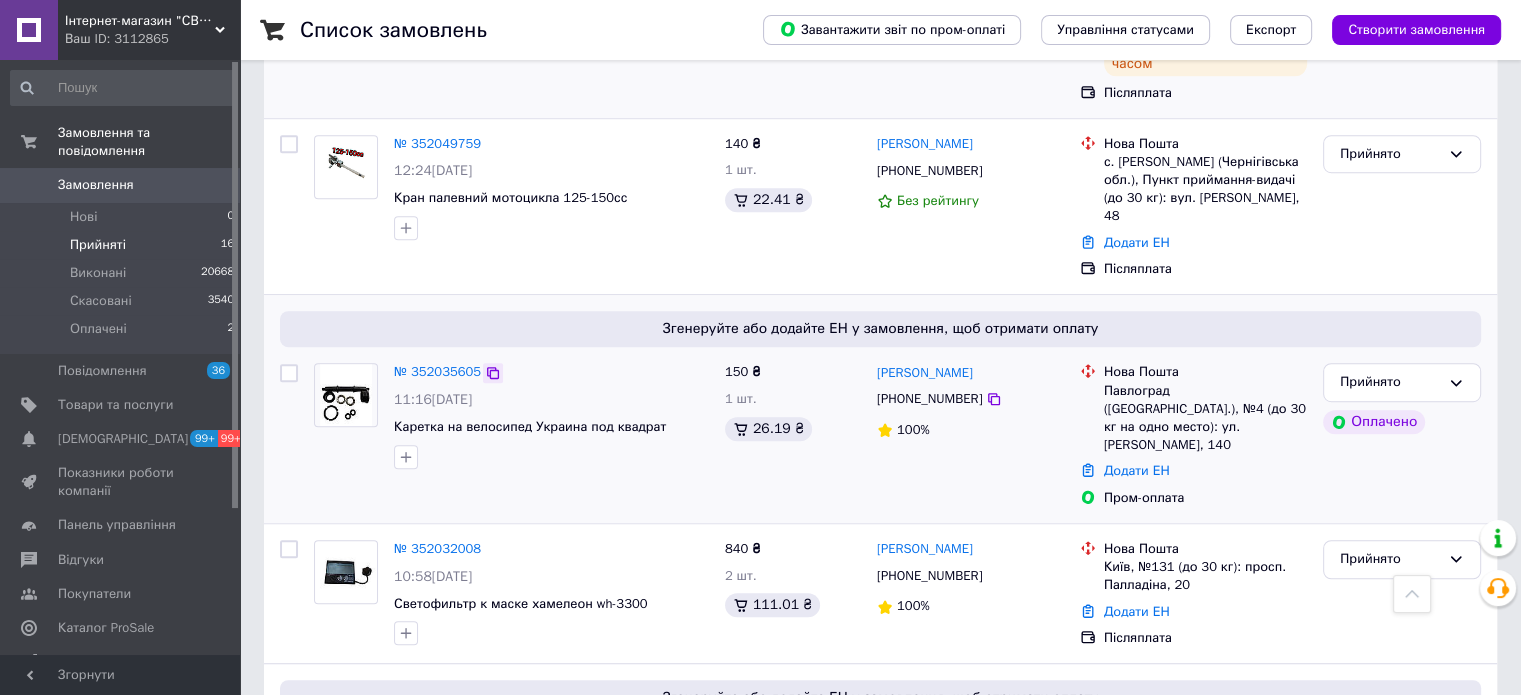 click 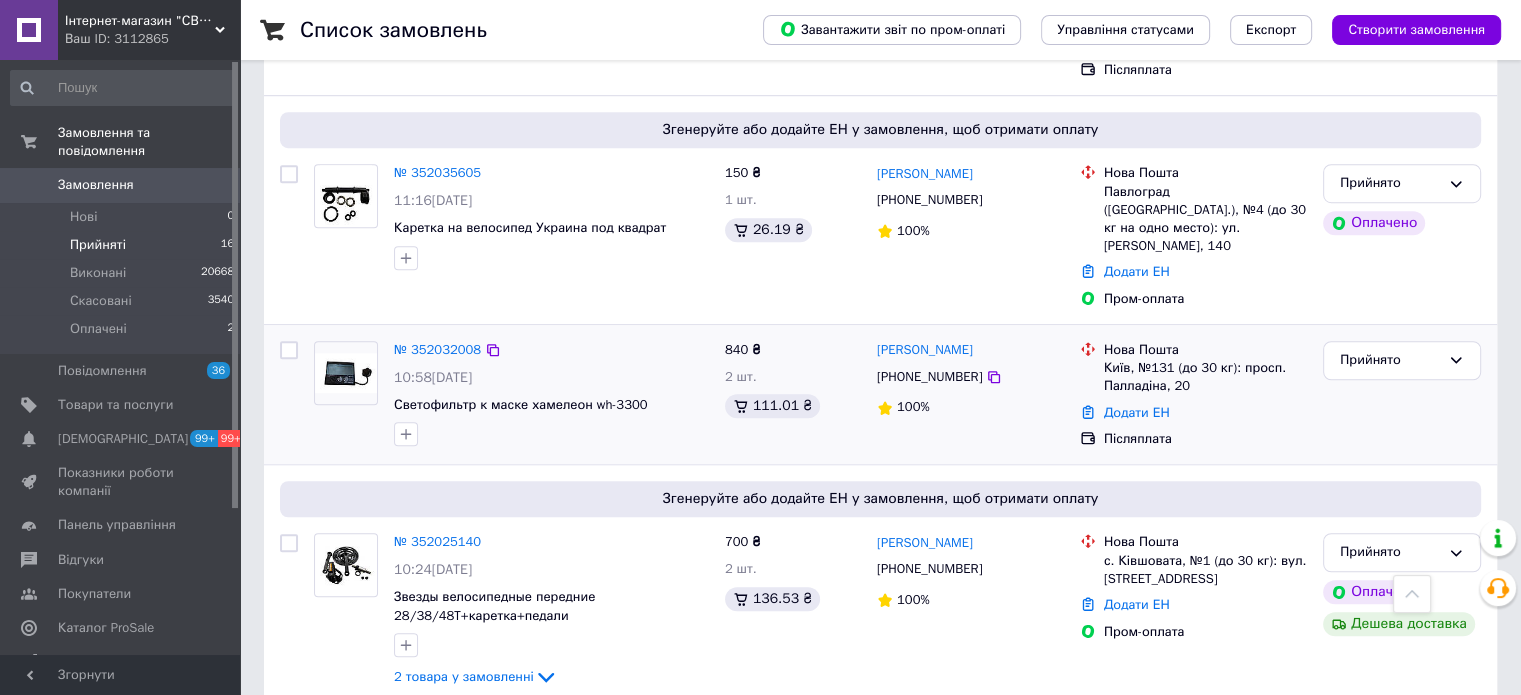 scroll, scrollTop: 1400, scrollLeft: 0, axis: vertical 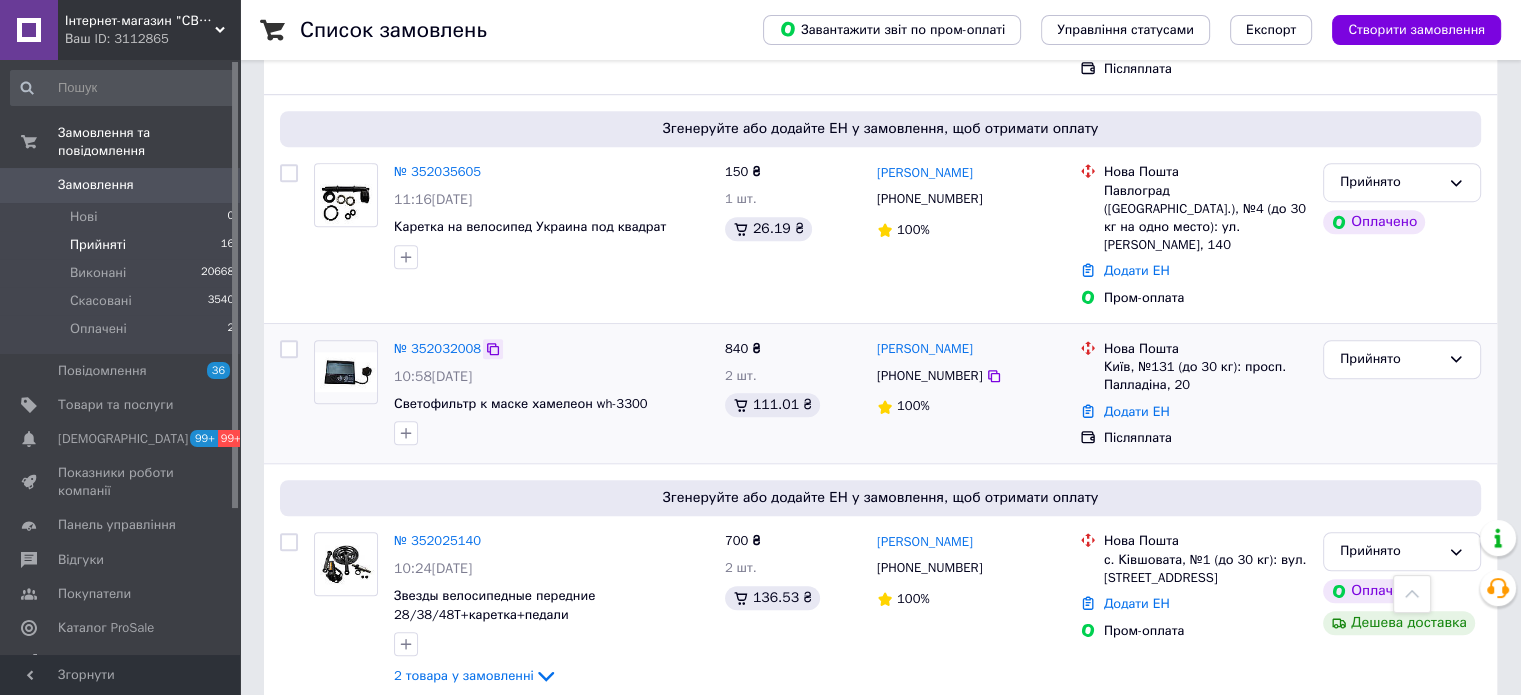 click 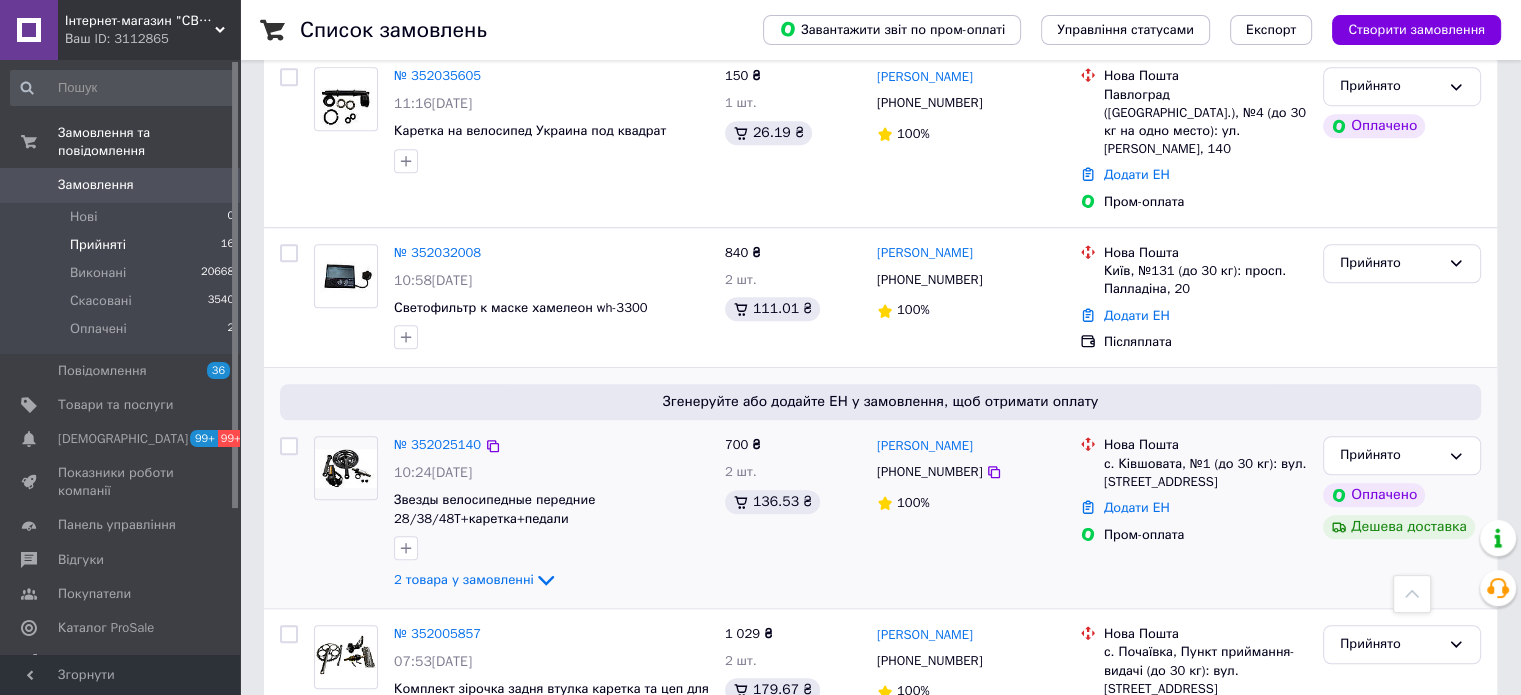 scroll, scrollTop: 1600, scrollLeft: 0, axis: vertical 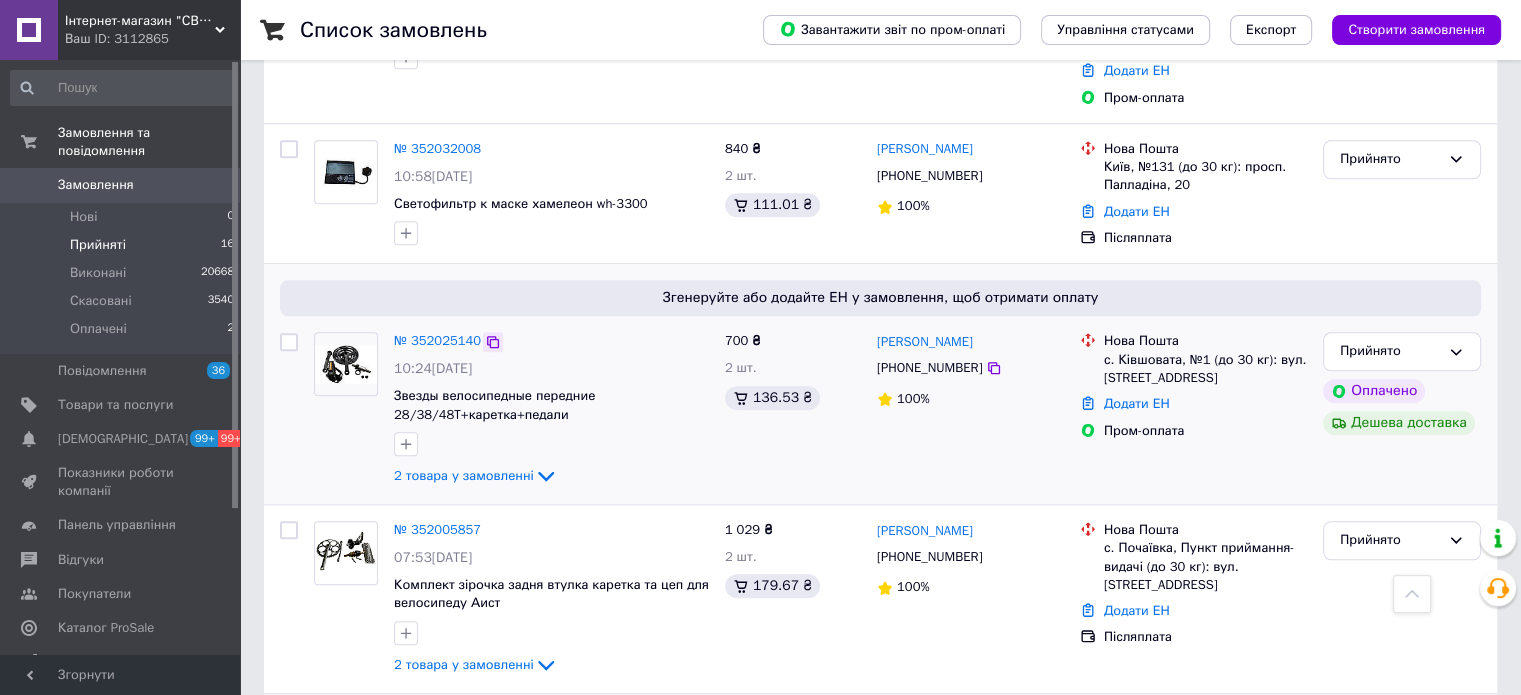 click 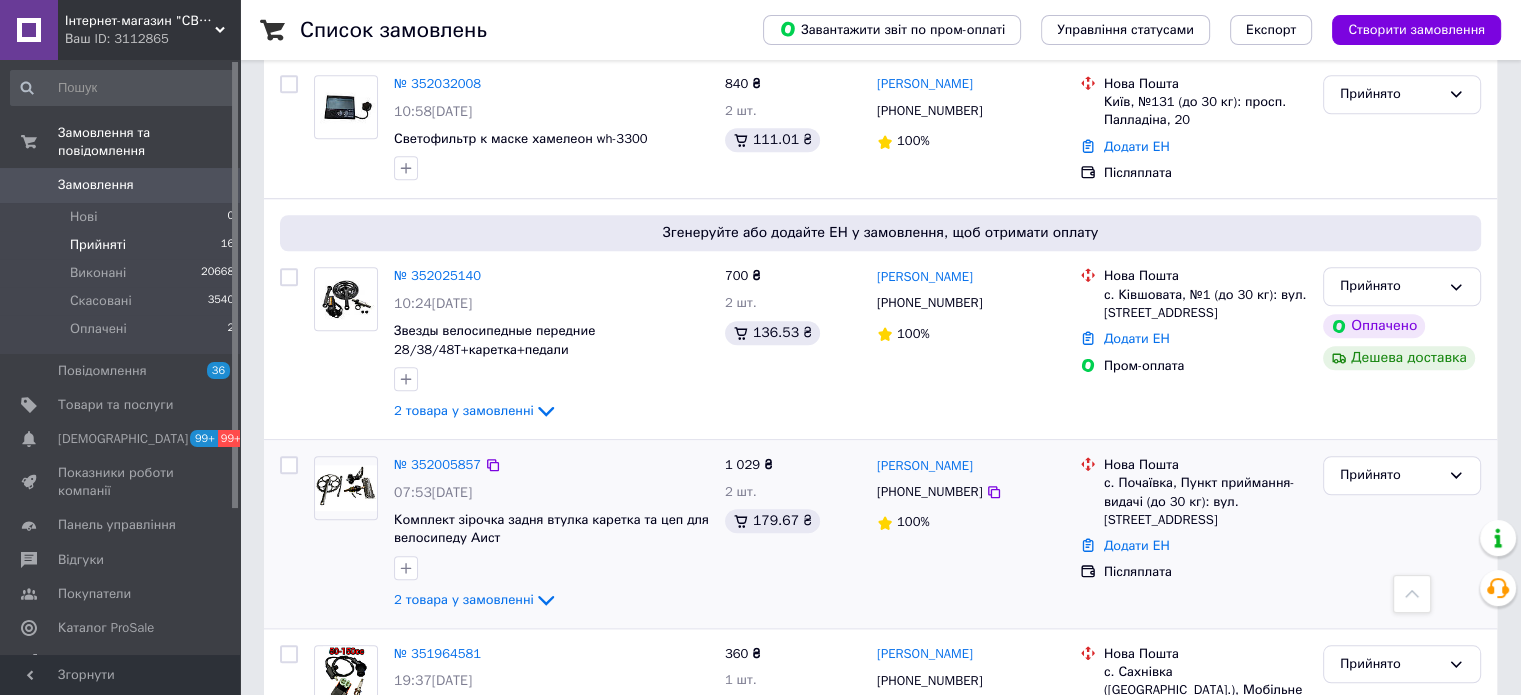 scroll, scrollTop: 1700, scrollLeft: 0, axis: vertical 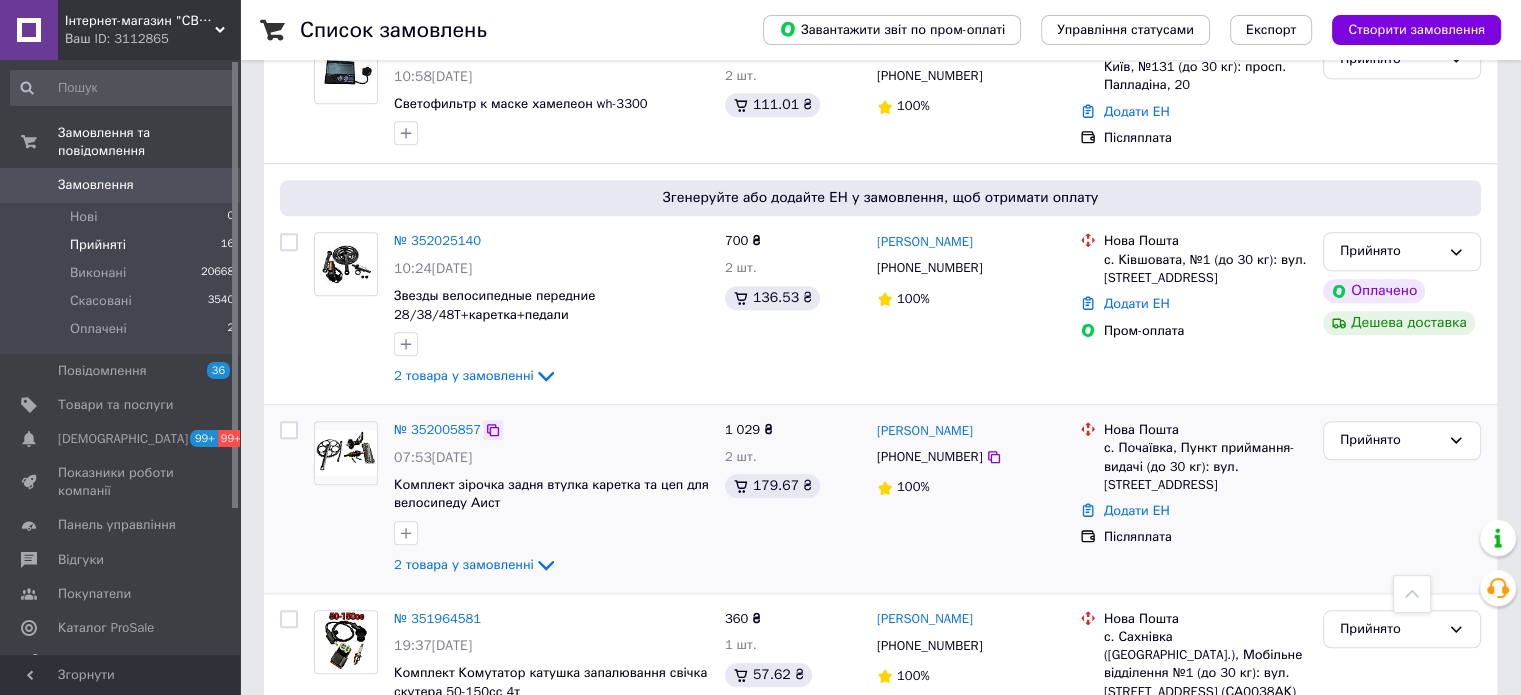 click 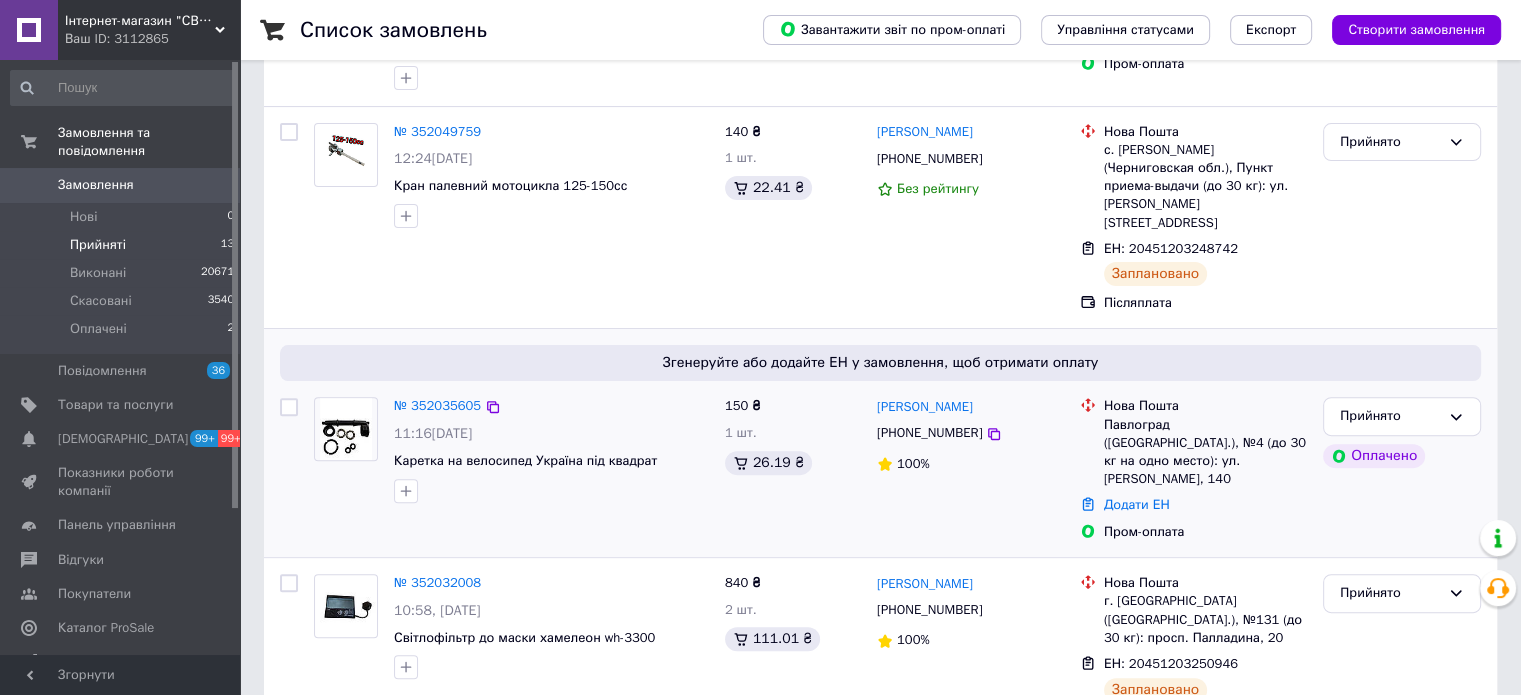 scroll, scrollTop: 600, scrollLeft: 0, axis: vertical 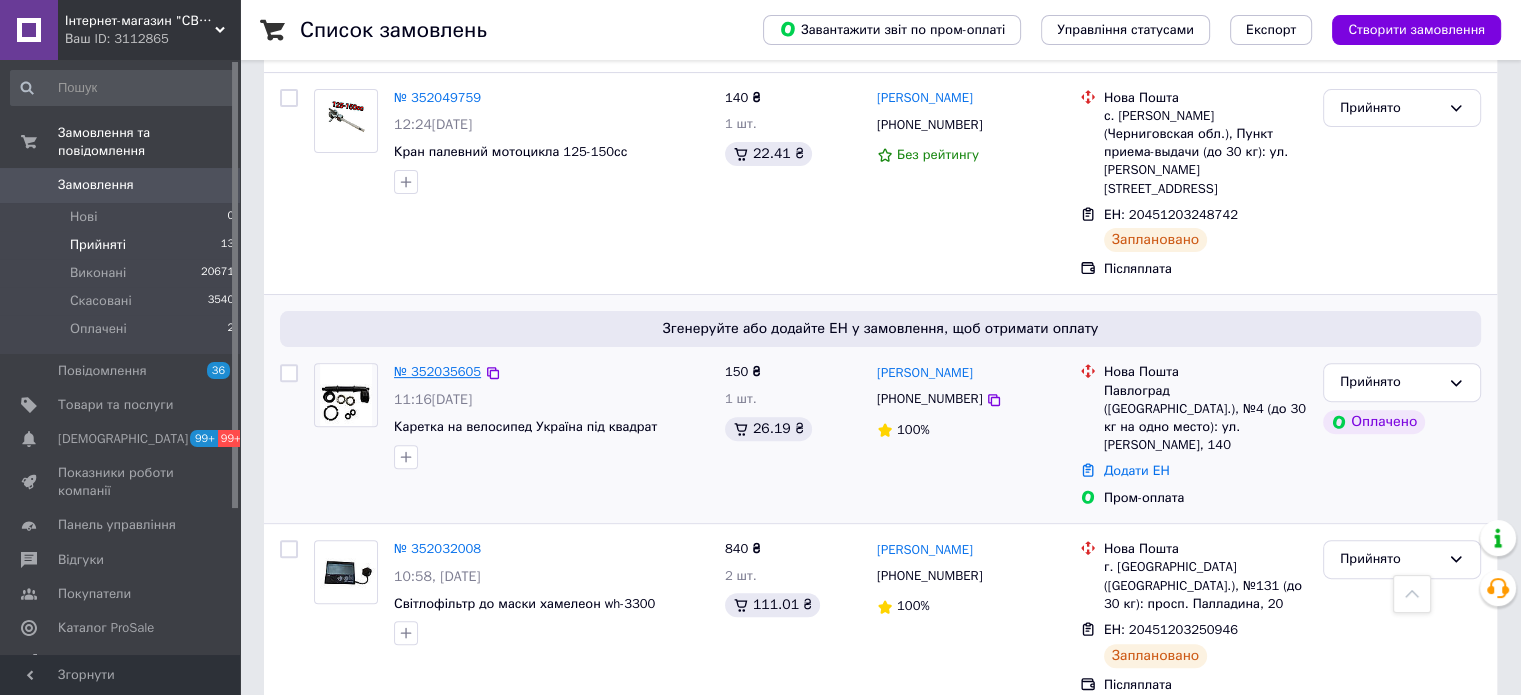 click on "№ 352035605" at bounding box center (437, 371) 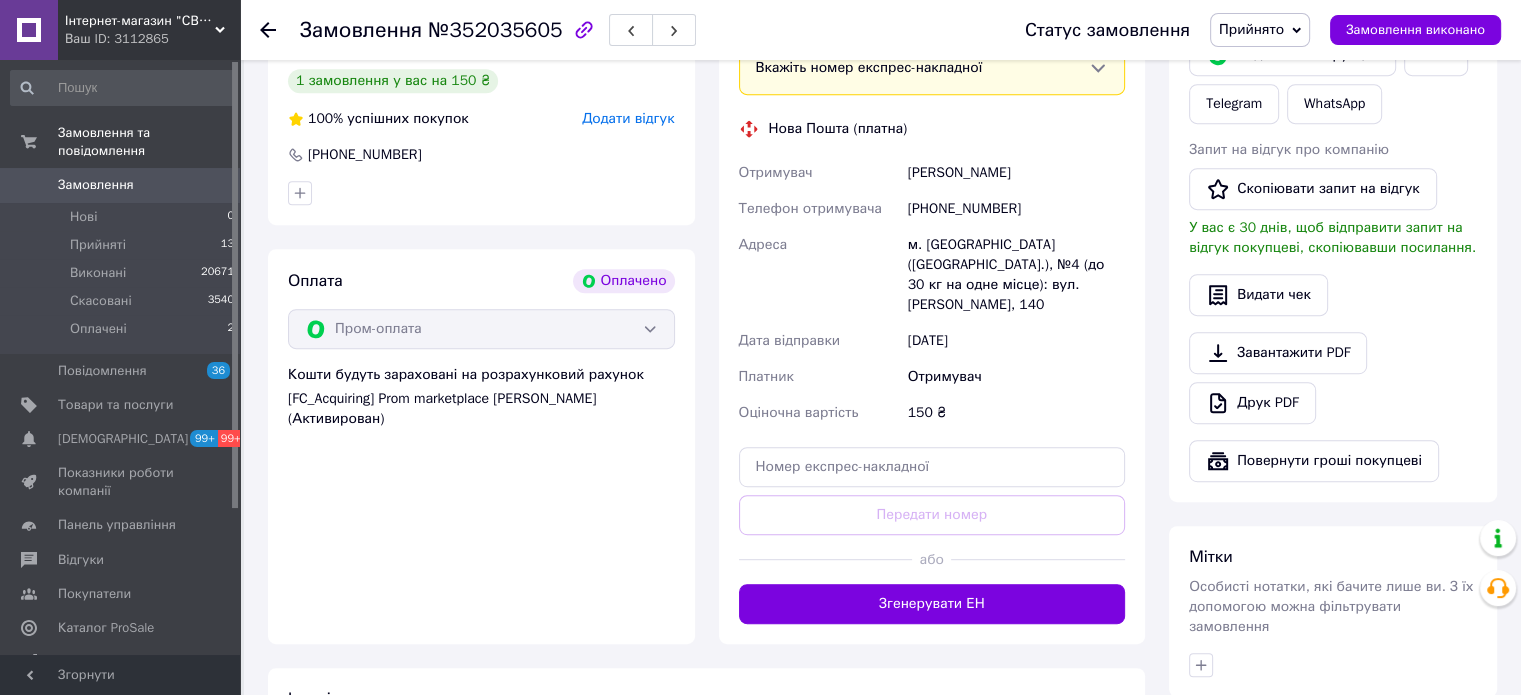 scroll, scrollTop: 1054, scrollLeft: 0, axis: vertical 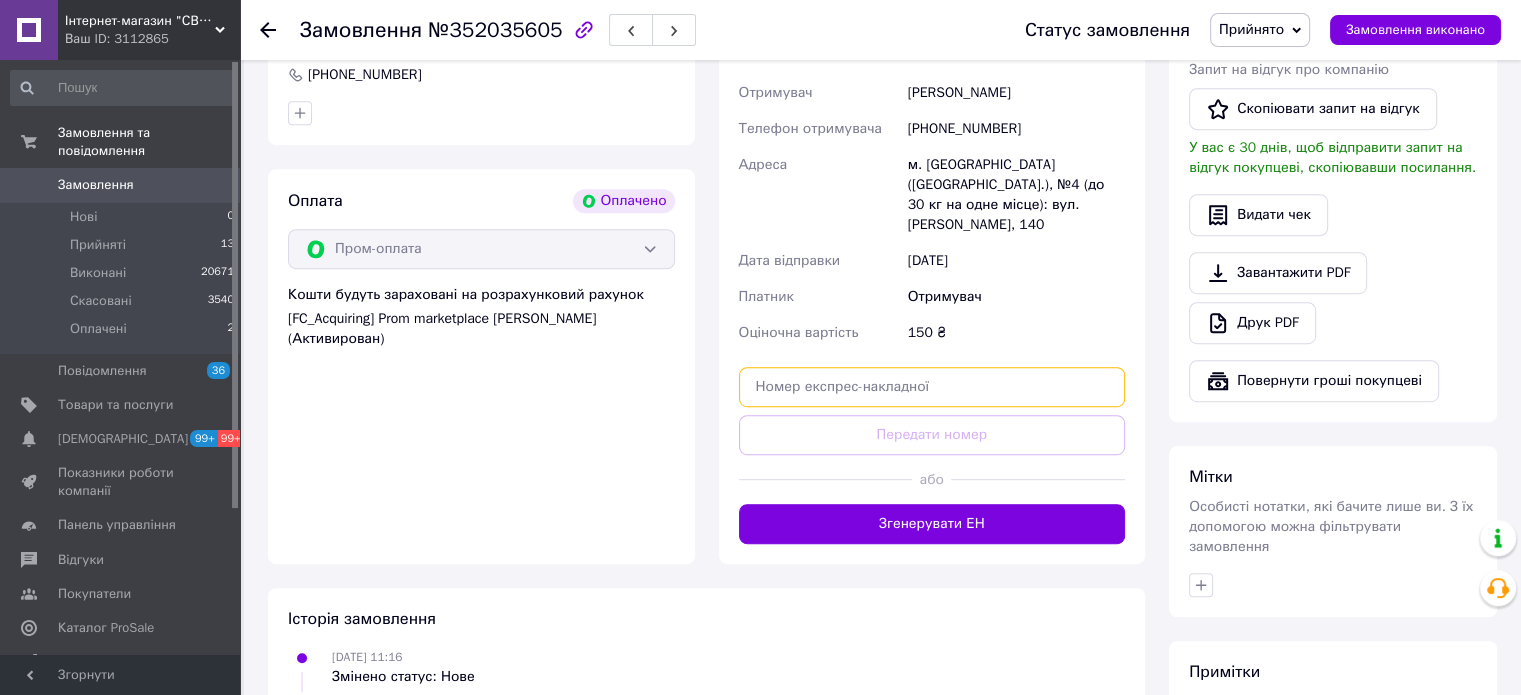 click at bounding box center [932, 387] 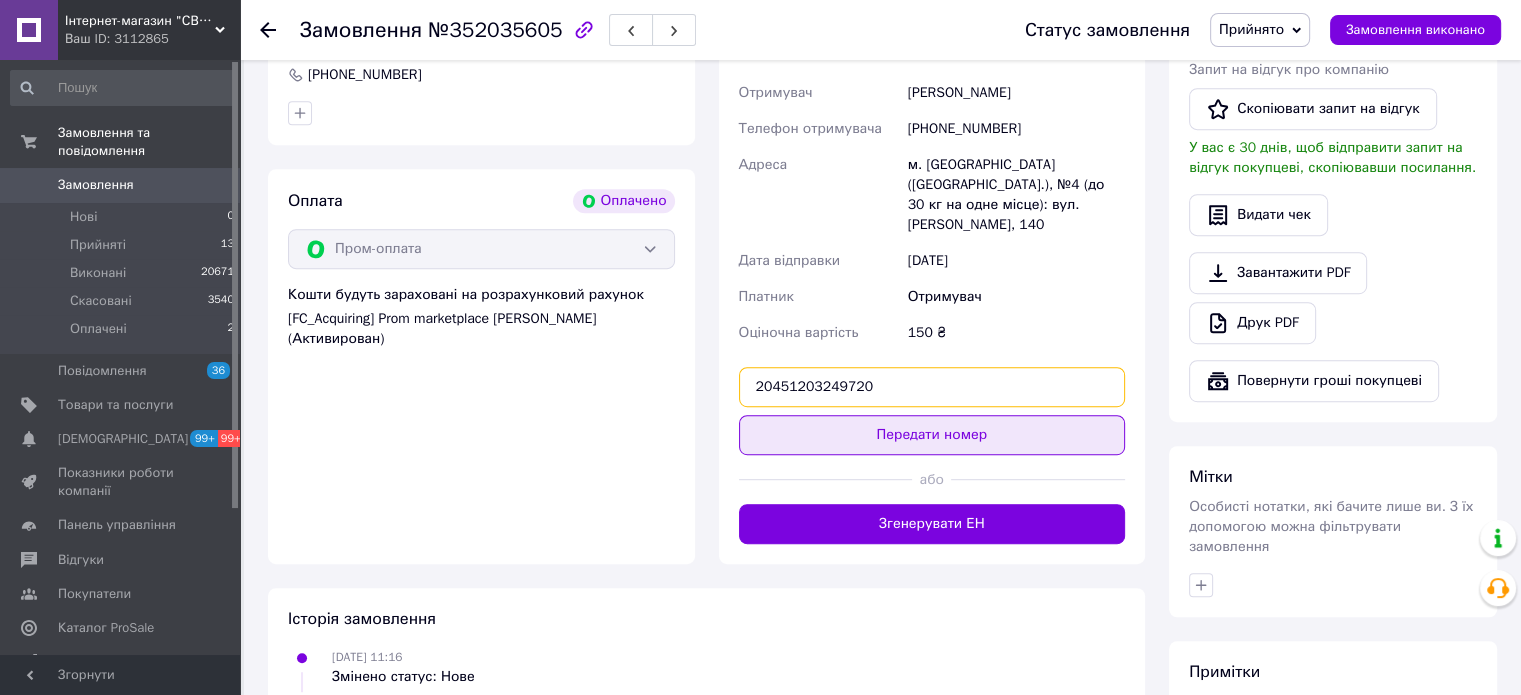 type on "20451203249720" 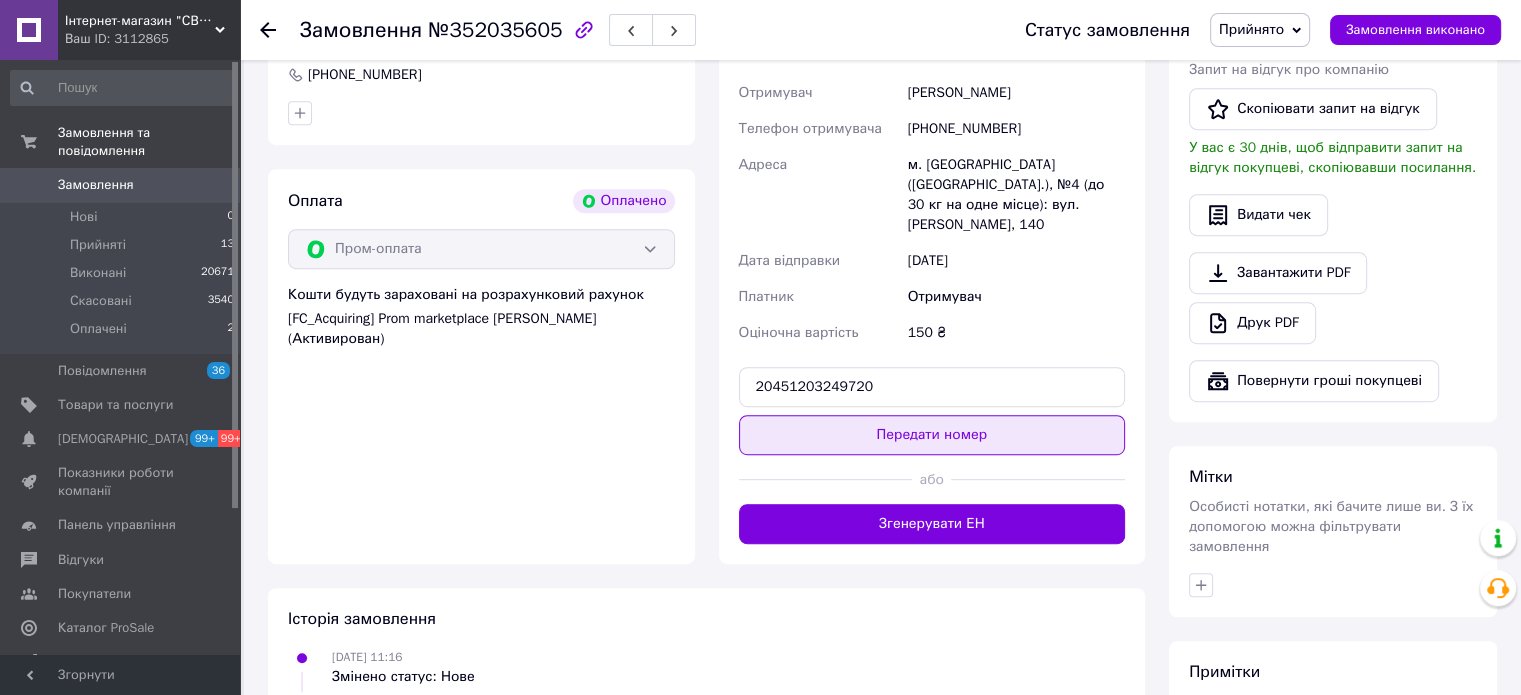 click on "Передати номер" at bounding box center [932, 435] 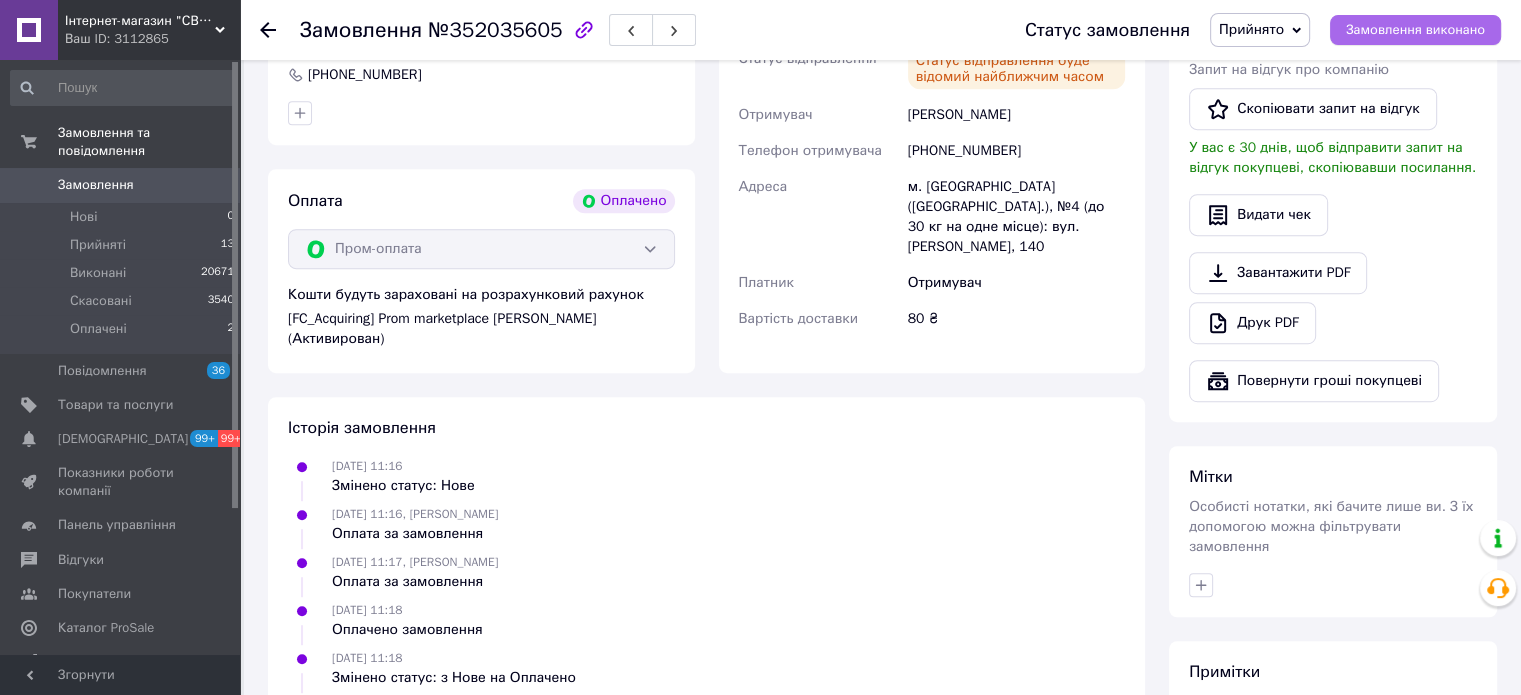click on "Замовлення виконано" at bounding box center (1415, 30) 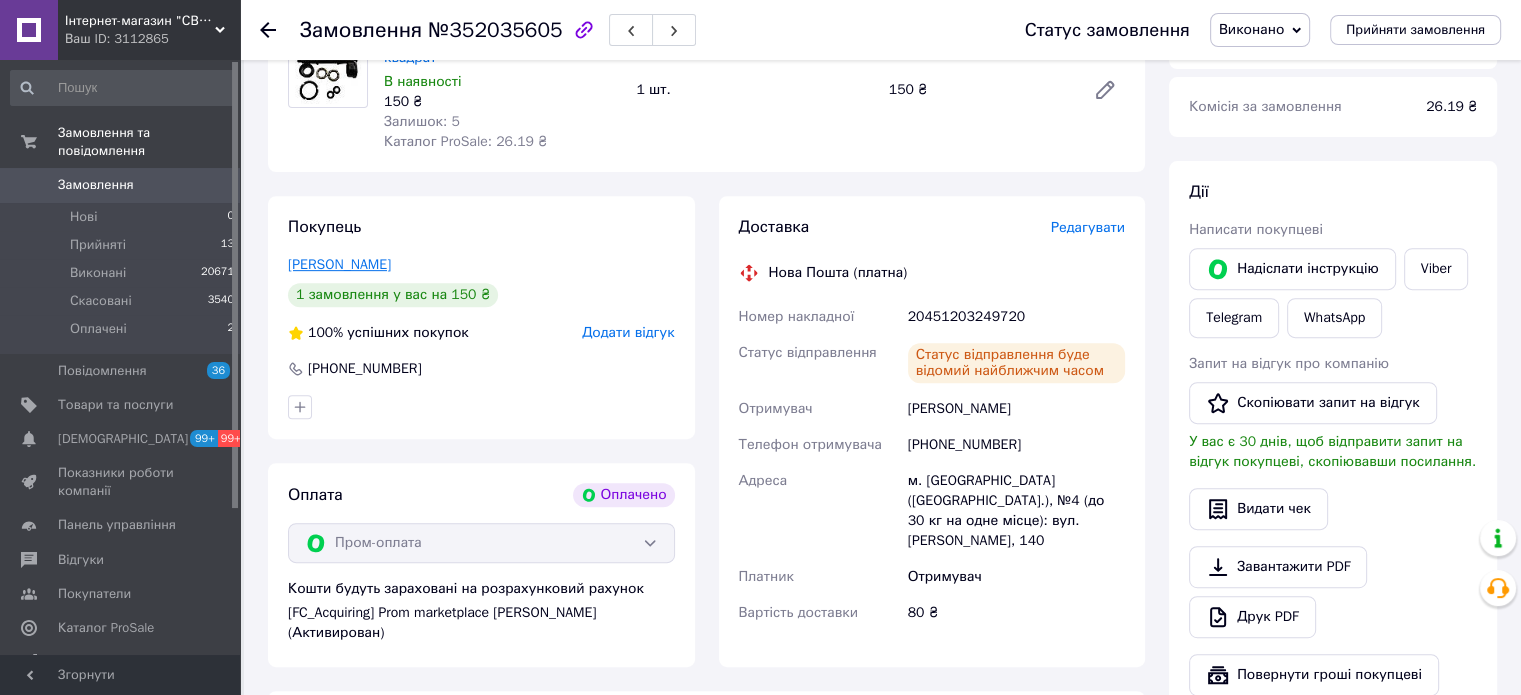 scroll, scrollTop: 754, scrollLeft: 0, axis: vertical 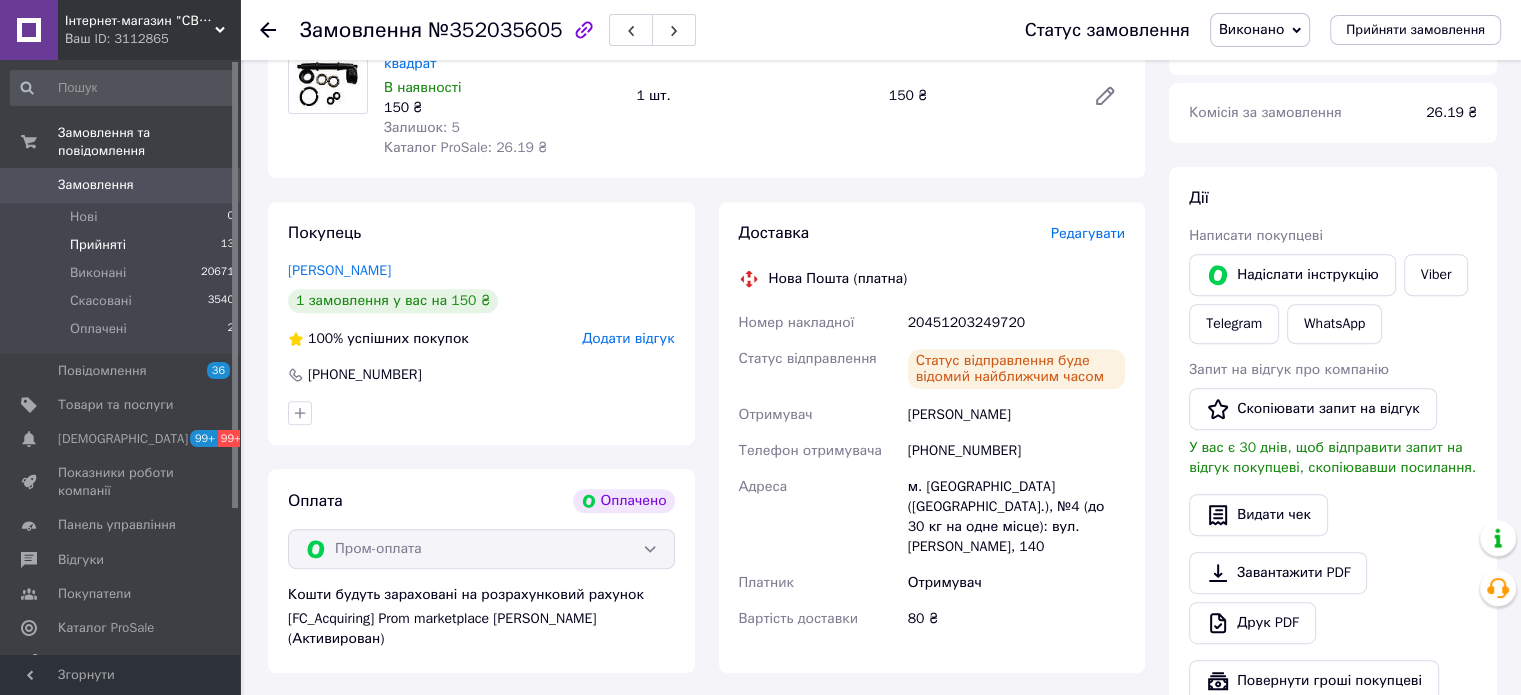 click on "Прийняті 13" at bounding box center (123, 245) 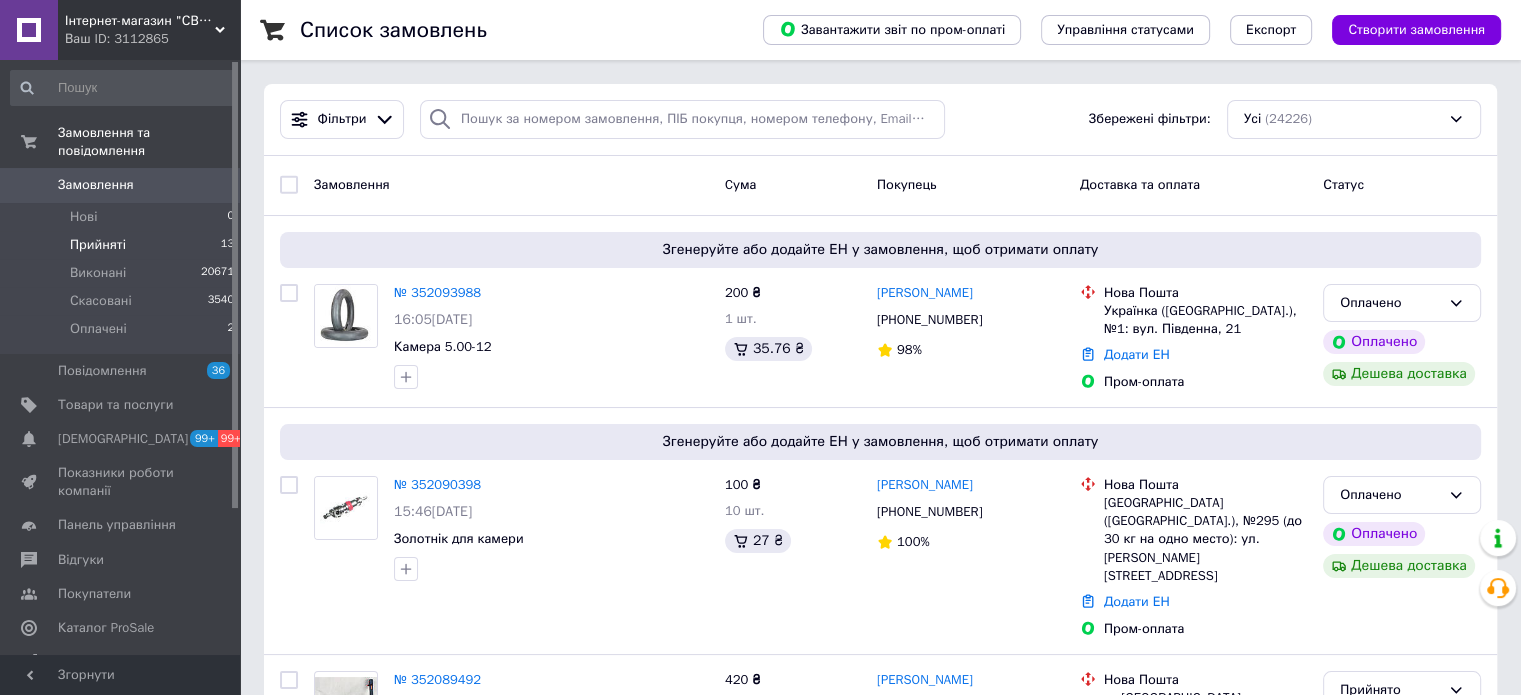 click on "Прийняті 13" at bounding box center (123, 245) 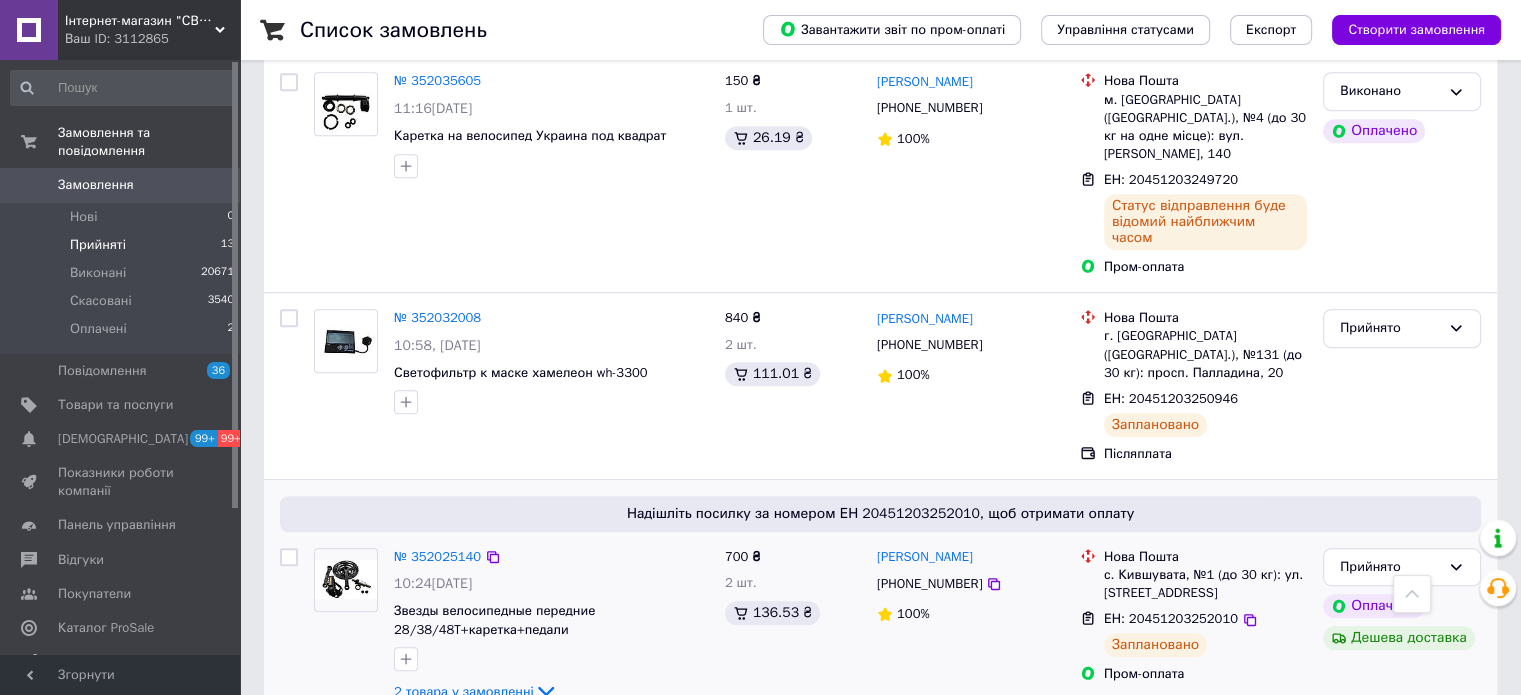 scroll, scrollTop: 900, scrollLeft: 0, axis: vertical 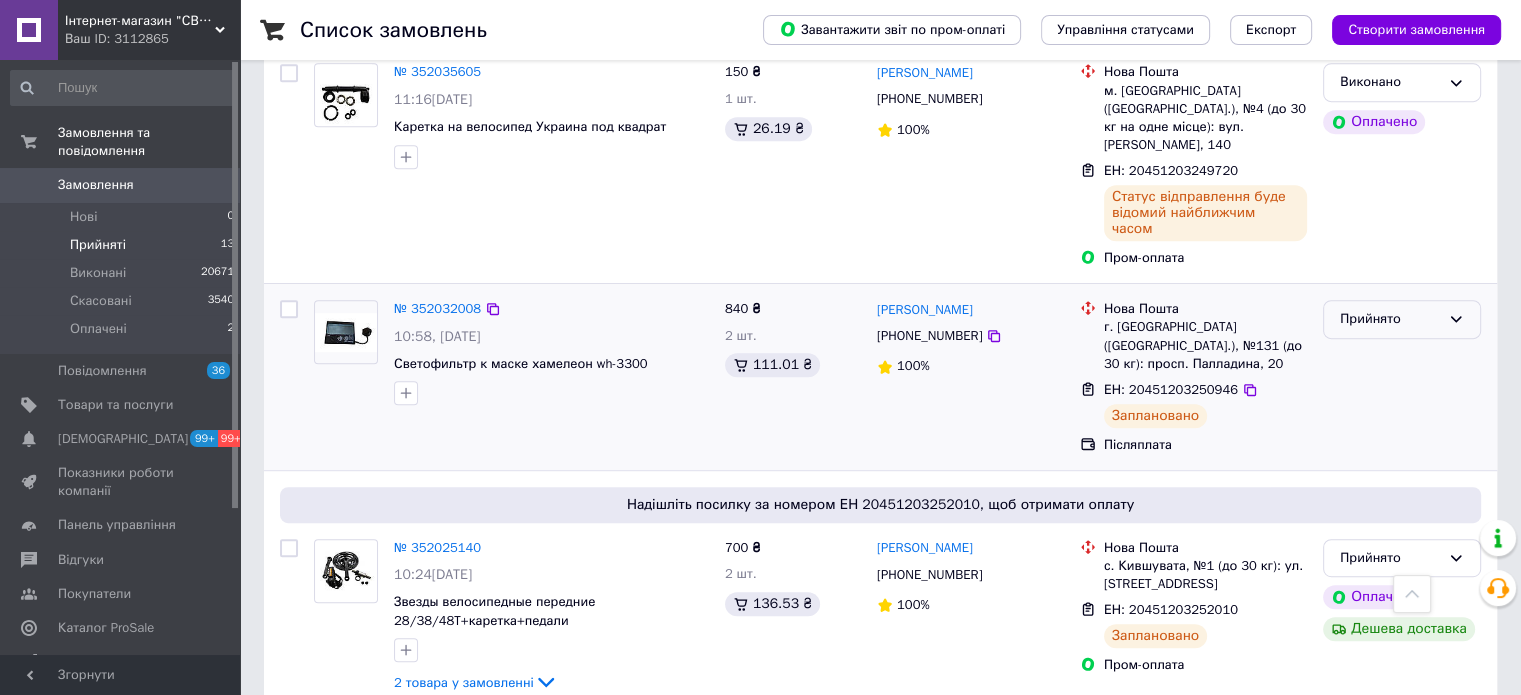 click on "Прийнято" at bounding box center (1390, 319) 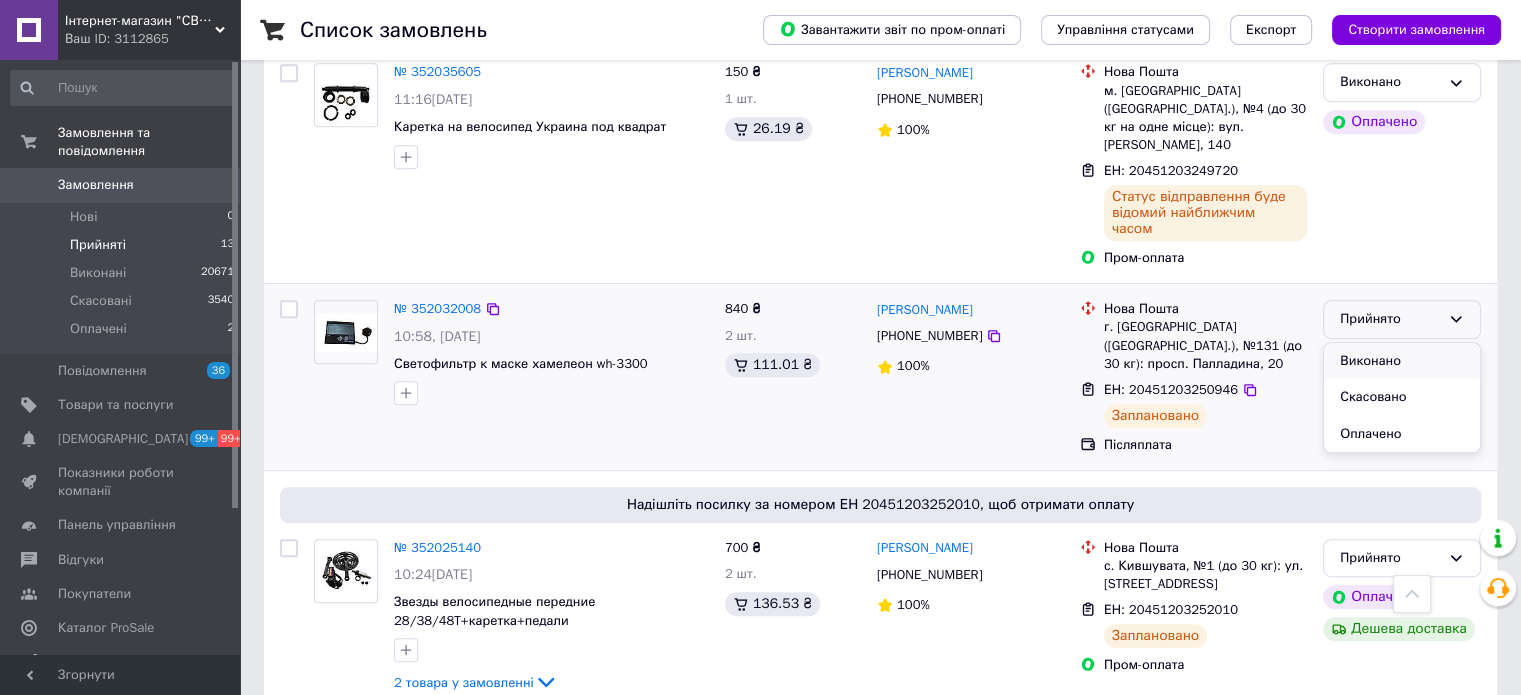 click on "Виконано" at bounding box center [1402, 361] 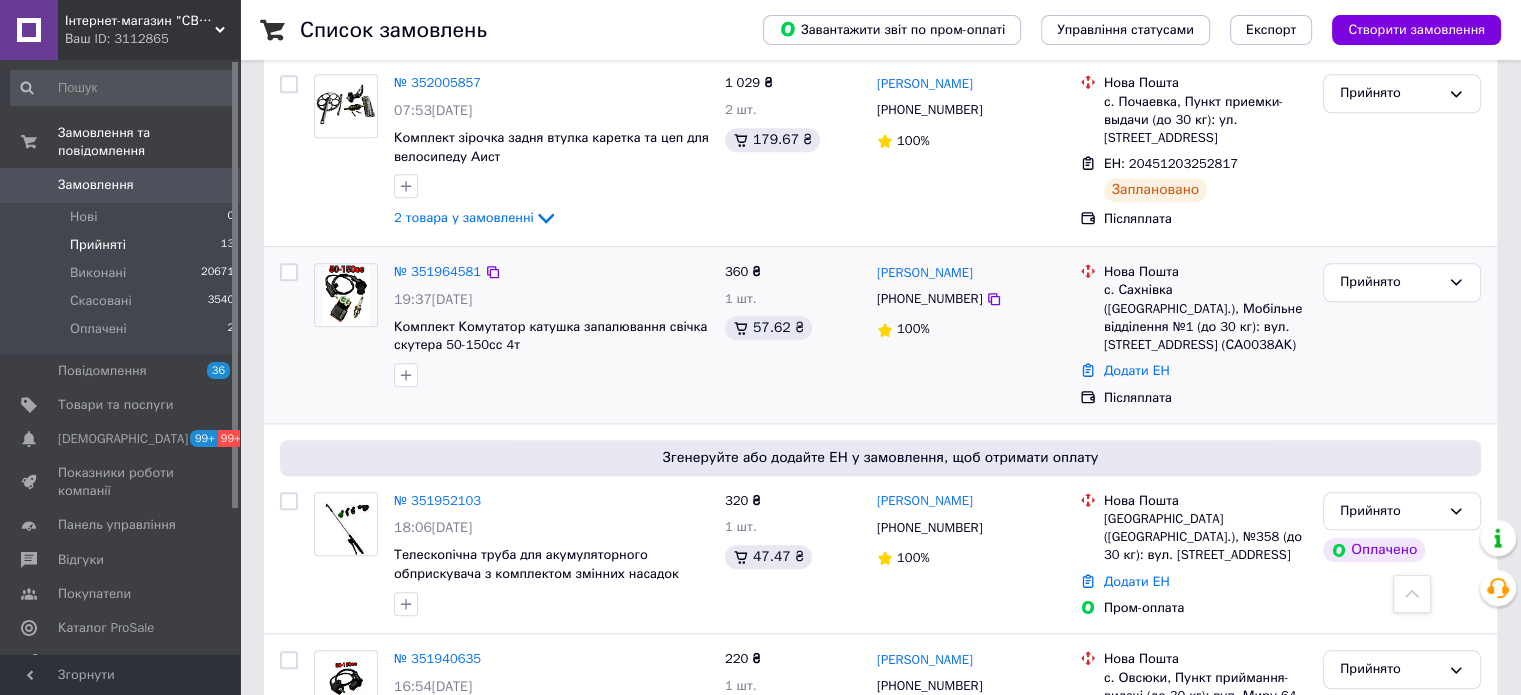 scroll, scrollTop: 1648, scrollLeft: 0, axis: vertical 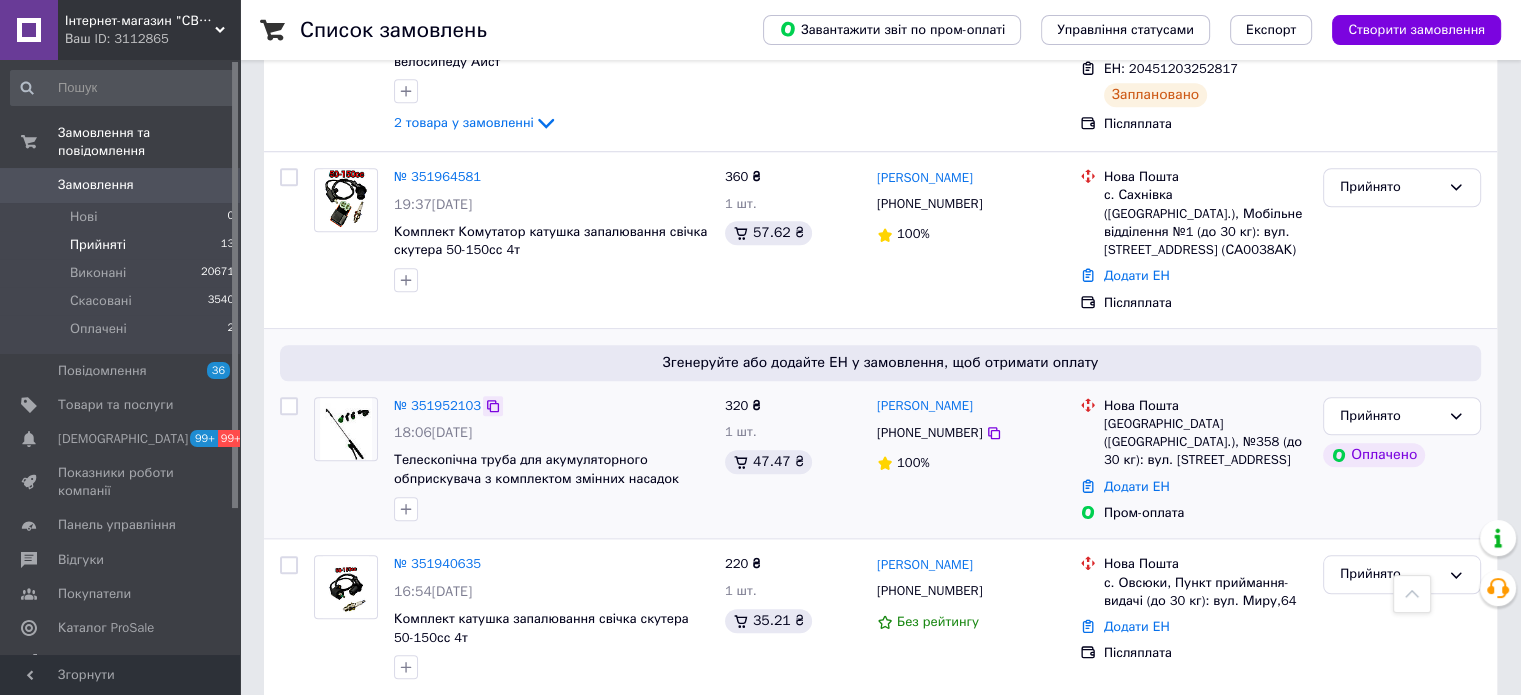 click 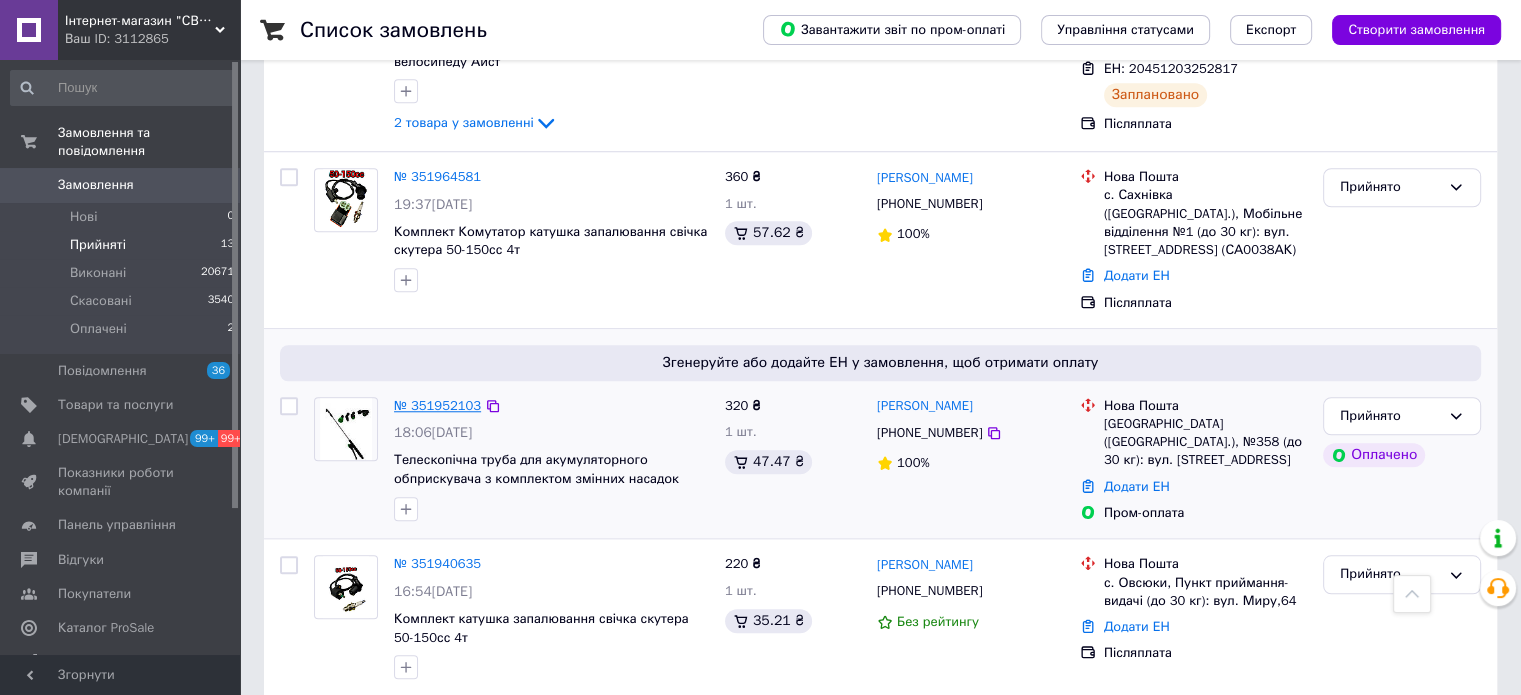 click on "№ 351952103" at bounding box center (437, 405) 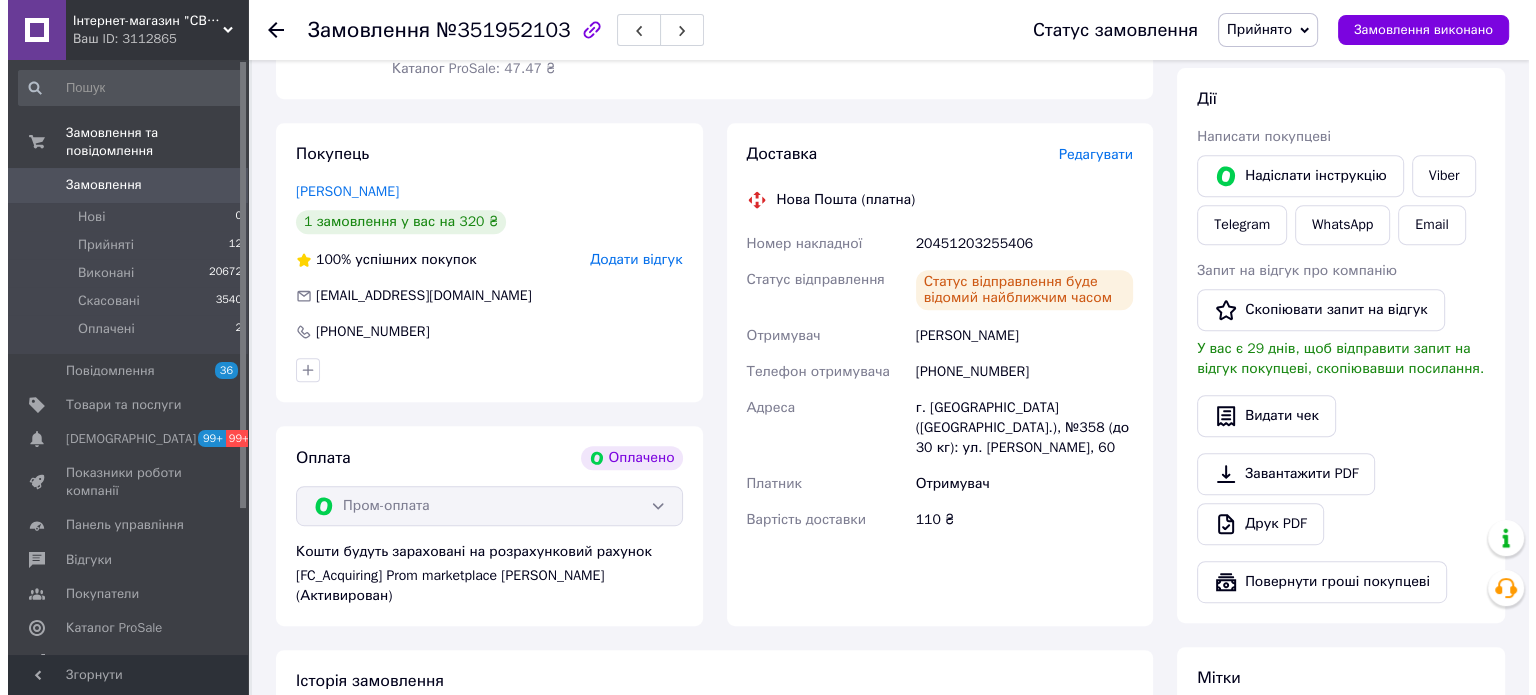 scroll, scrollTop: 667, scrollLeft: 0, axis: vertical 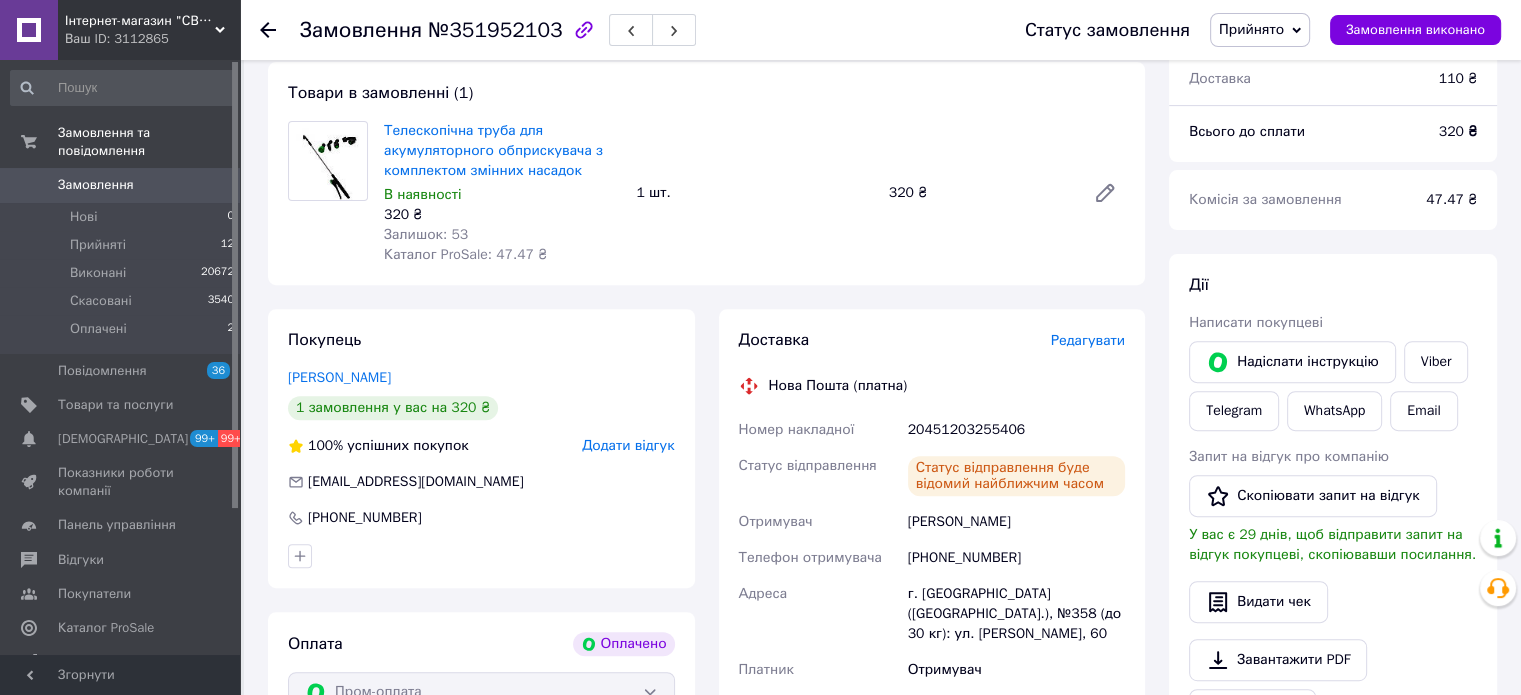click on "Редагувати" at bounding box center (1088, 340) 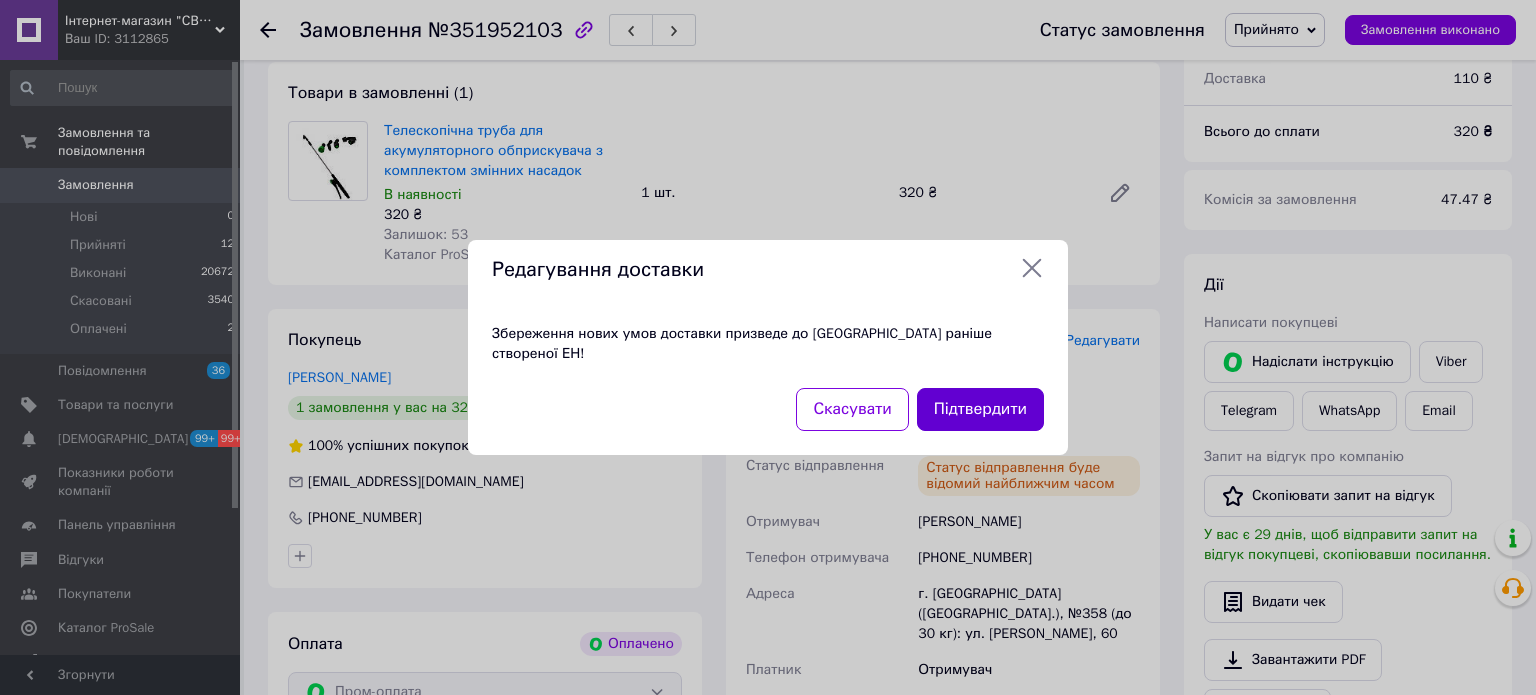 click on "Підтвердити" at bounding box center [980, 409] 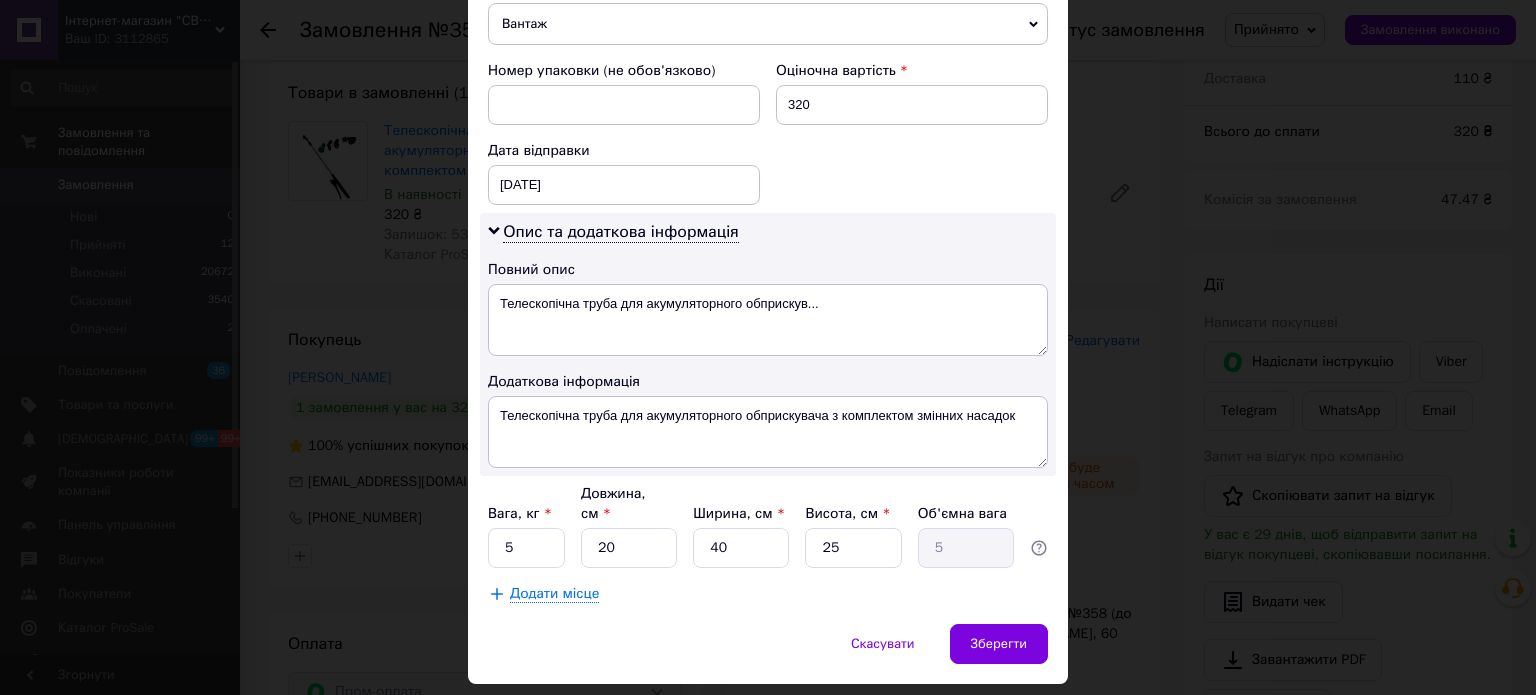 scroll, scrollTop: 850, scrollLeft: 0, axis: vertical 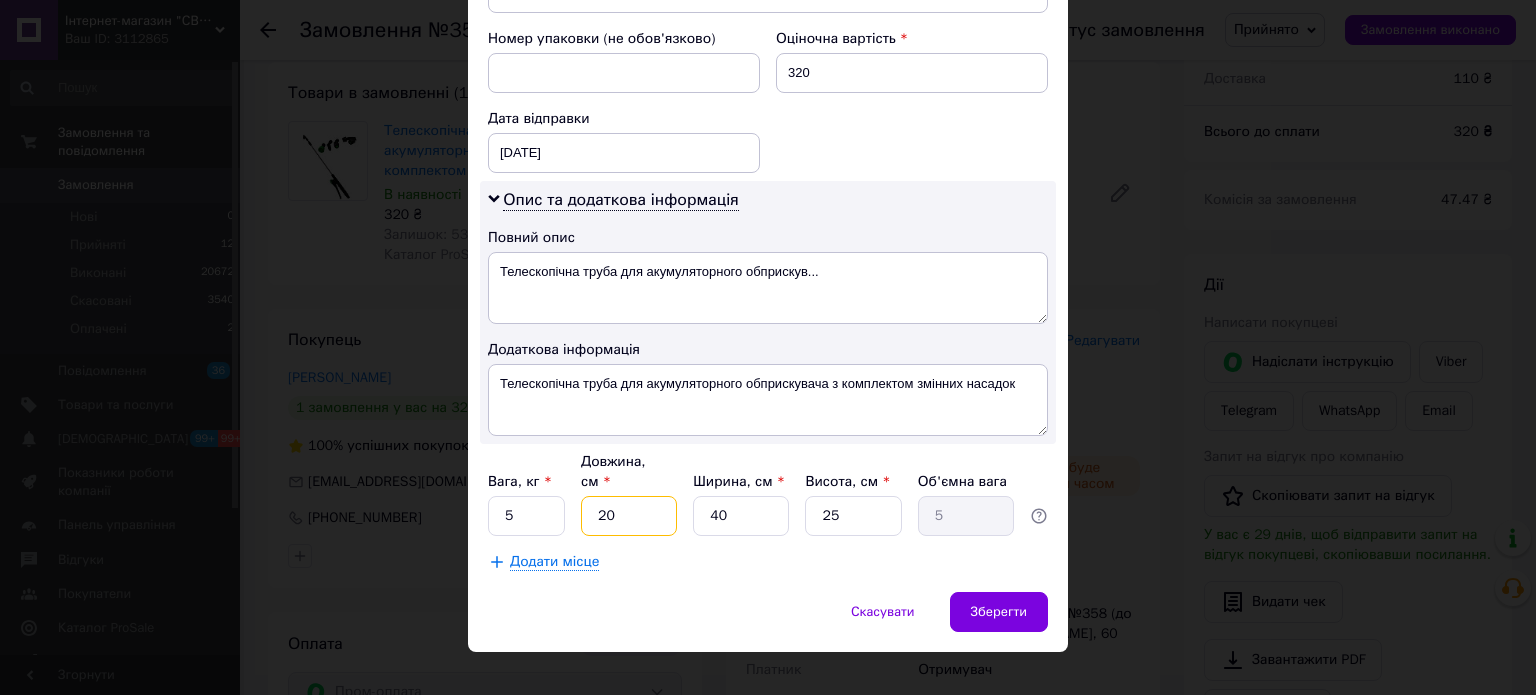 click on "20" at bounding box center [629, 516] 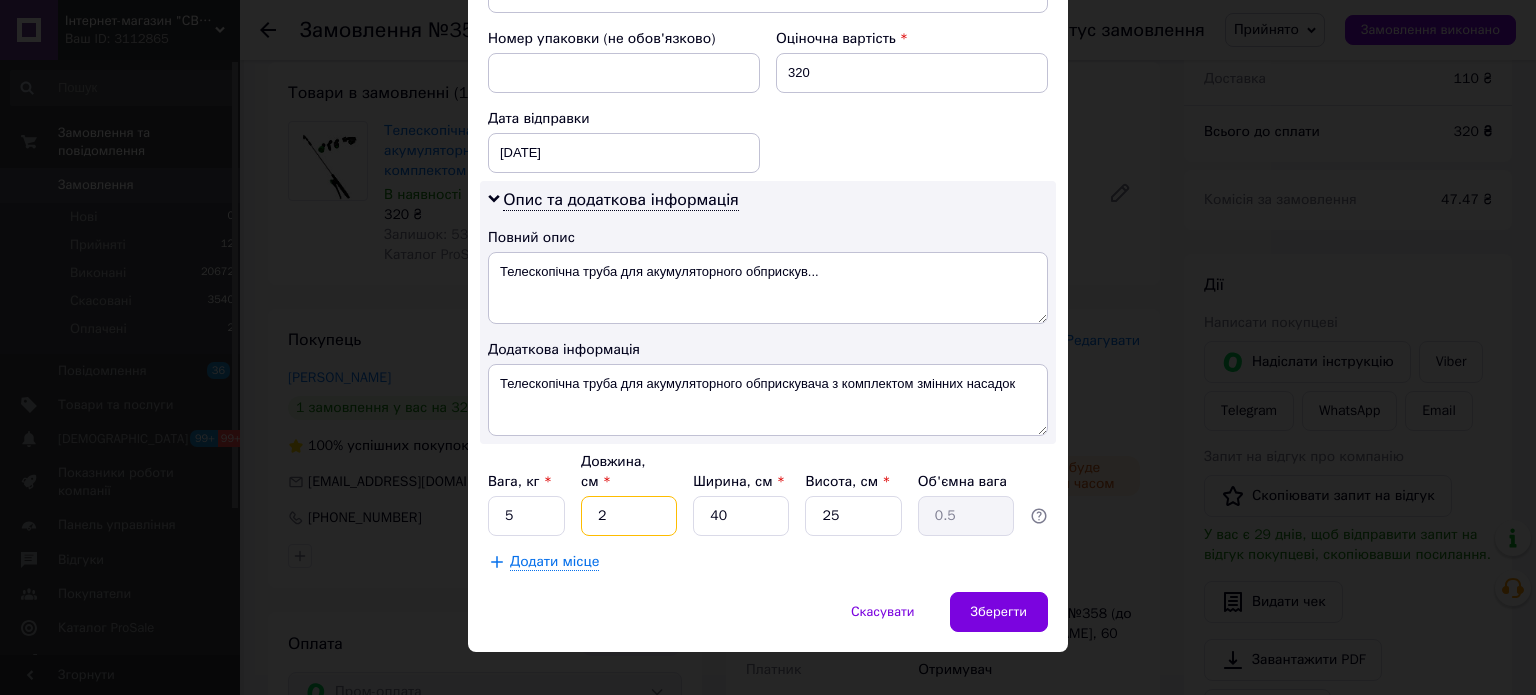 type on "21" 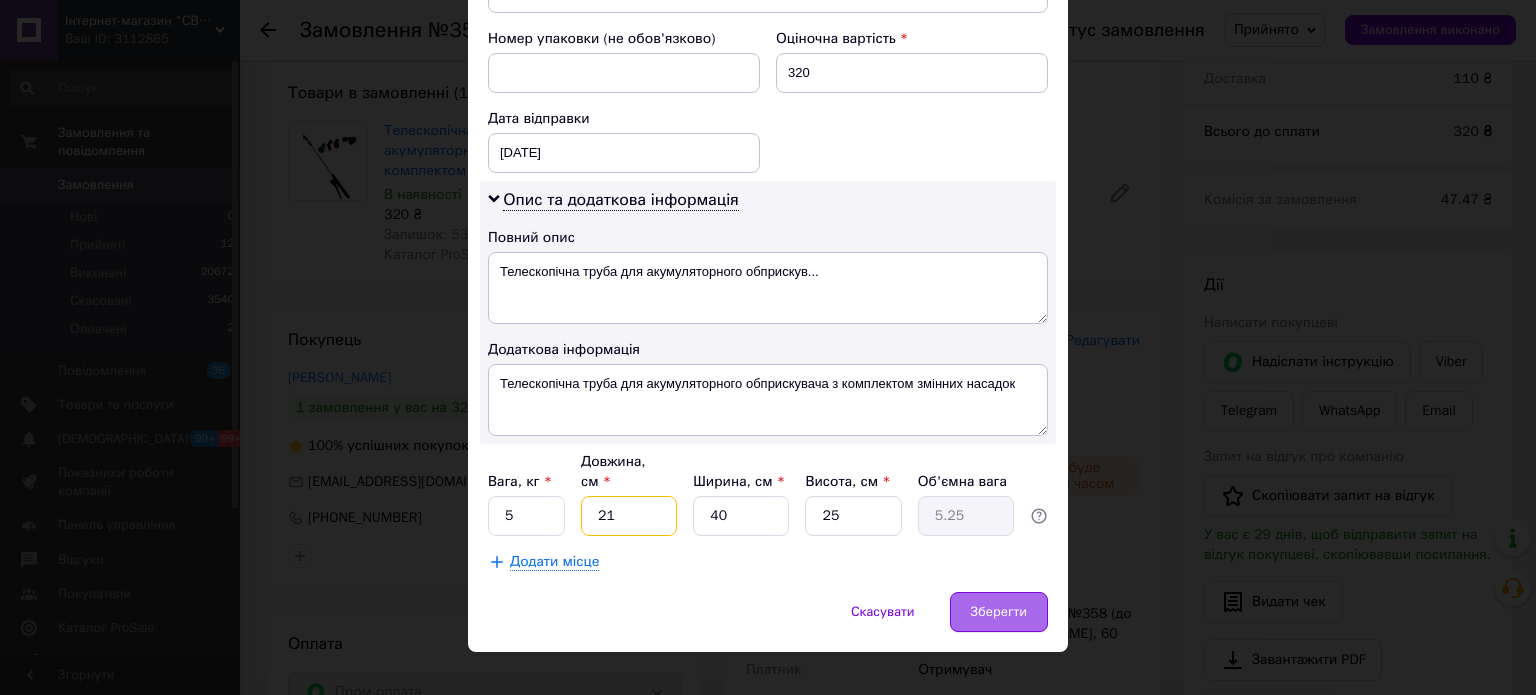 type on "21" 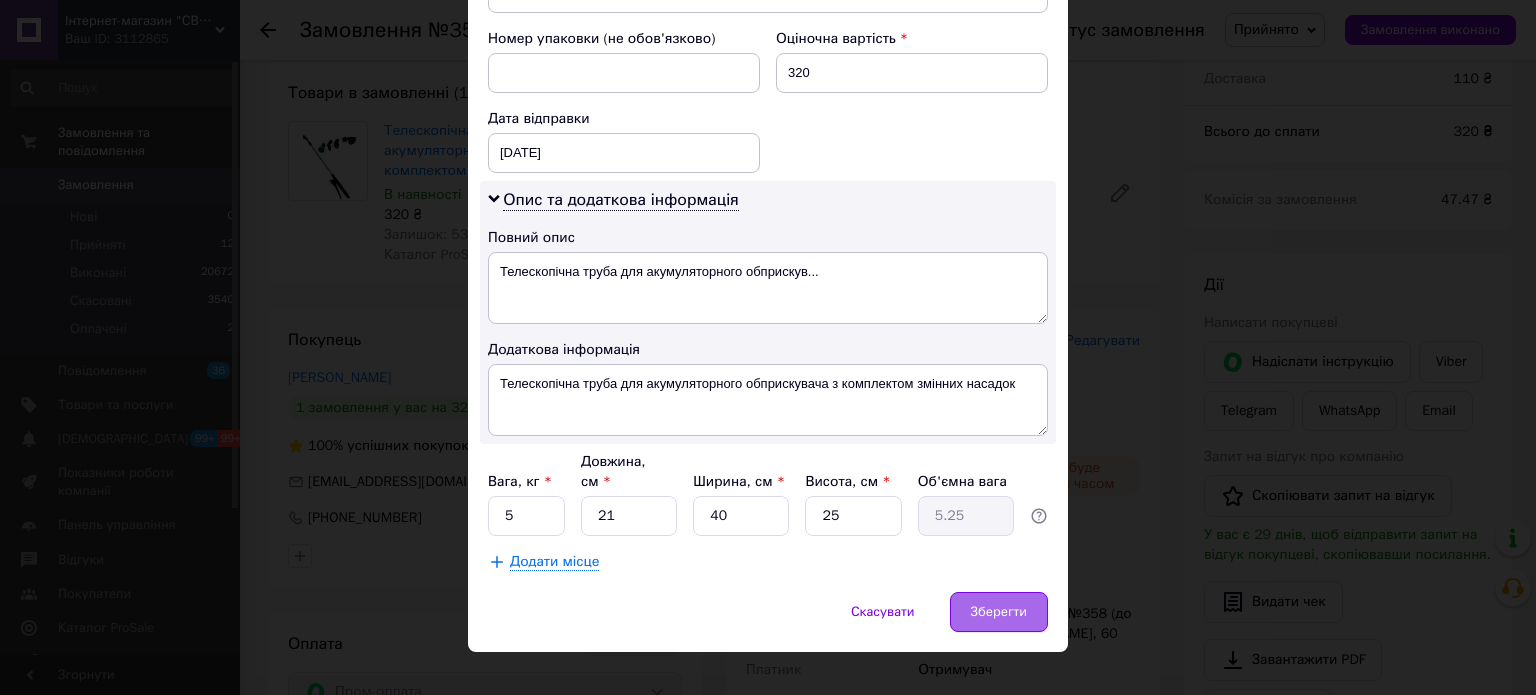 click on "Зберегти" at bounding box center [999, 612] 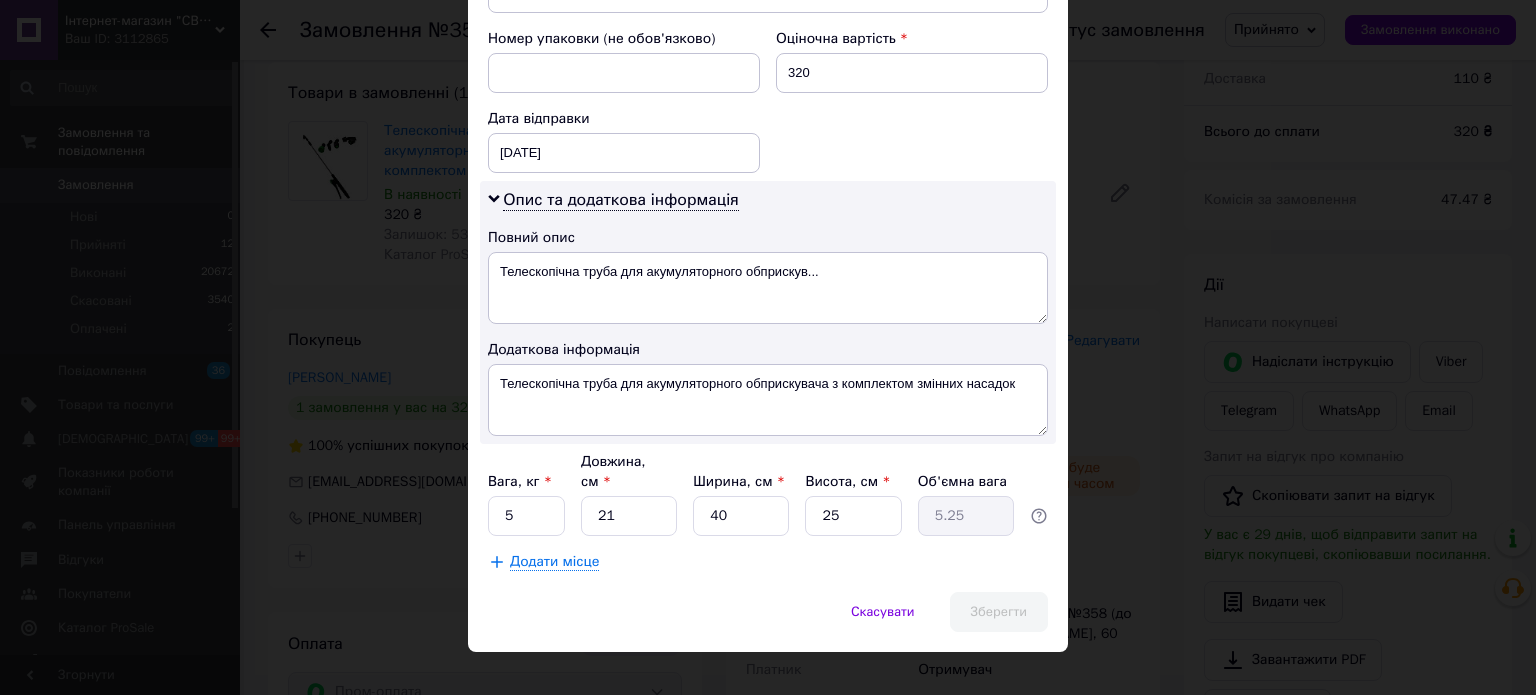 scroll, scrollTop: 409, scrollLeft: 0, axis: vertical 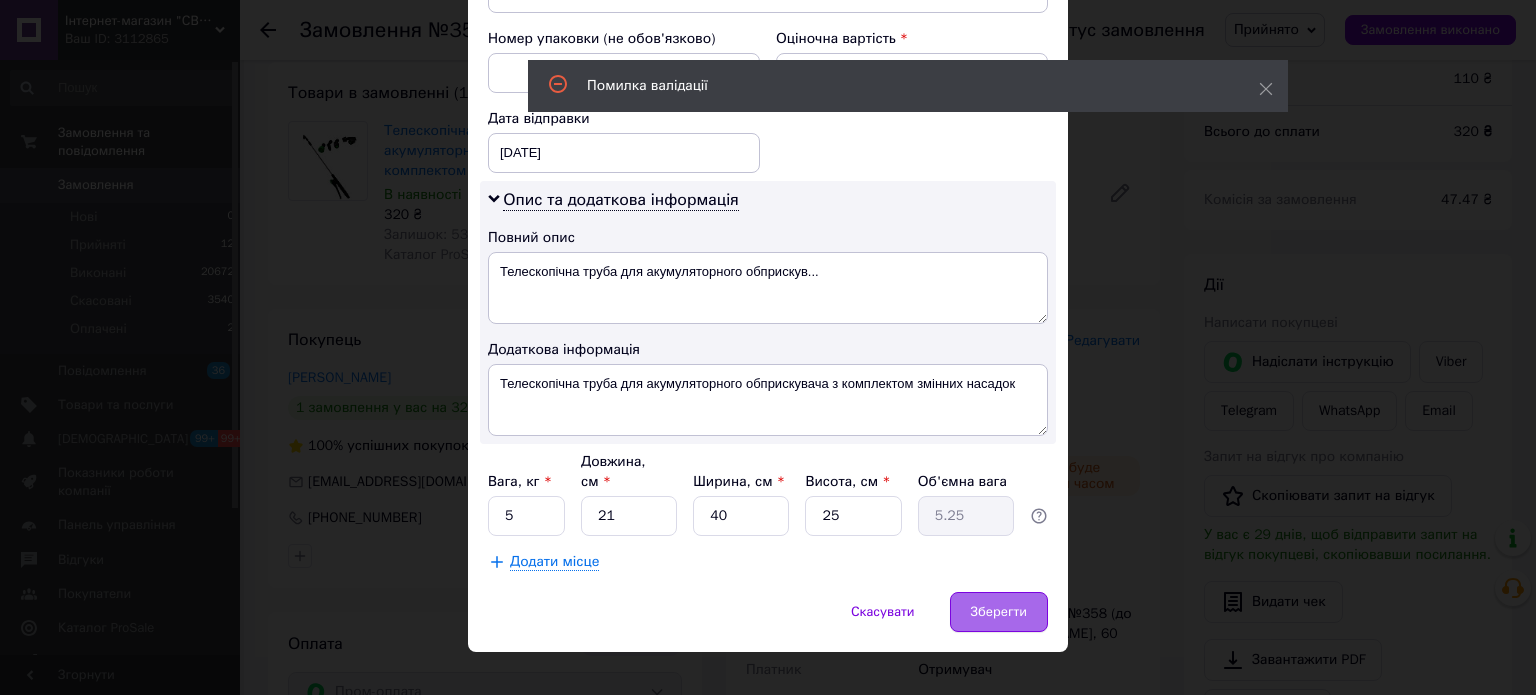 click on "Зберегти" at bounding box center (999, 612) 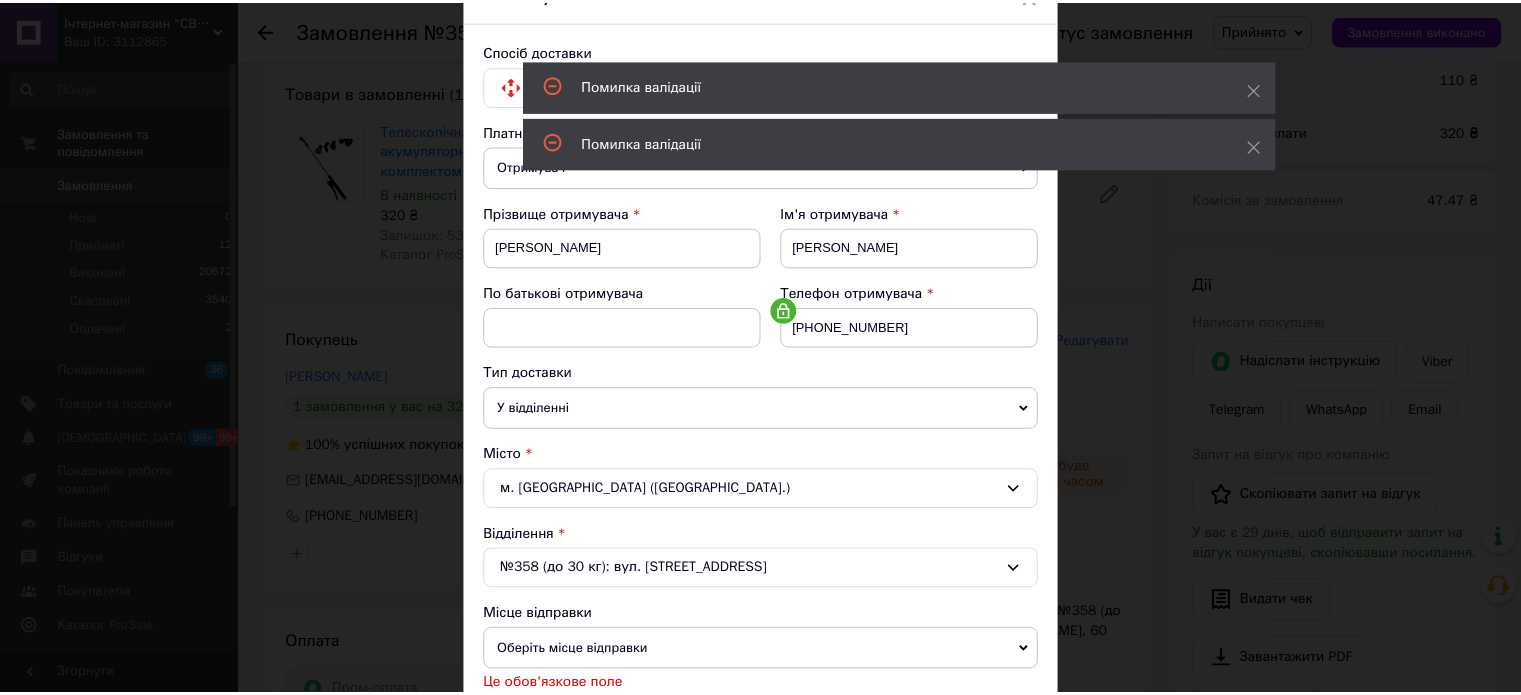 scroll, scrollTop: 209, scrollLeft: 0, axis: vertical 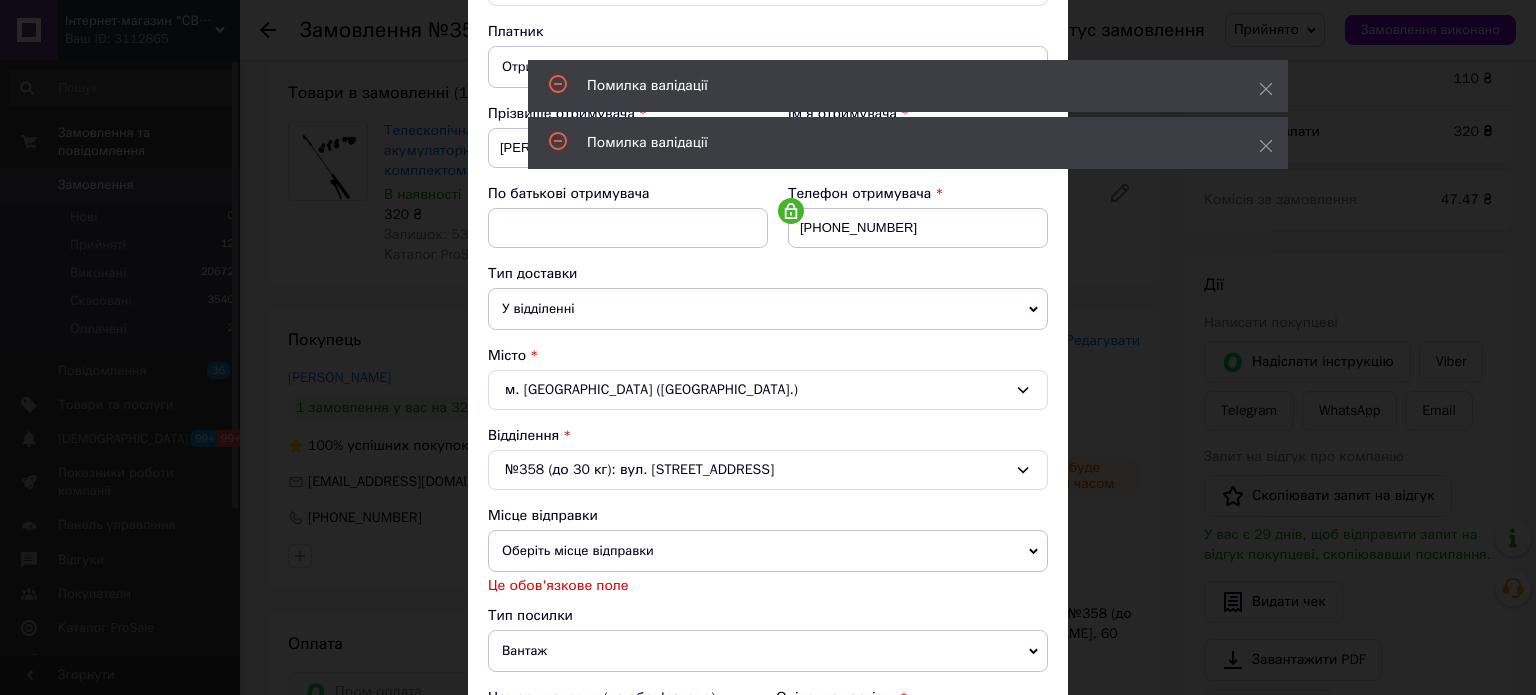 click on "Оберіть місце відправки" at bounding box center (768, 551) 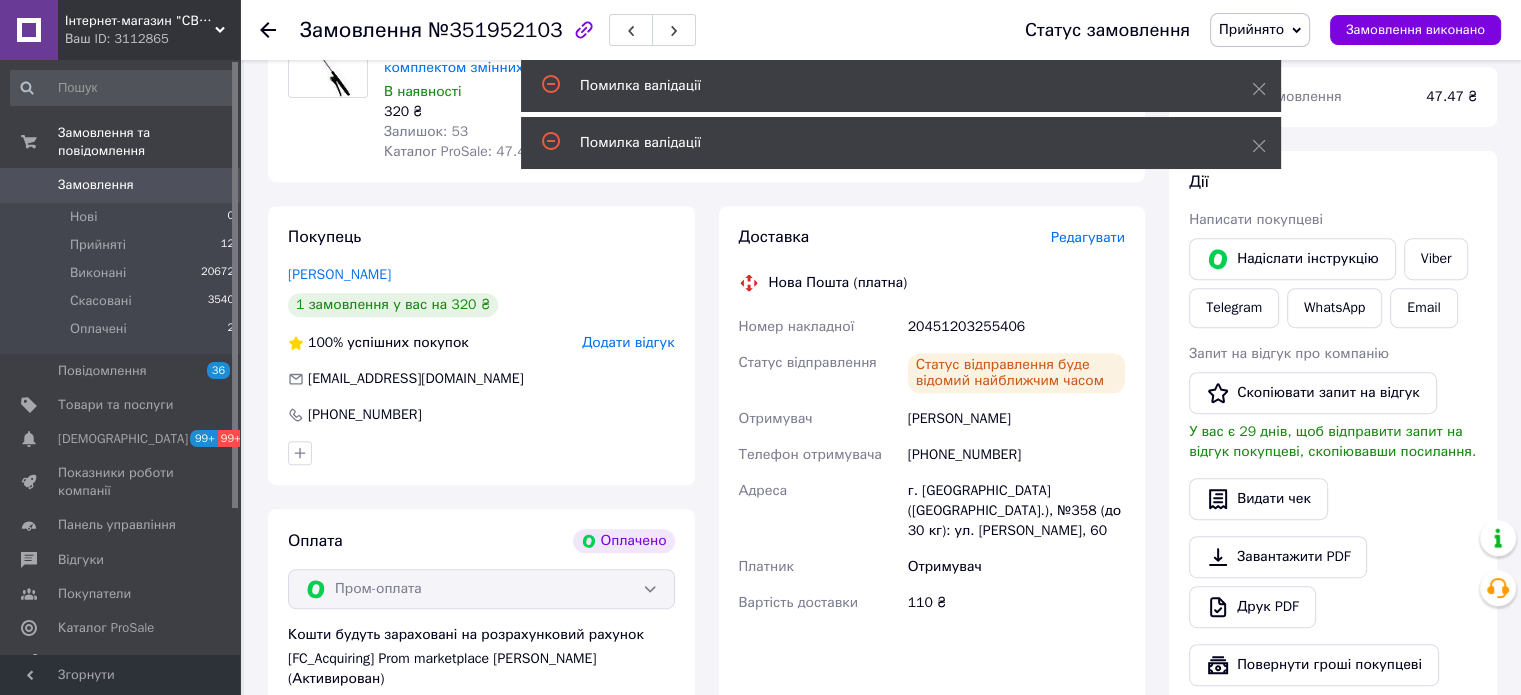 scroll, scrollTop: 867, scrollLeft: 0, axis: vertical 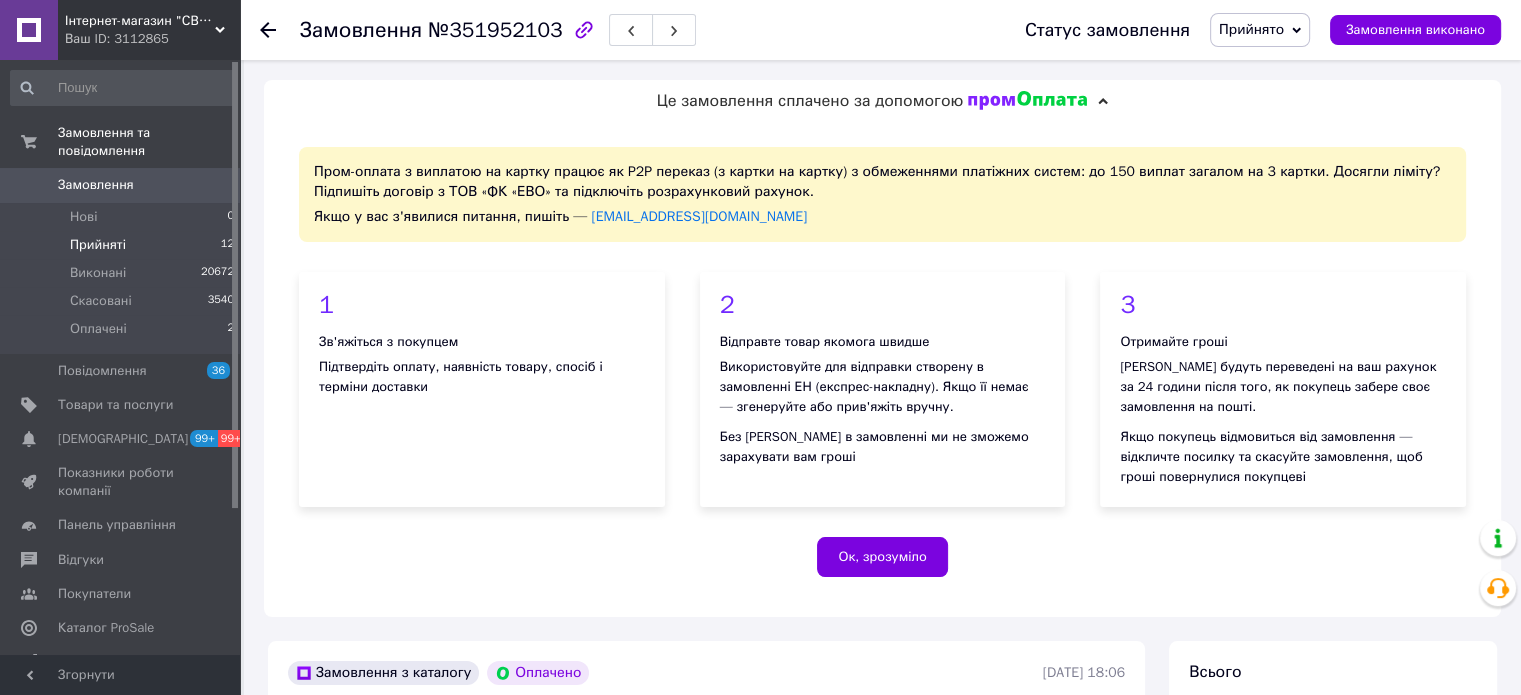 click on "Прийняті 12" at bounding box center [123, 245] 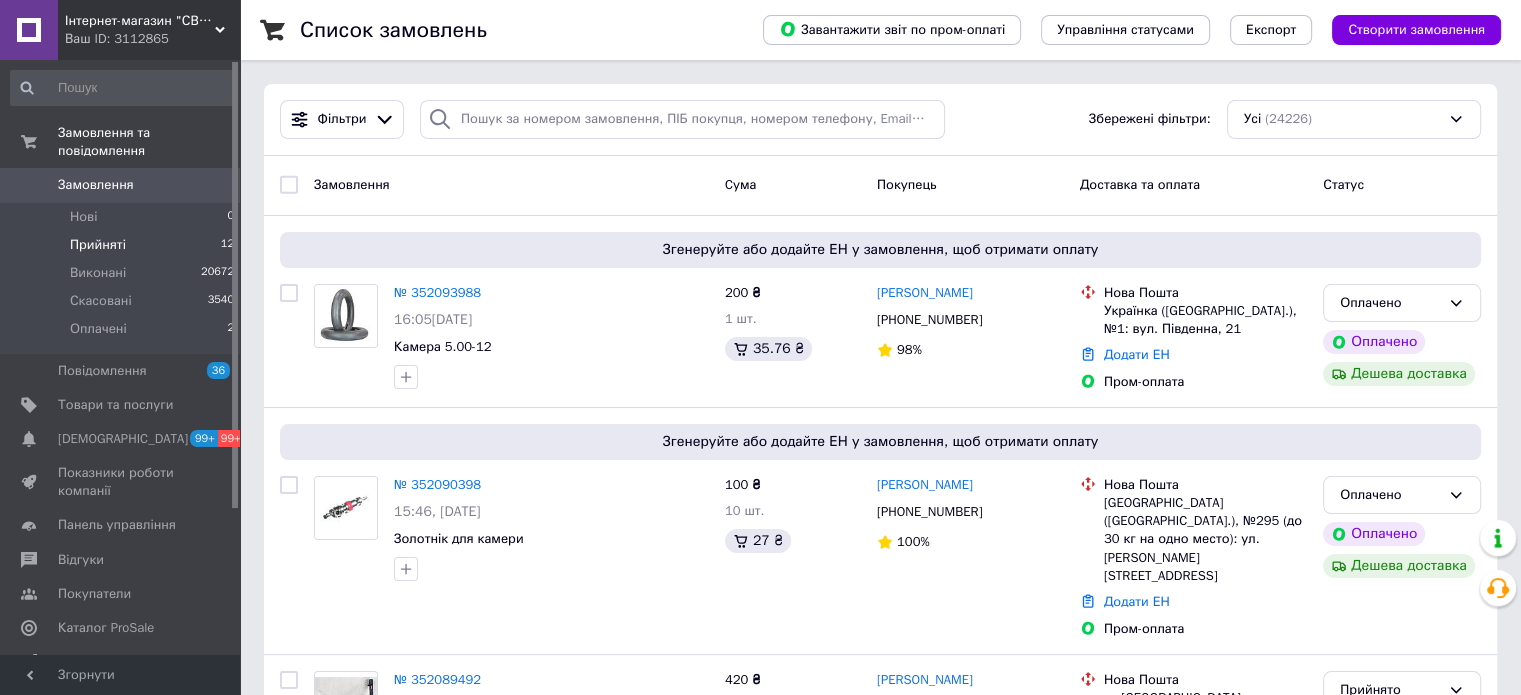 click on "Прийняті 12" at bounding box center [123, 245] 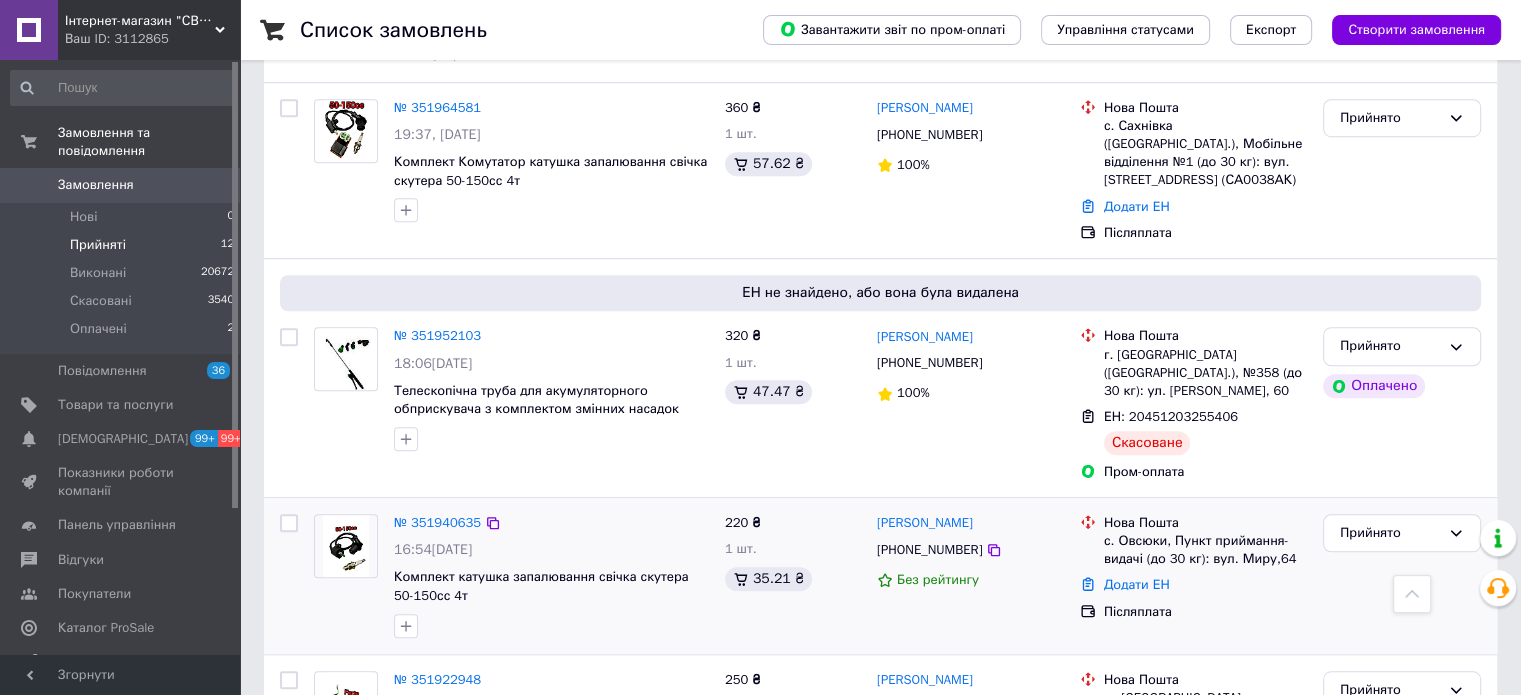 scroll, scrollTop: 1500, scrollLeft: 0, axis: vertical 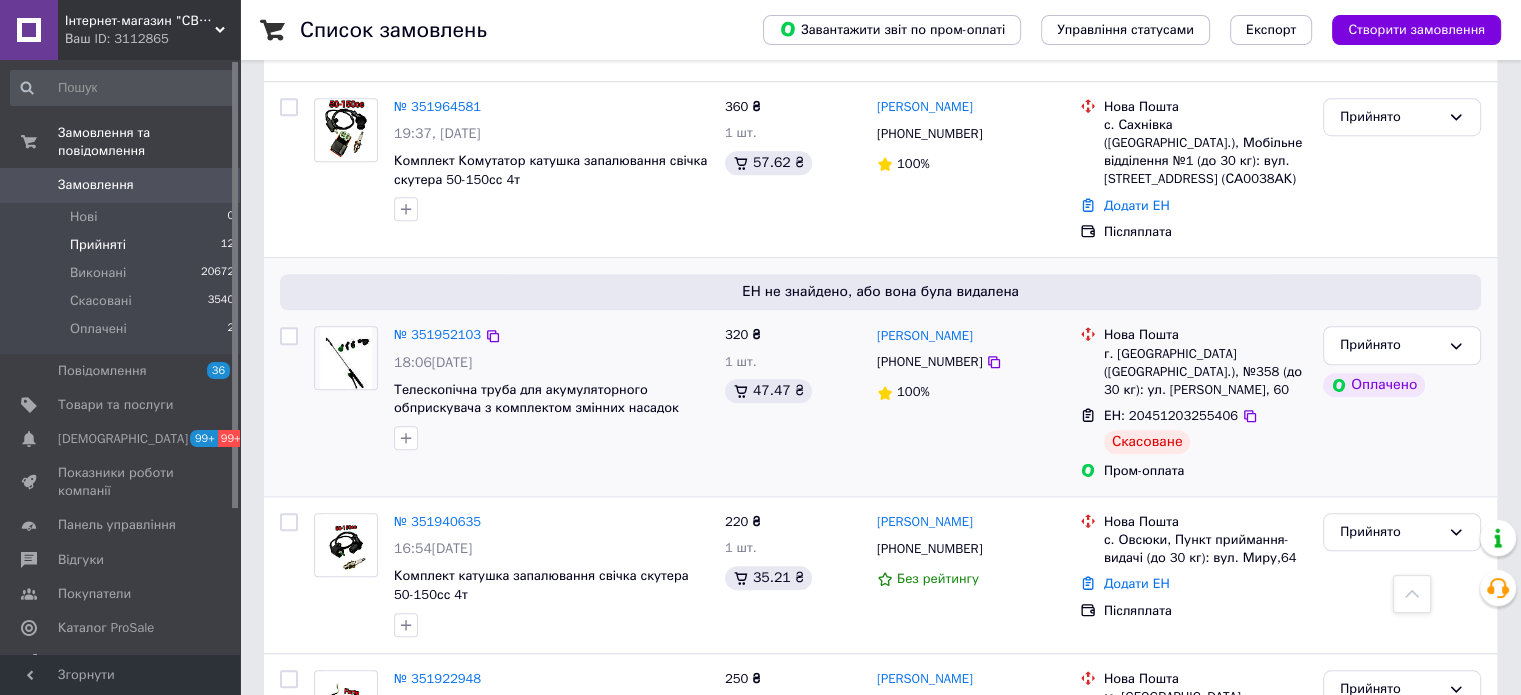 click on "№ 351952103" at bounding box center (437, 335) 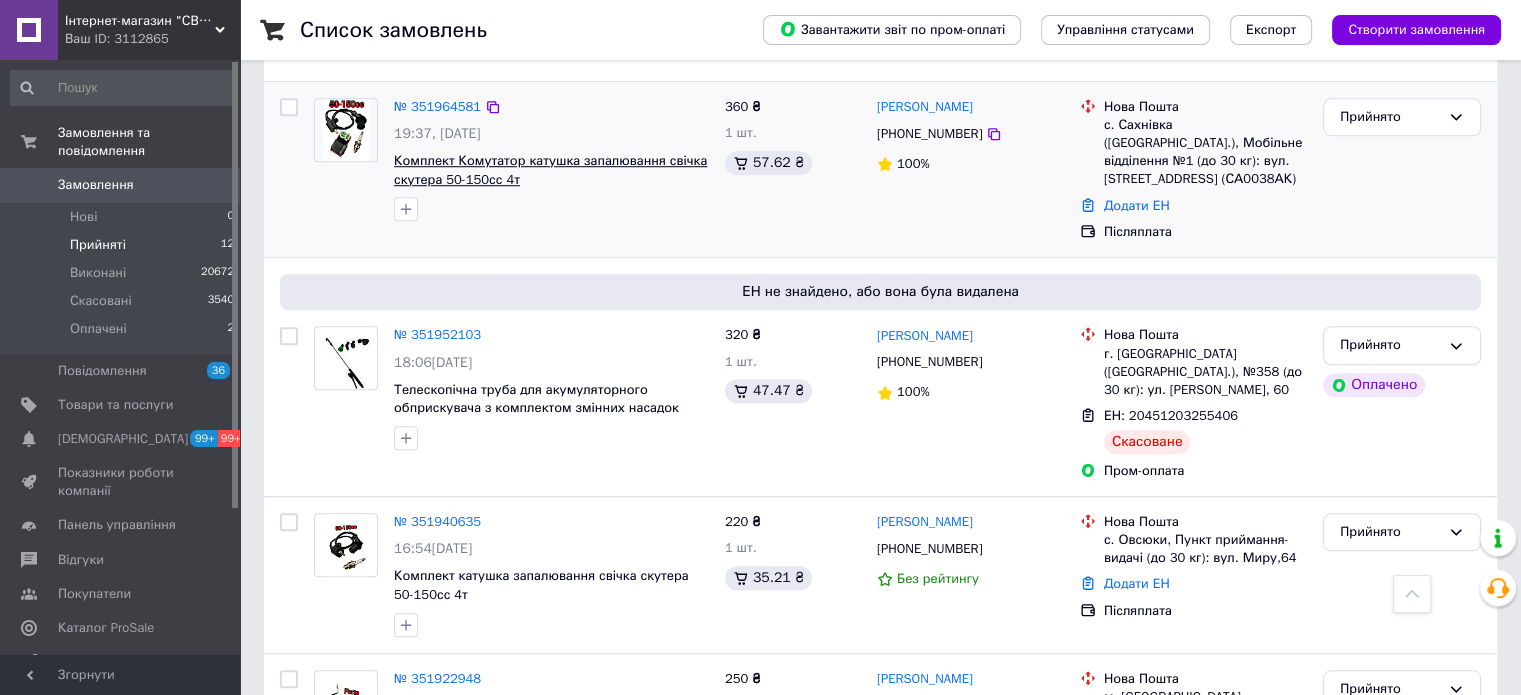 drag, startPoint x: 486, startPoint y: 259, endPoint x: 466, endPoint y: 112, distance: 148.35431 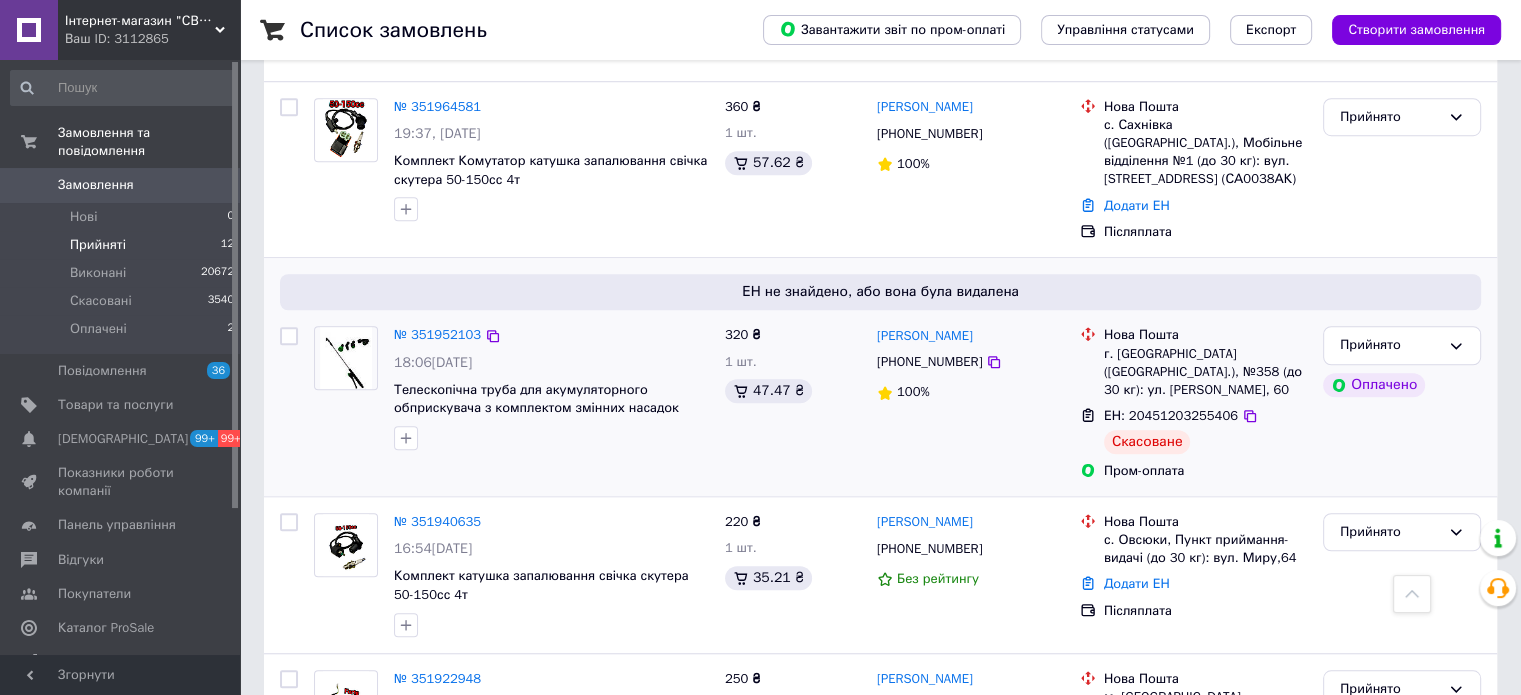 click on "№ 351952103" at bounding box center [437, 335] 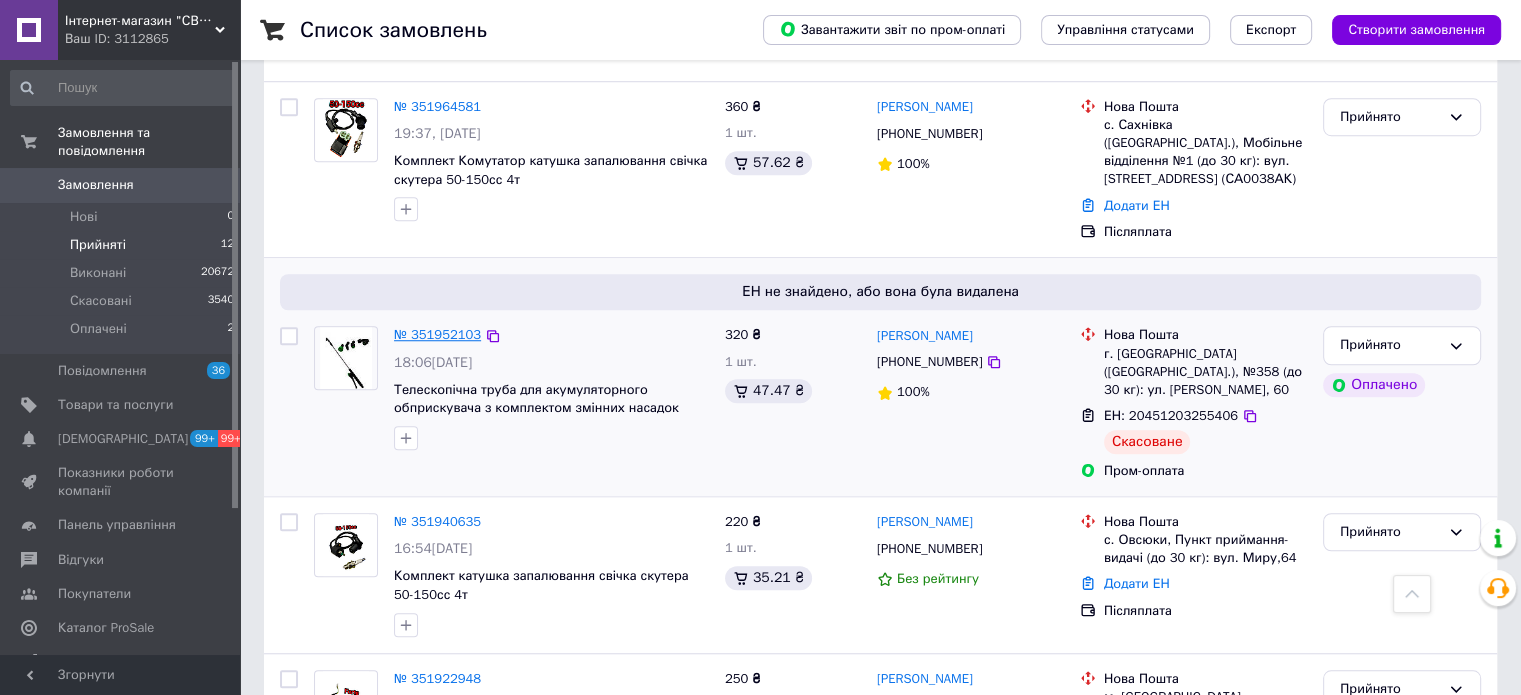 click on "№ 351952103" at bounding box center (437, 334) 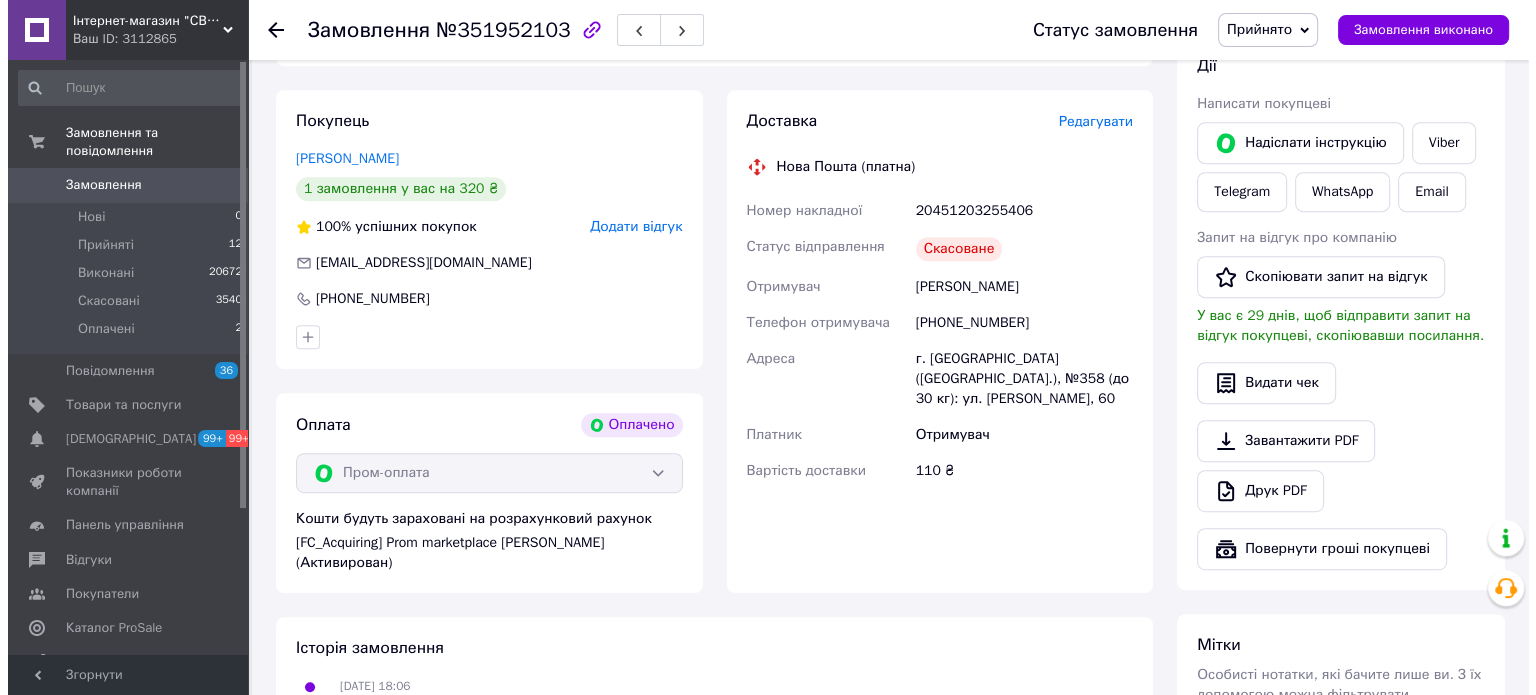 scroll, scrollTop: 667, scrollLeft: 0, axis: vertical 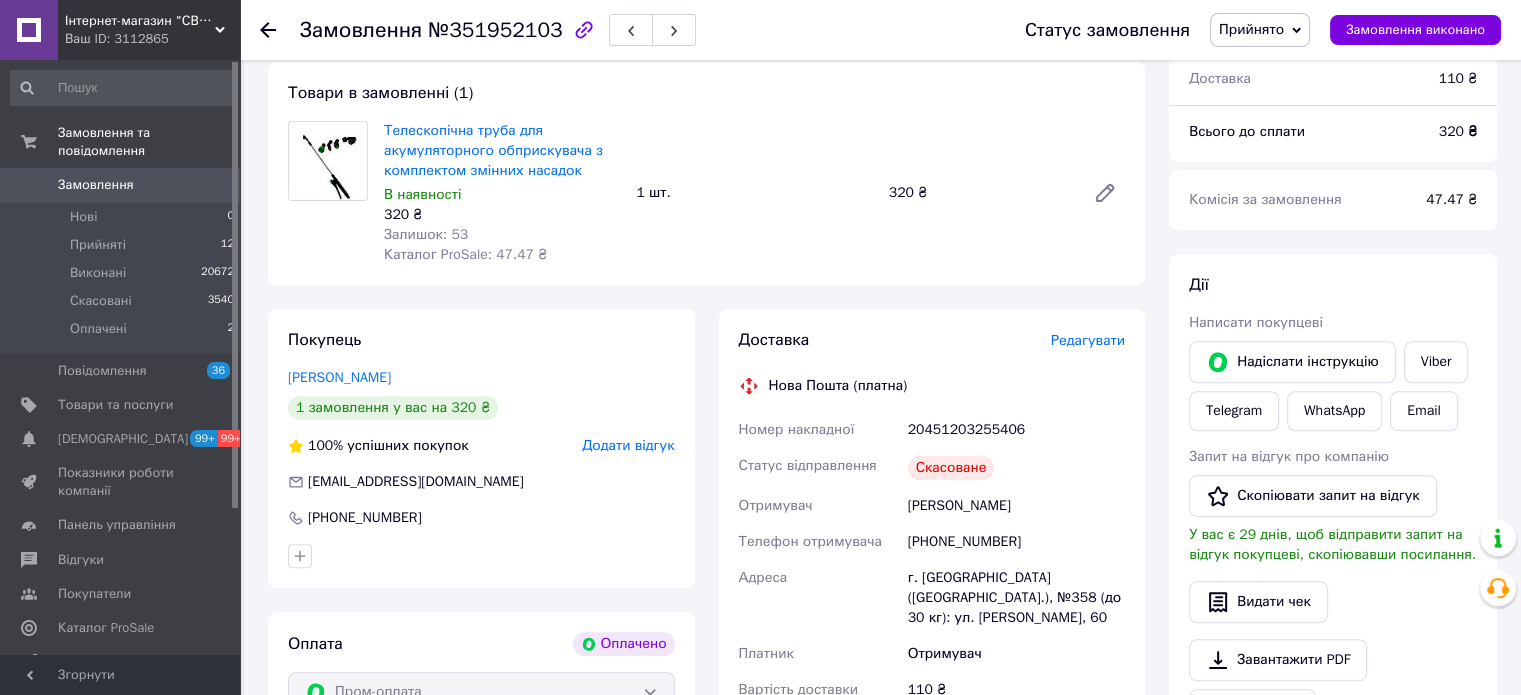 click on "Доставка" at bounding box center (895, 340) 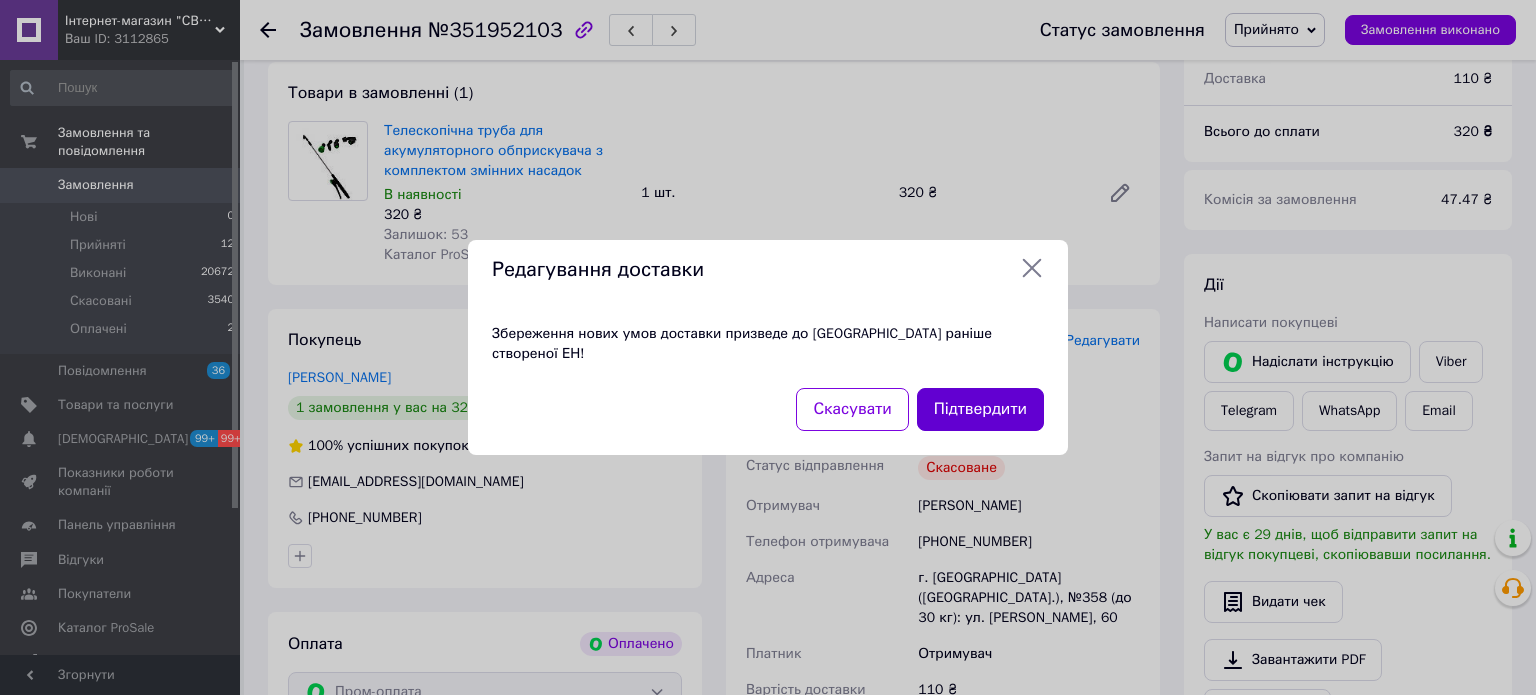 click on "Підтвердити" at bounding box center [980, 409] 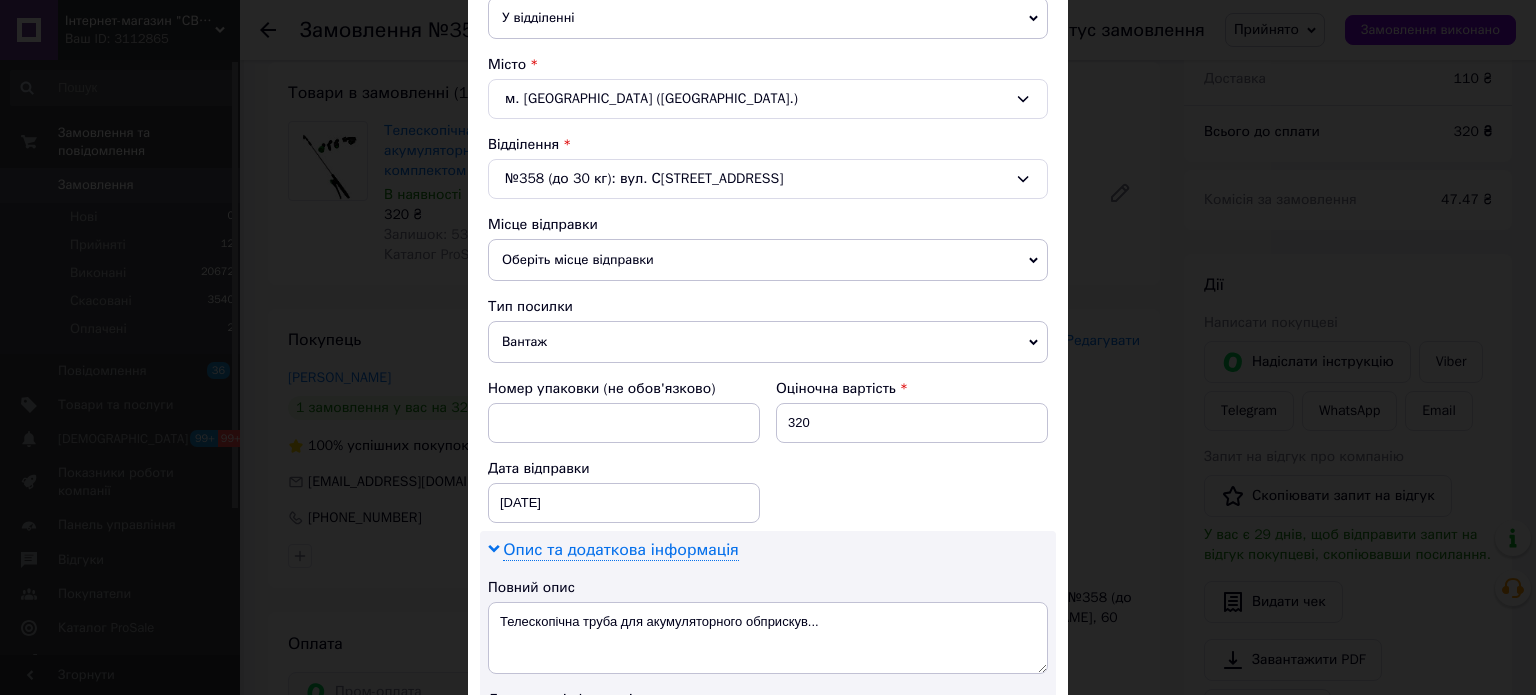 scroll, scrollTop: 850, scrollLeft: 0, axis: vertical 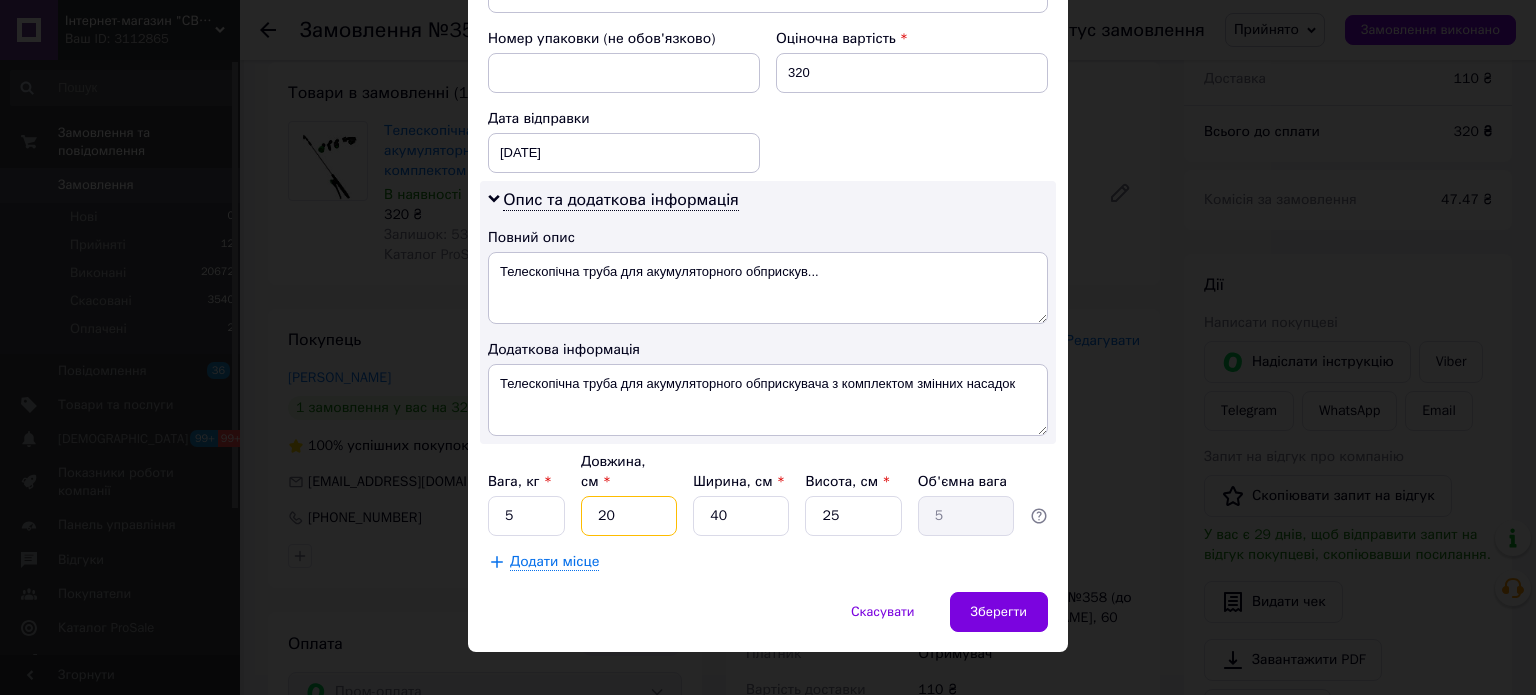 drag, startPoint x: 617, startPoint y: 489, endPoint x: 604, endPoint y: 496, distance: 14.764823 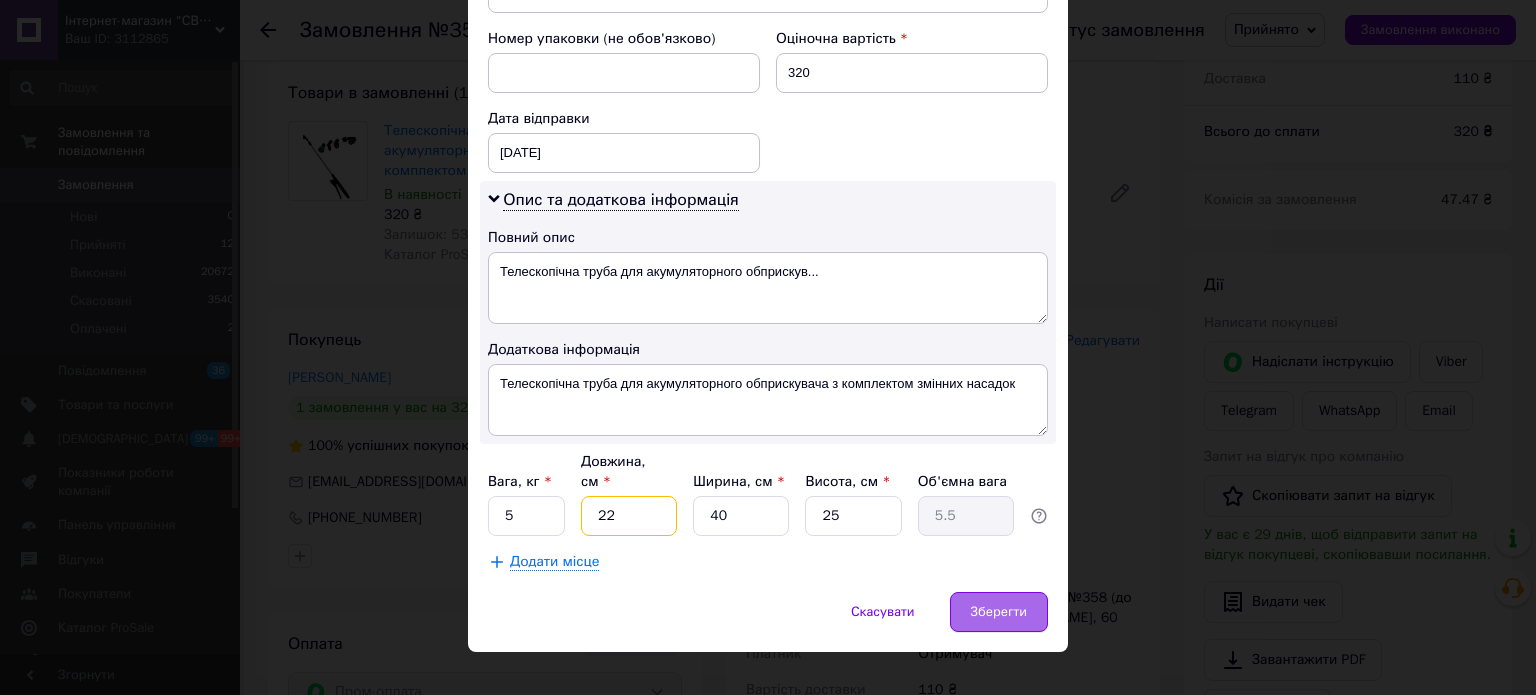 type on "22" 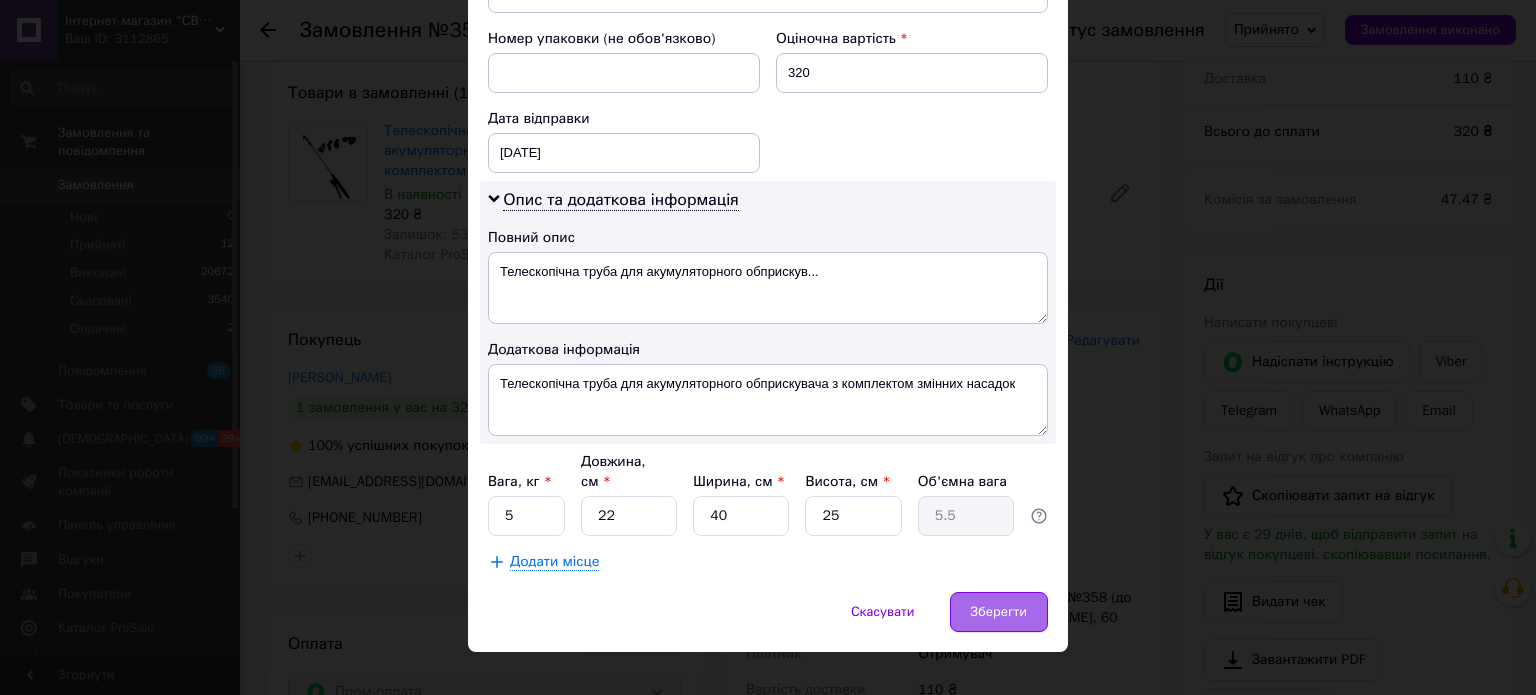 click on "Зберегти" at bounding box center [999, 612] 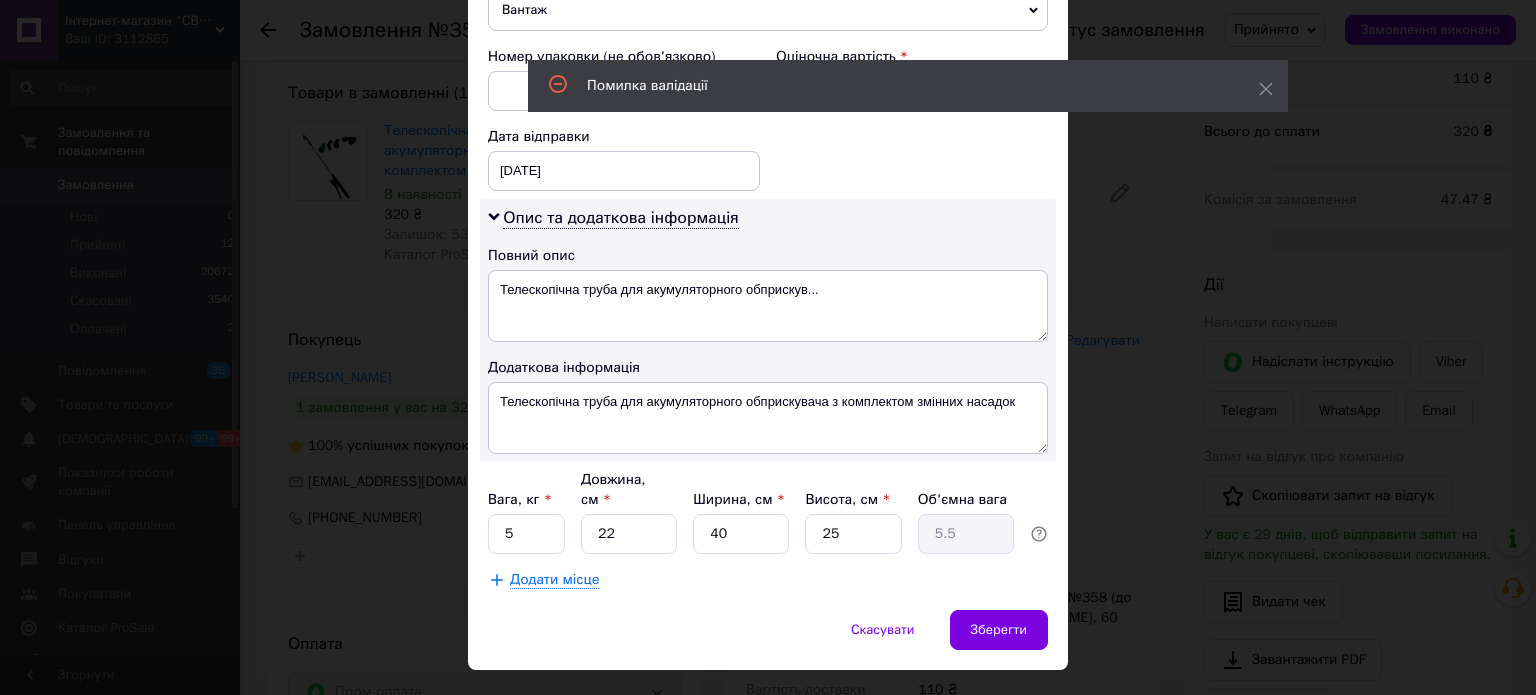scroll, scrollTop: 409, scrollLeft: 0, axis: vertical 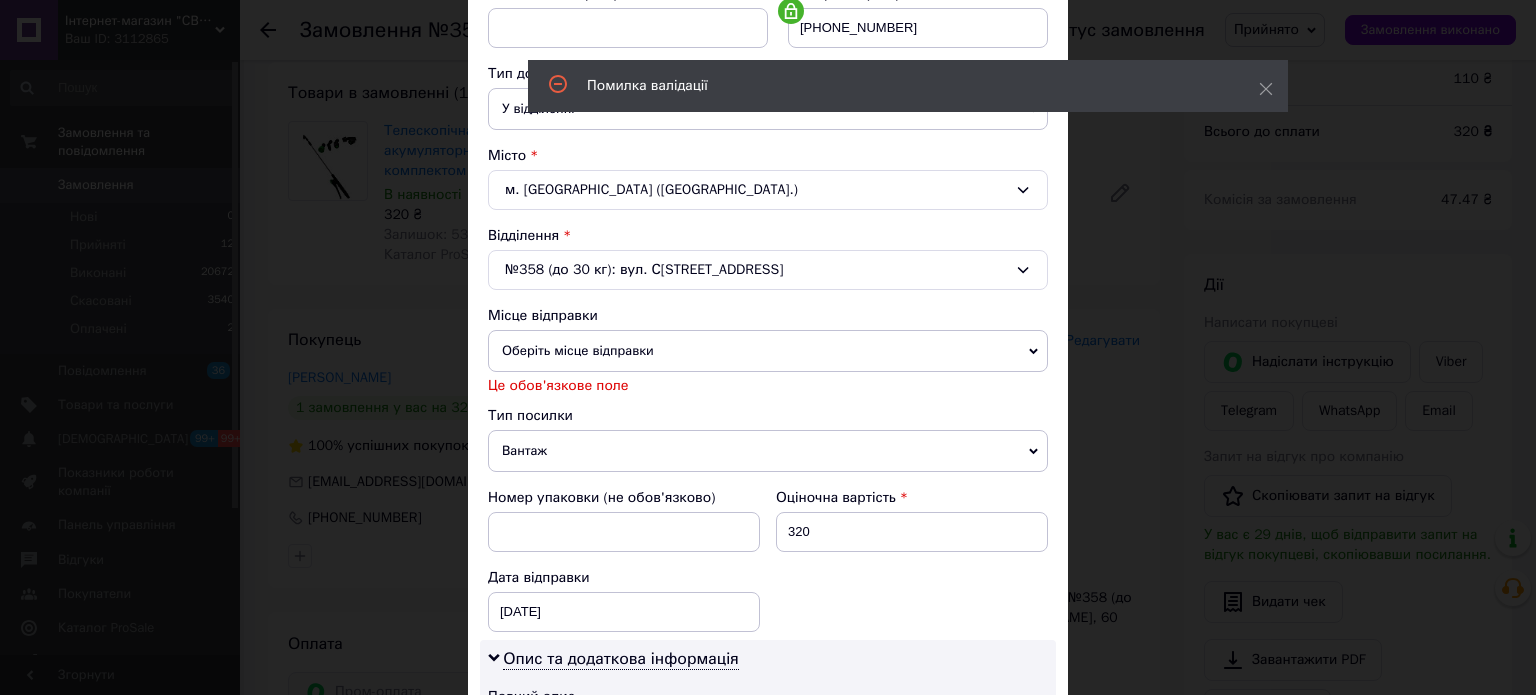 click on "Оберіть місце відправки" at bounding box center (768, 351) 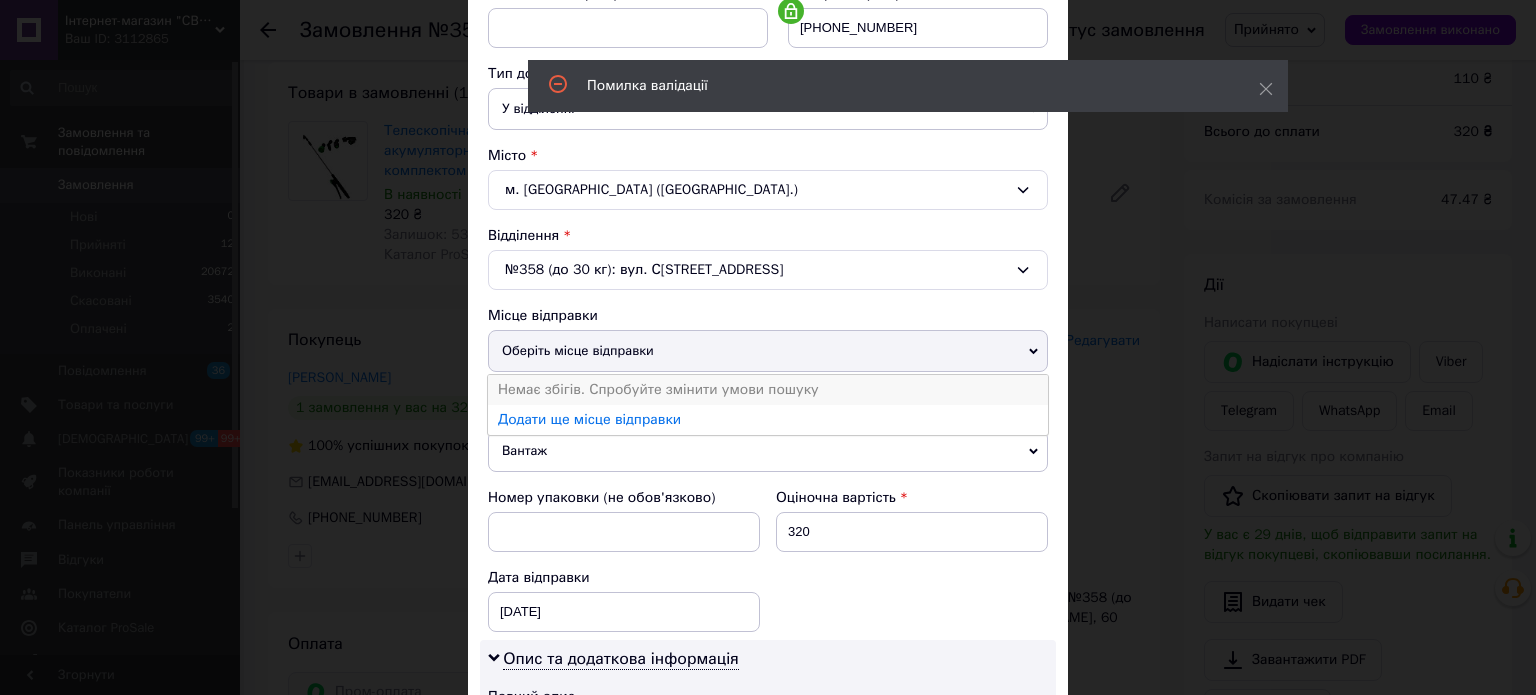 click on "Немає збігів. Спробуйте змінити умови пошуку" at bounding box center (768, 390) 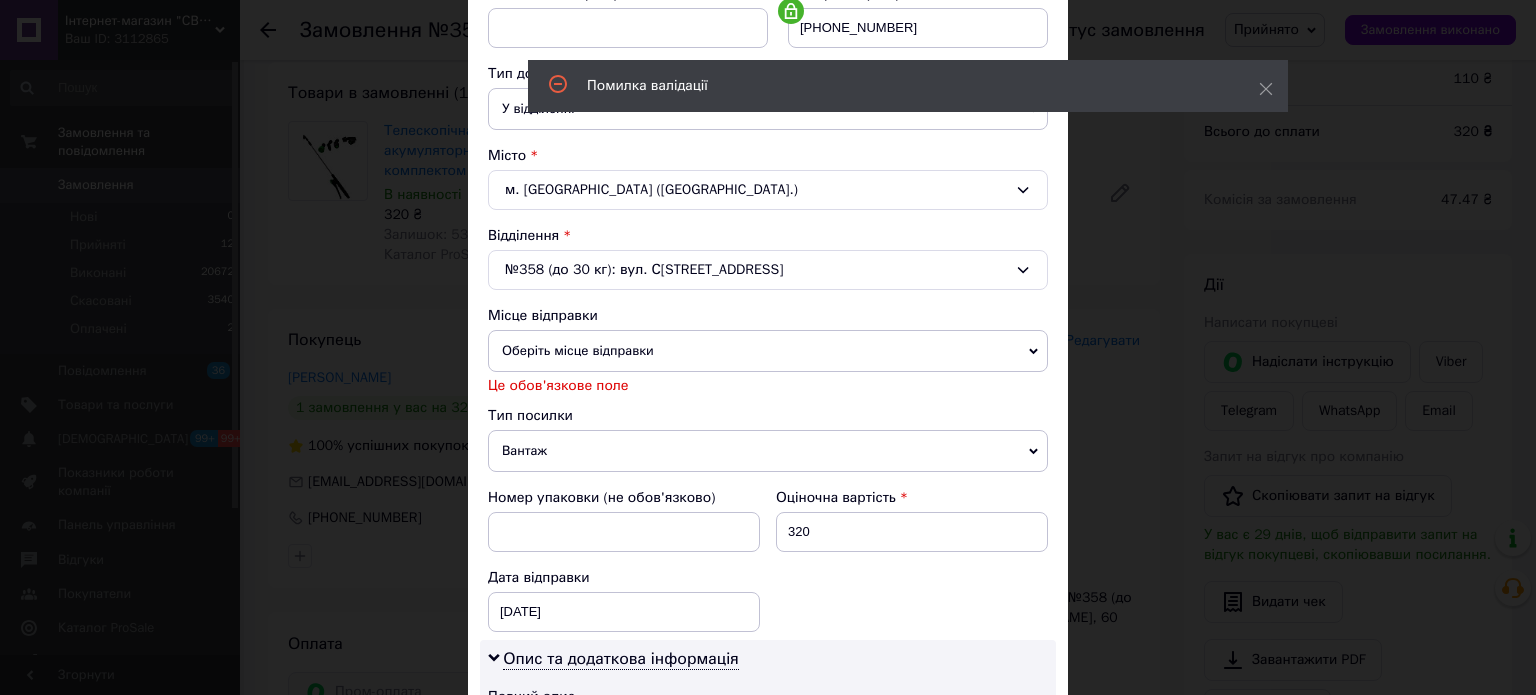 click on "Оберіть місце відправки" at bounding box center (768, 351) 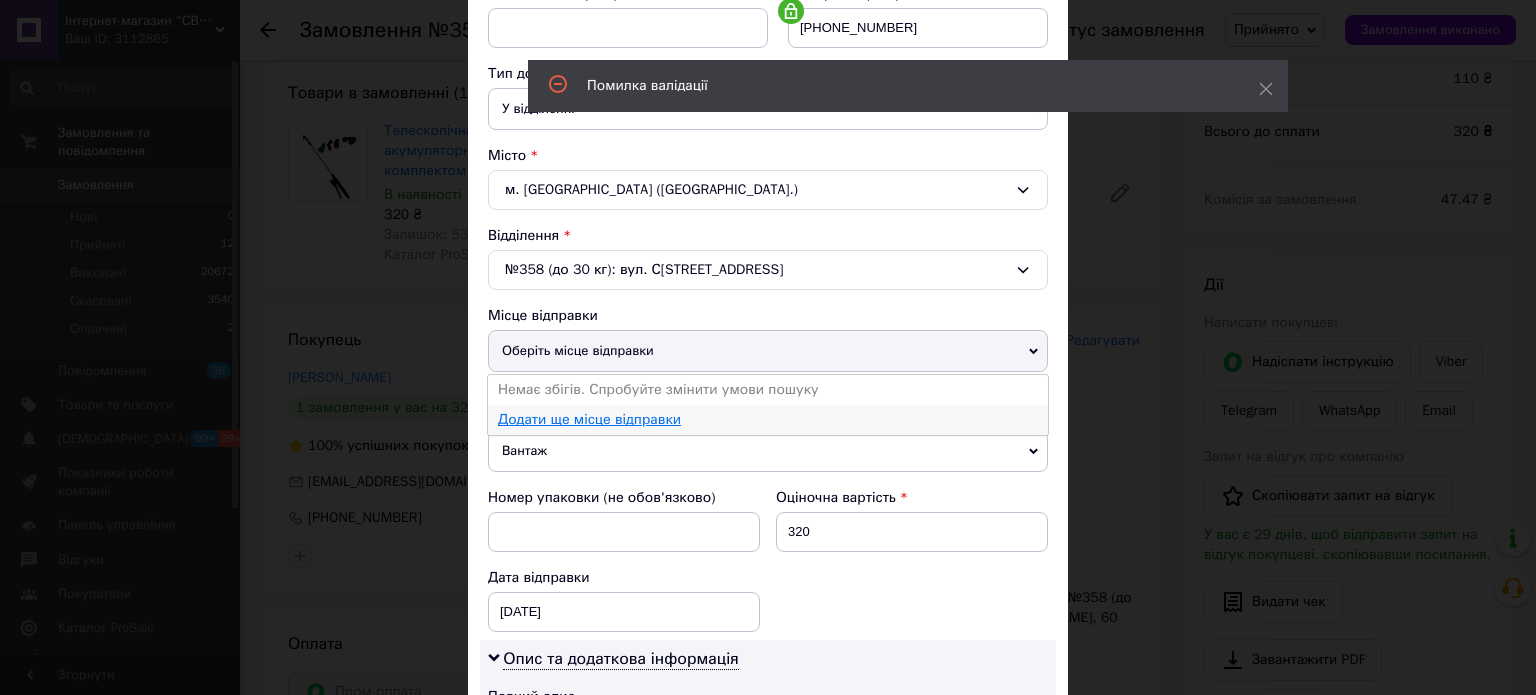 click on "Додати ще місце відправки" at bounding box center (589, 419) 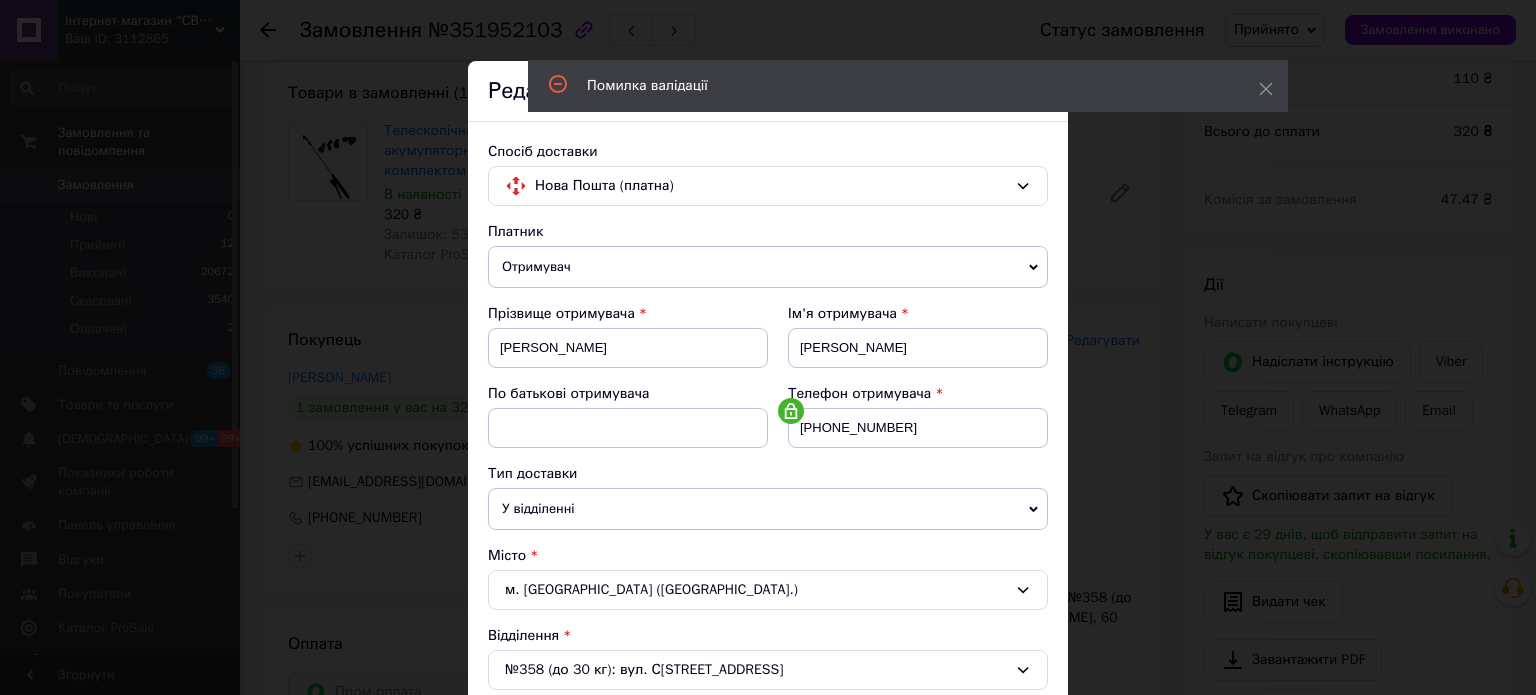 scroll, scrollTop: 0, scrollLeft: 0, axis: both 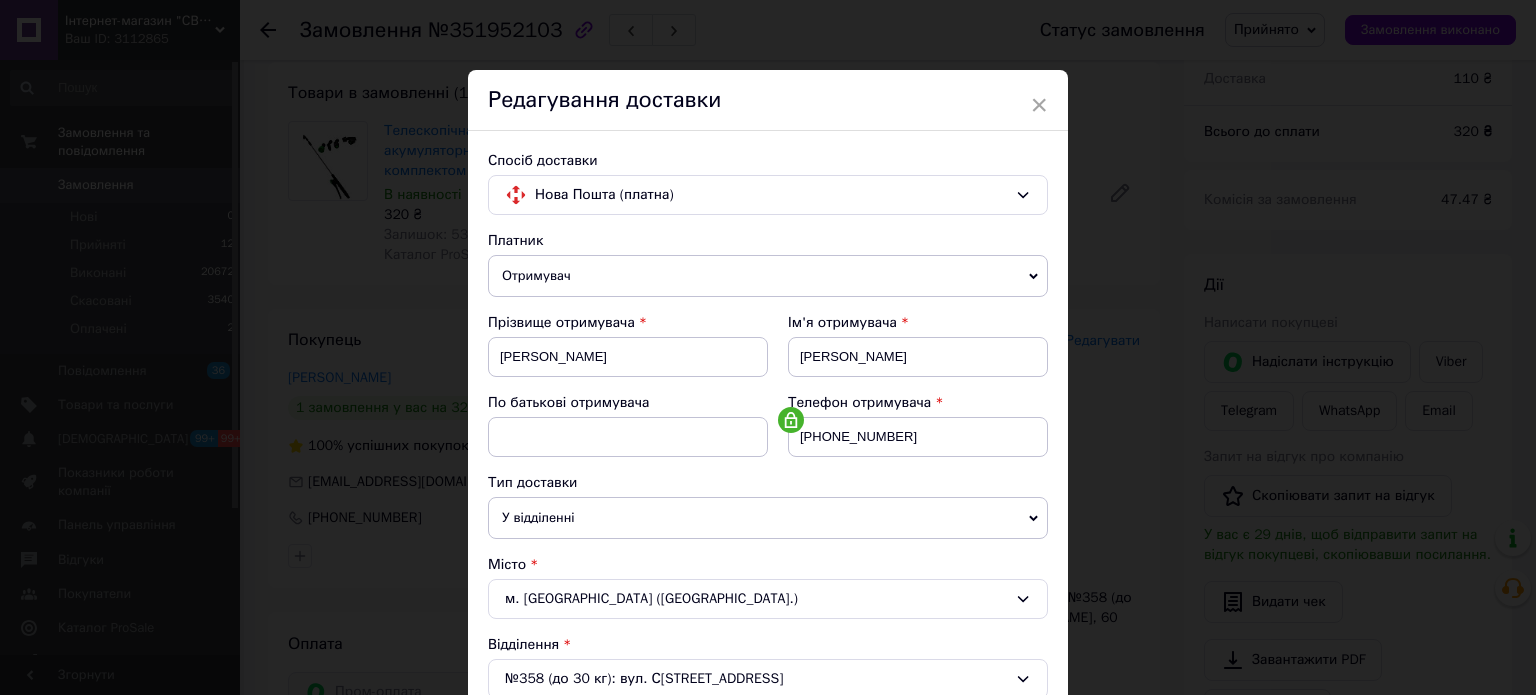 click on "Редагування доставки" at bounding box center (768, 100) 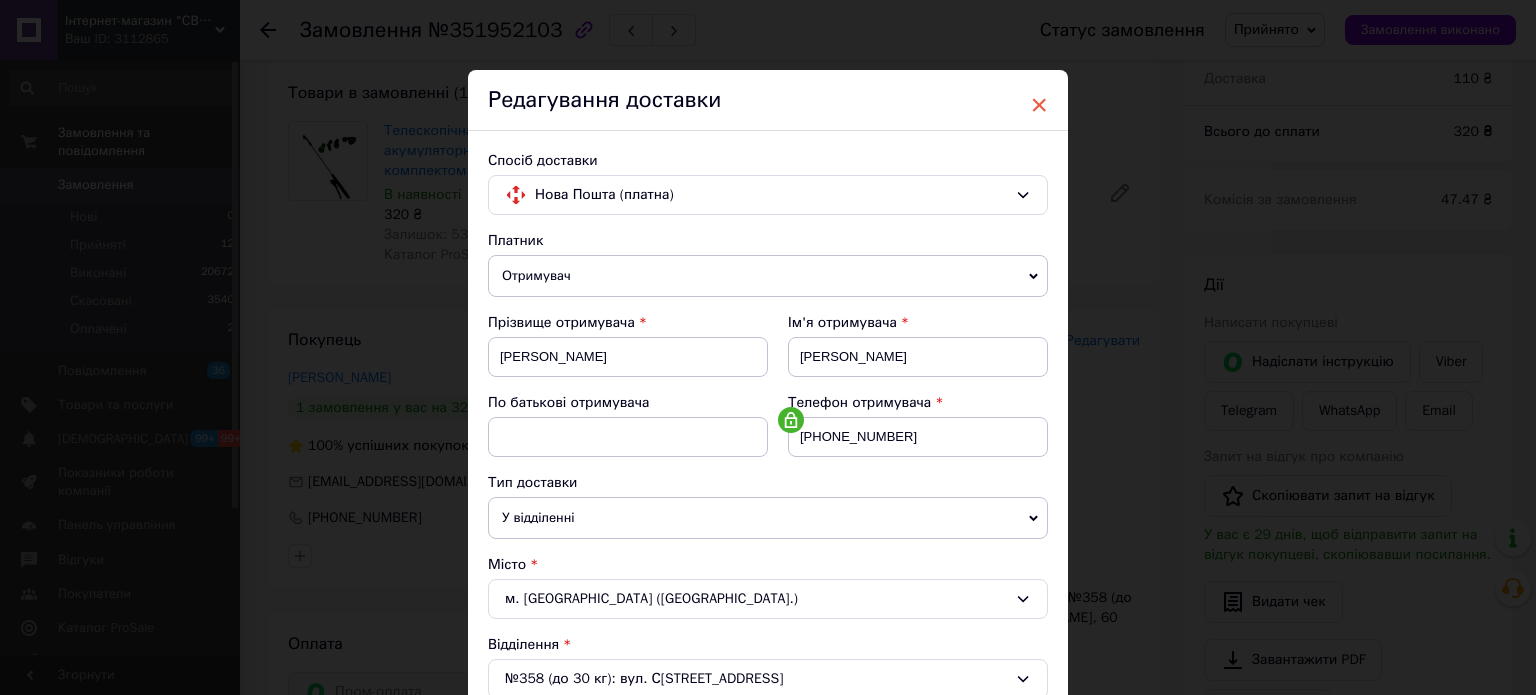 click on "×" at bounding box center (1039, 105) 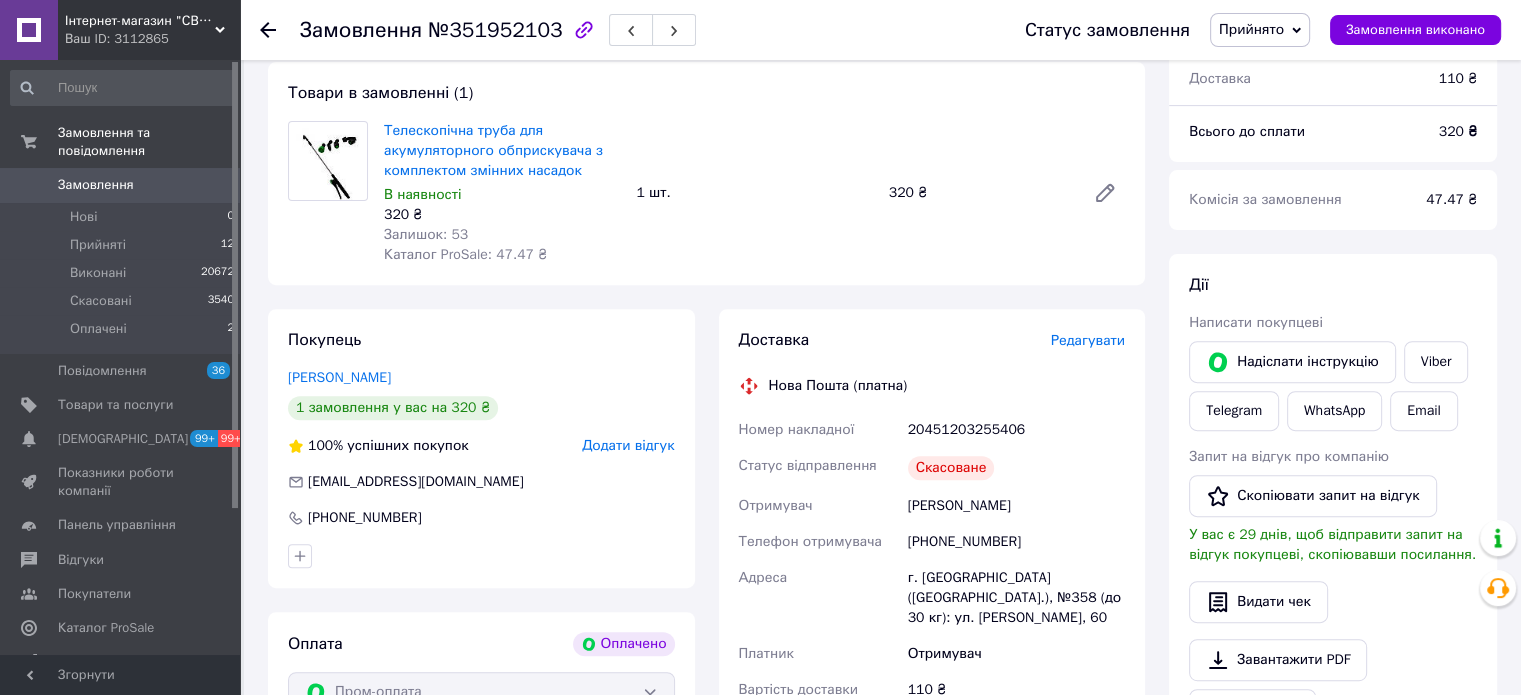 click on "20451203255406" at bounding box center [1016, 430] 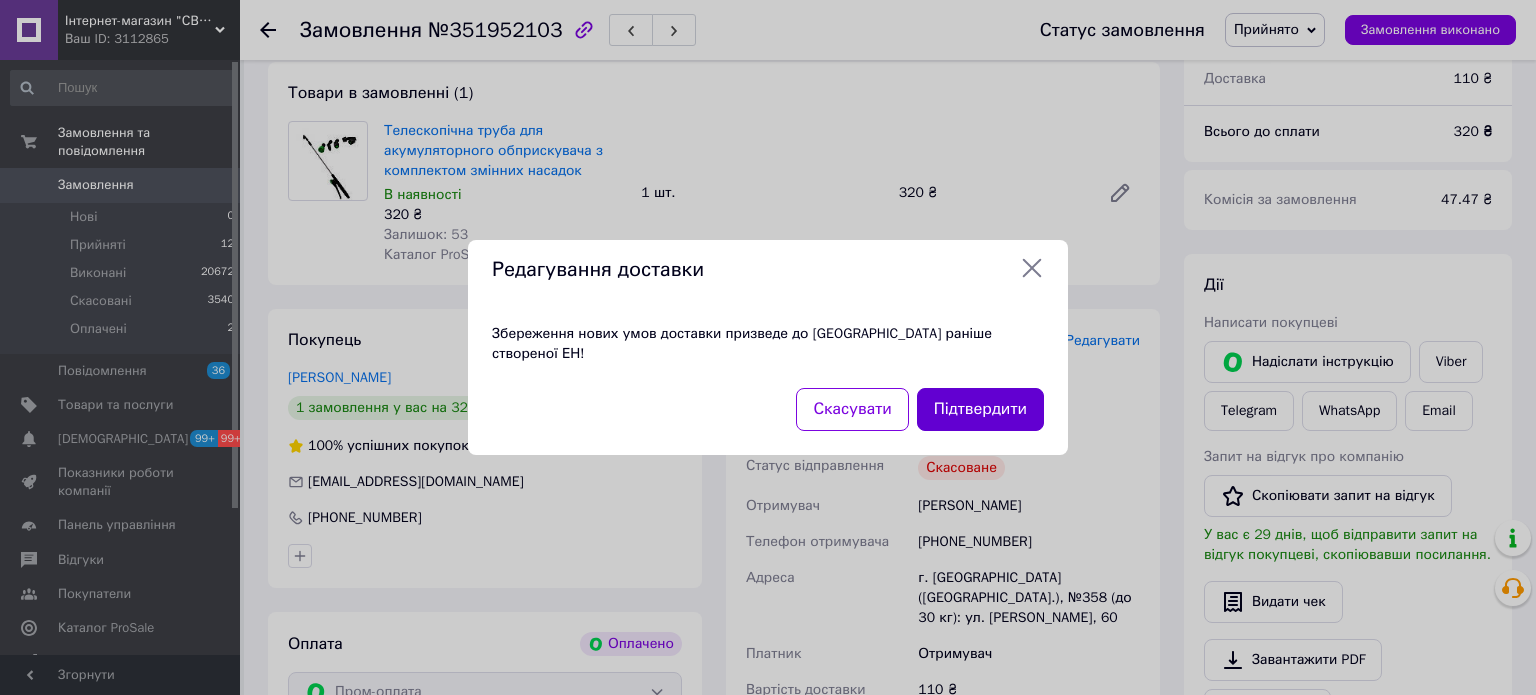 click on "Підтвердити" at bounding box center (980, 409) 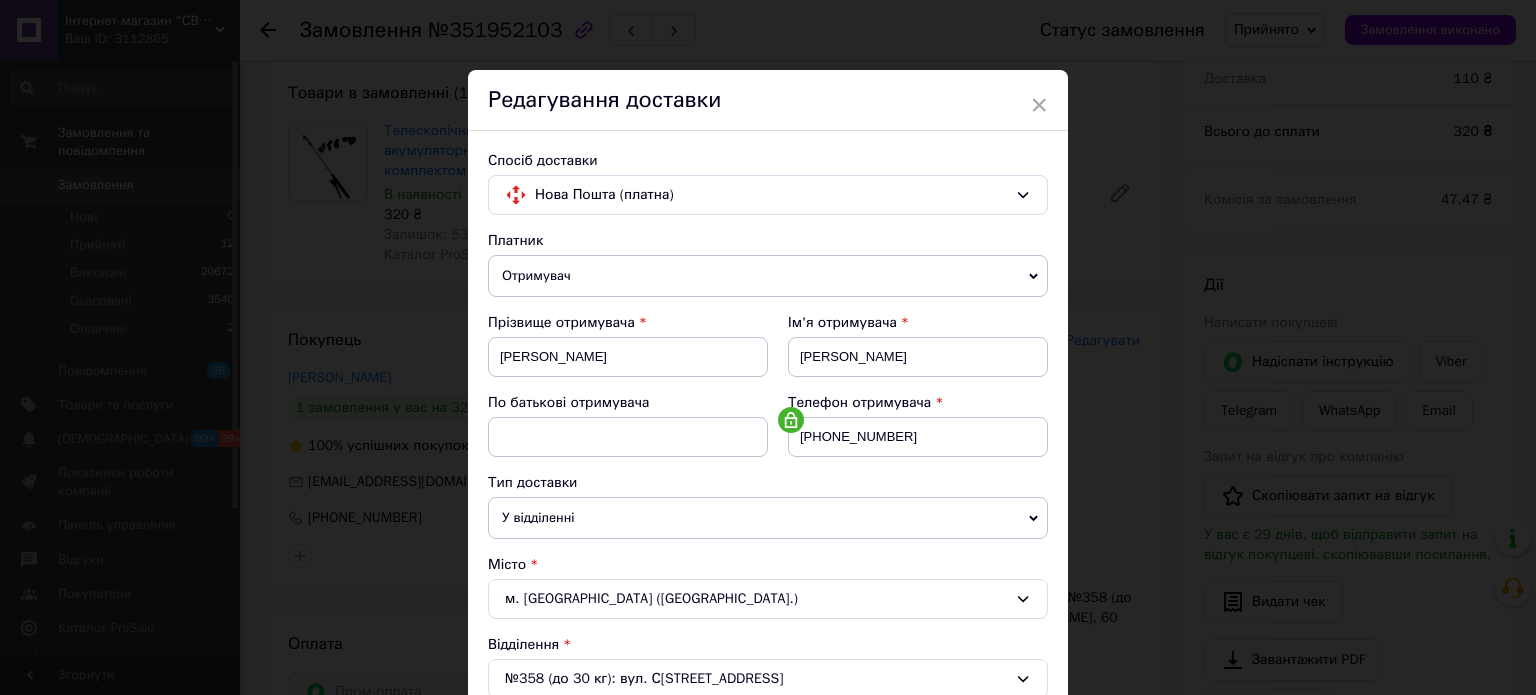 scroll, scrollTop: 0, scrollLeft: 0, axis: both 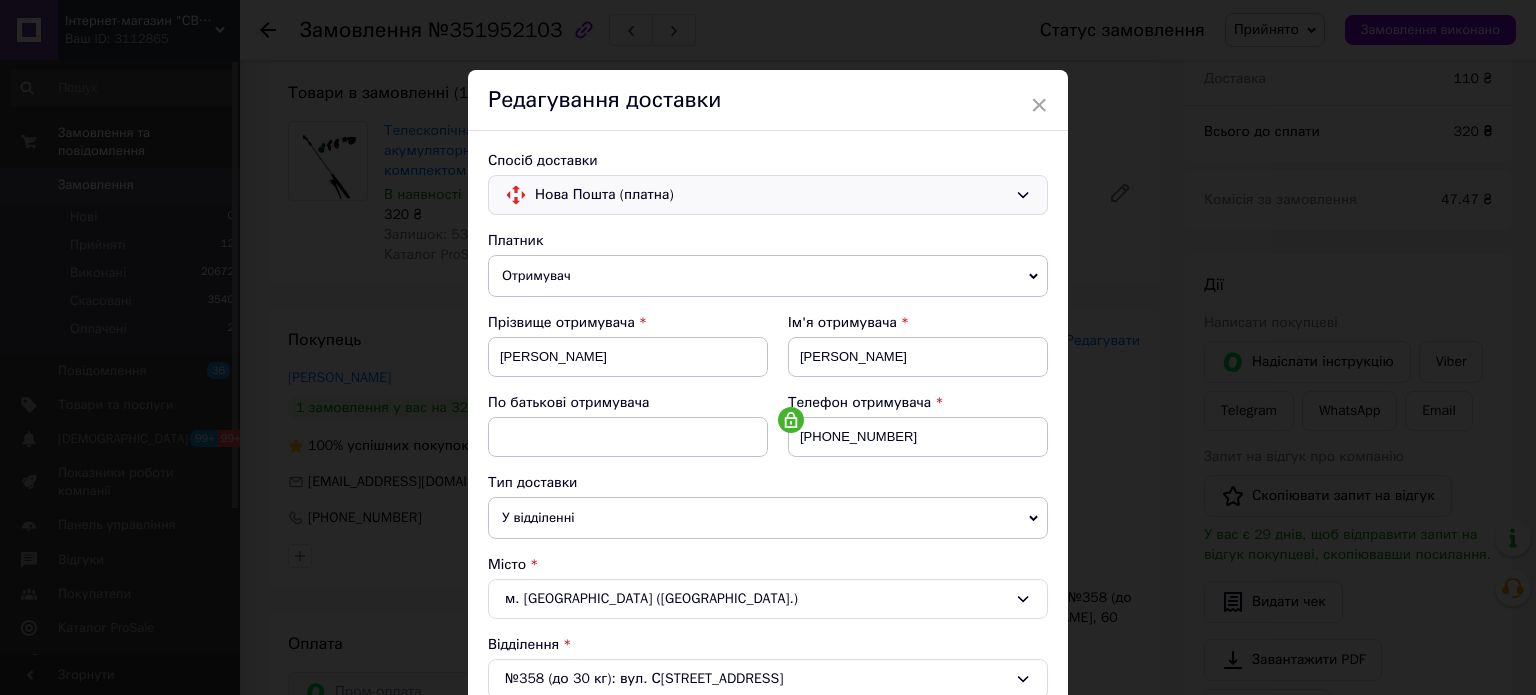 click on "Нова Пошта (платна)" at bounding box center [771, 195] 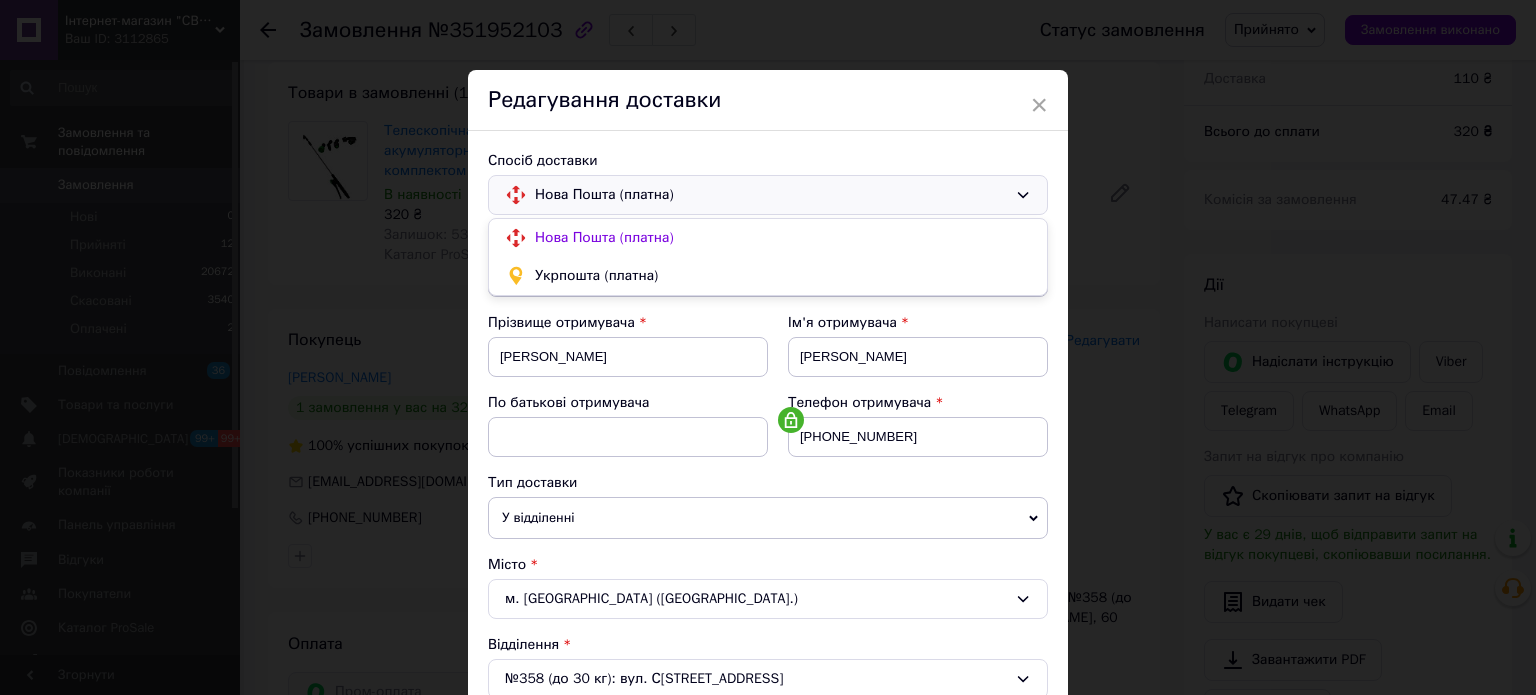 click on "Нова Пошта (платна)" at bounding box center (771, 195) 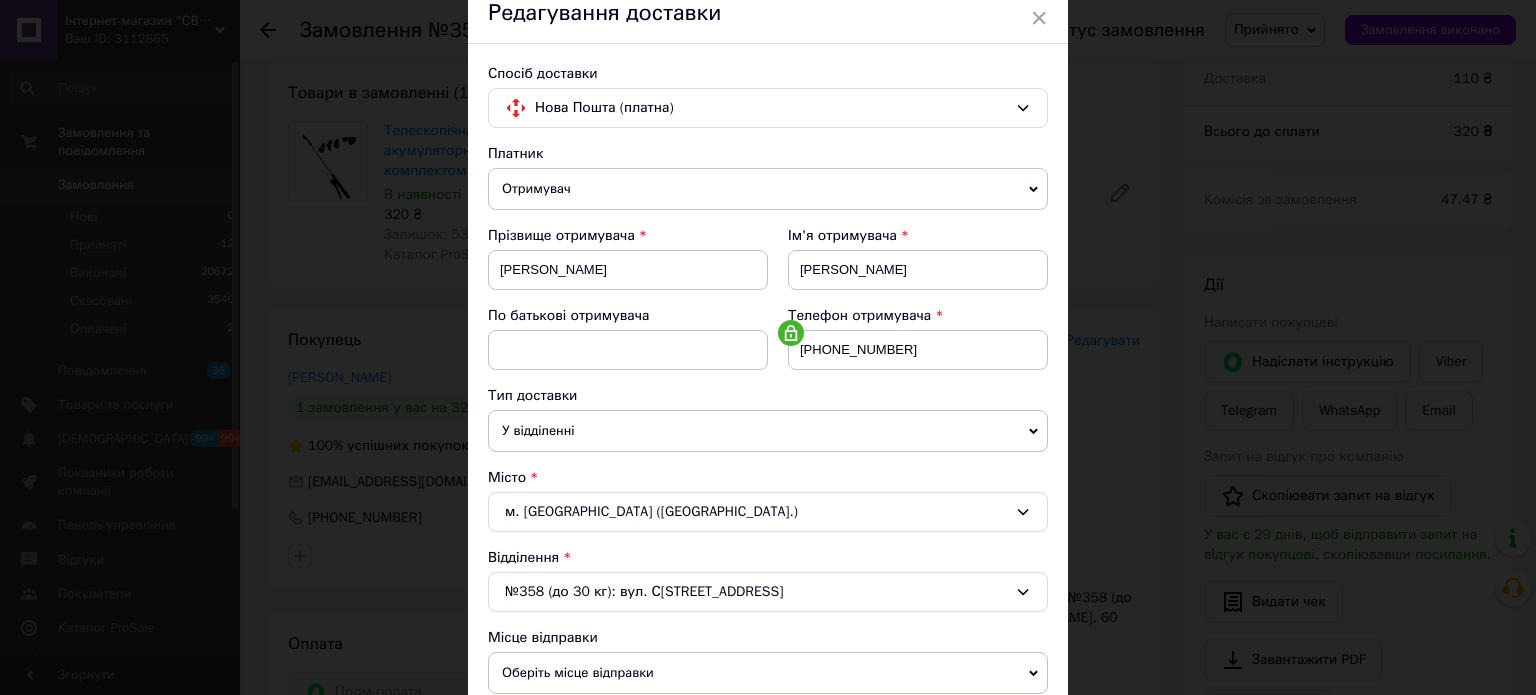 scroll, scrollTop: 300, scrollLeft: 0, axis: vertical 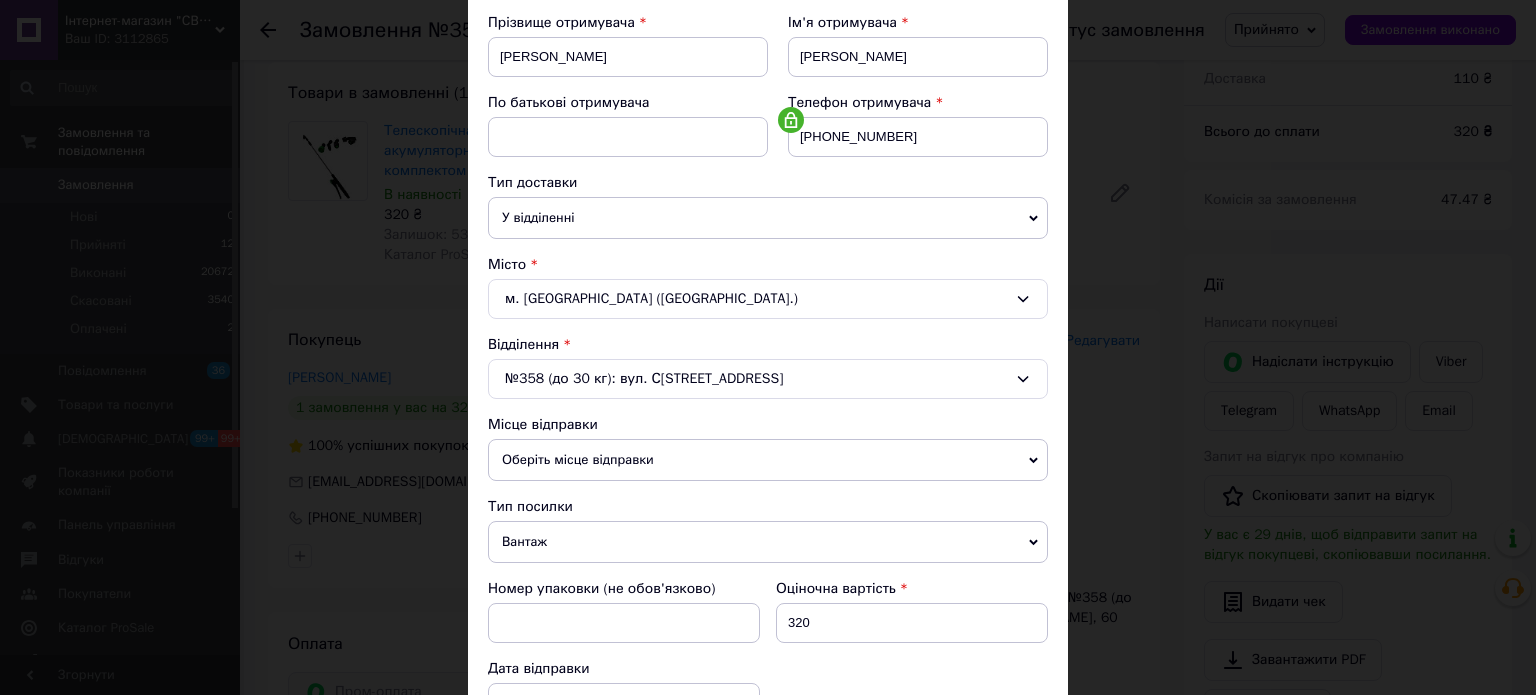 click on "Оберіть місце відправки" at bounding box center (768, 460) 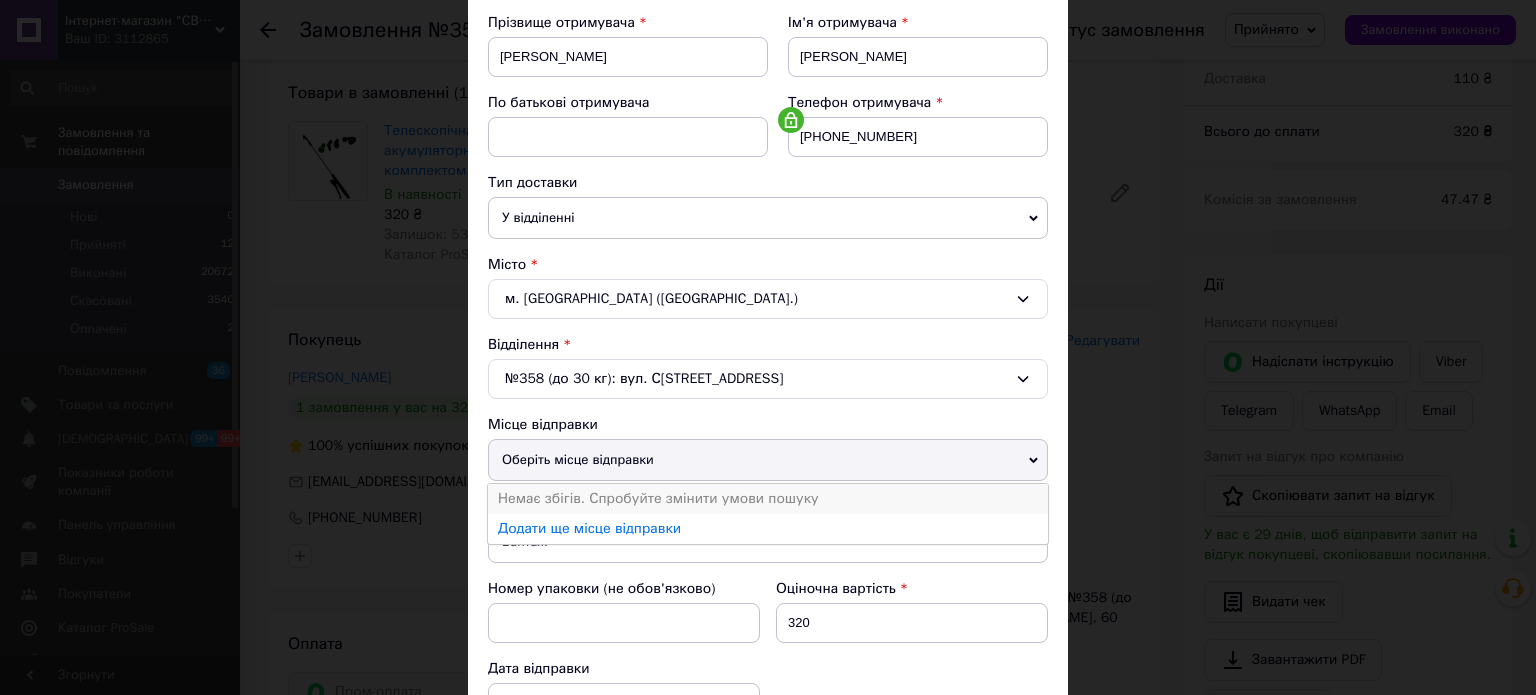 click on "Немає збігів. Спробуйте змінити умови пошуку" at bounding box center [768, 499] 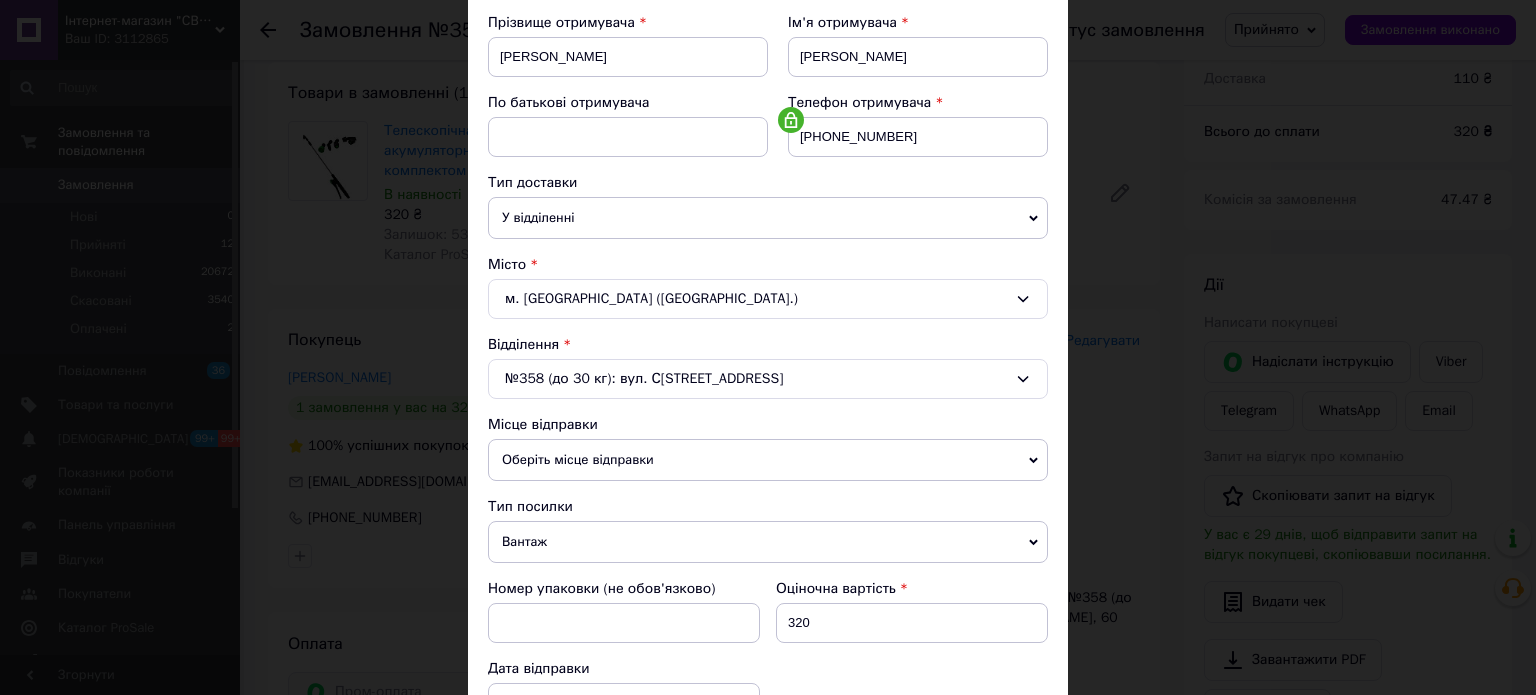 click on "Оберіть місце відправки" at bounding box center (768, 460) 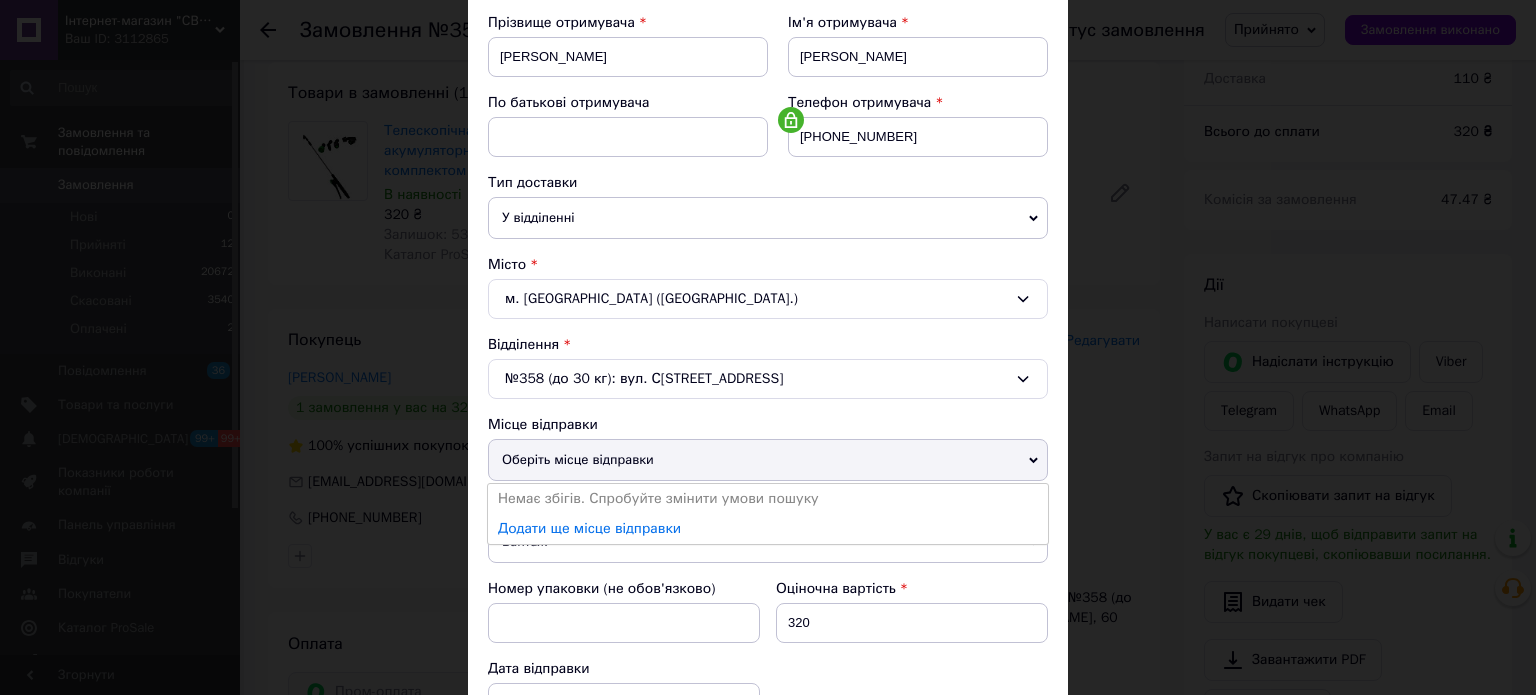 click on "Немає збігів. Спробуйте змінити умови пошуку" at bounding box center [768, 499] 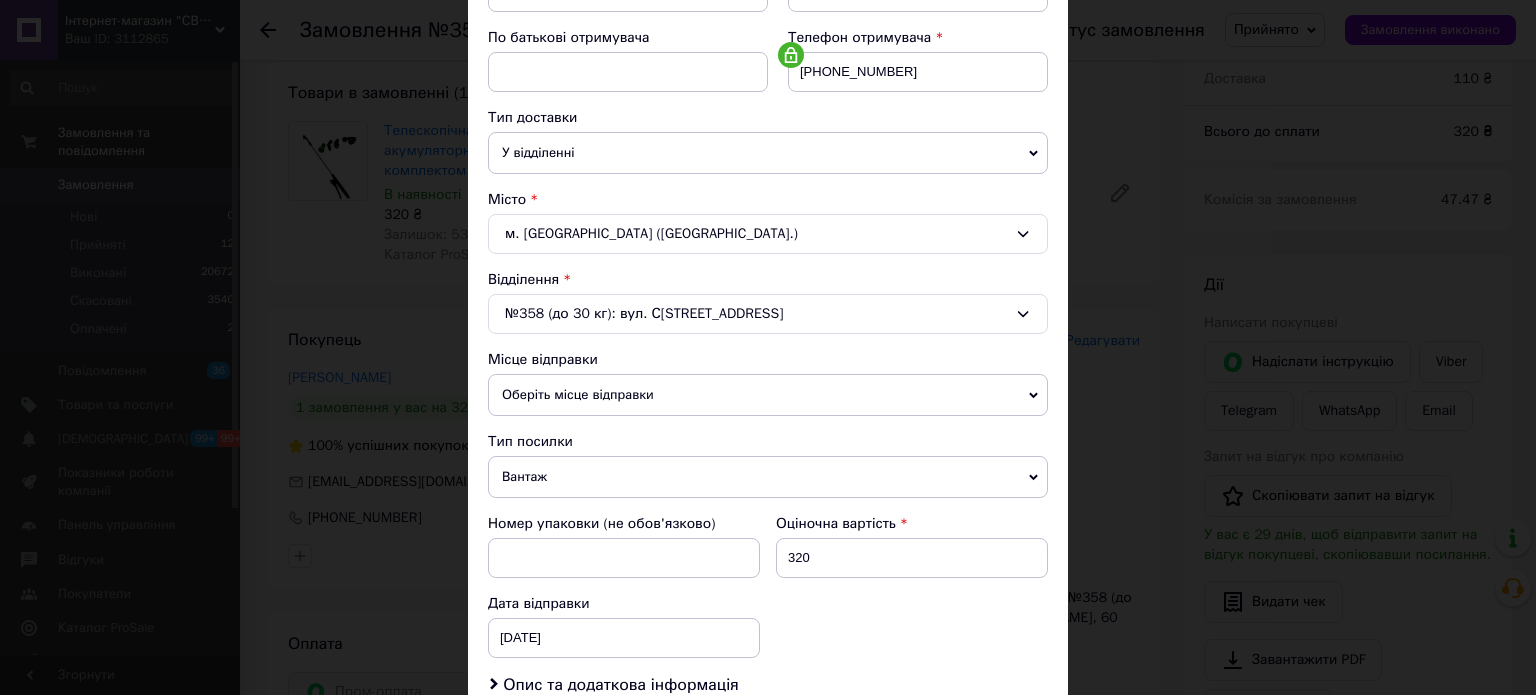 scroll, scrollTop: 400, scrollLeft: 0, axis: vertical 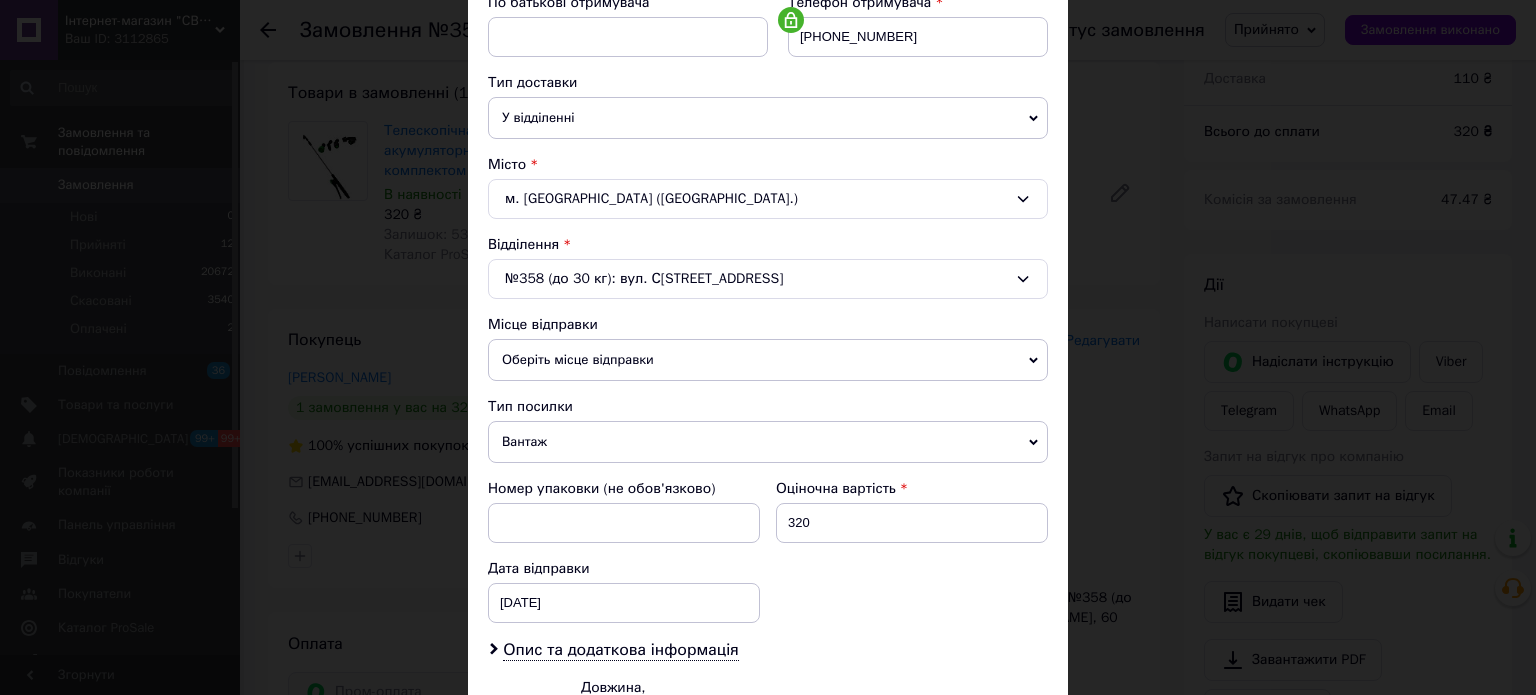 click on "Вантаж" at bounding box center (768, 442) 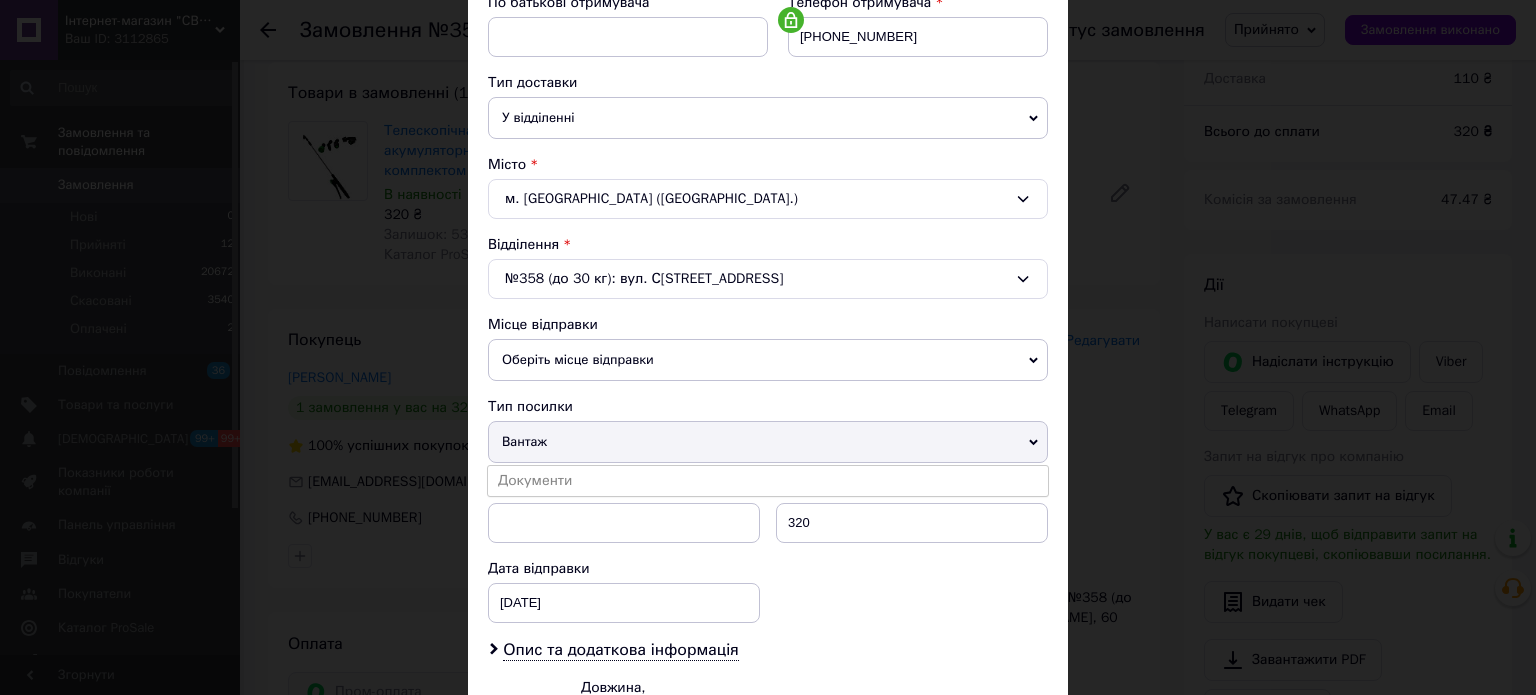 click on "Вантаж" at bounding box center [768, 442] 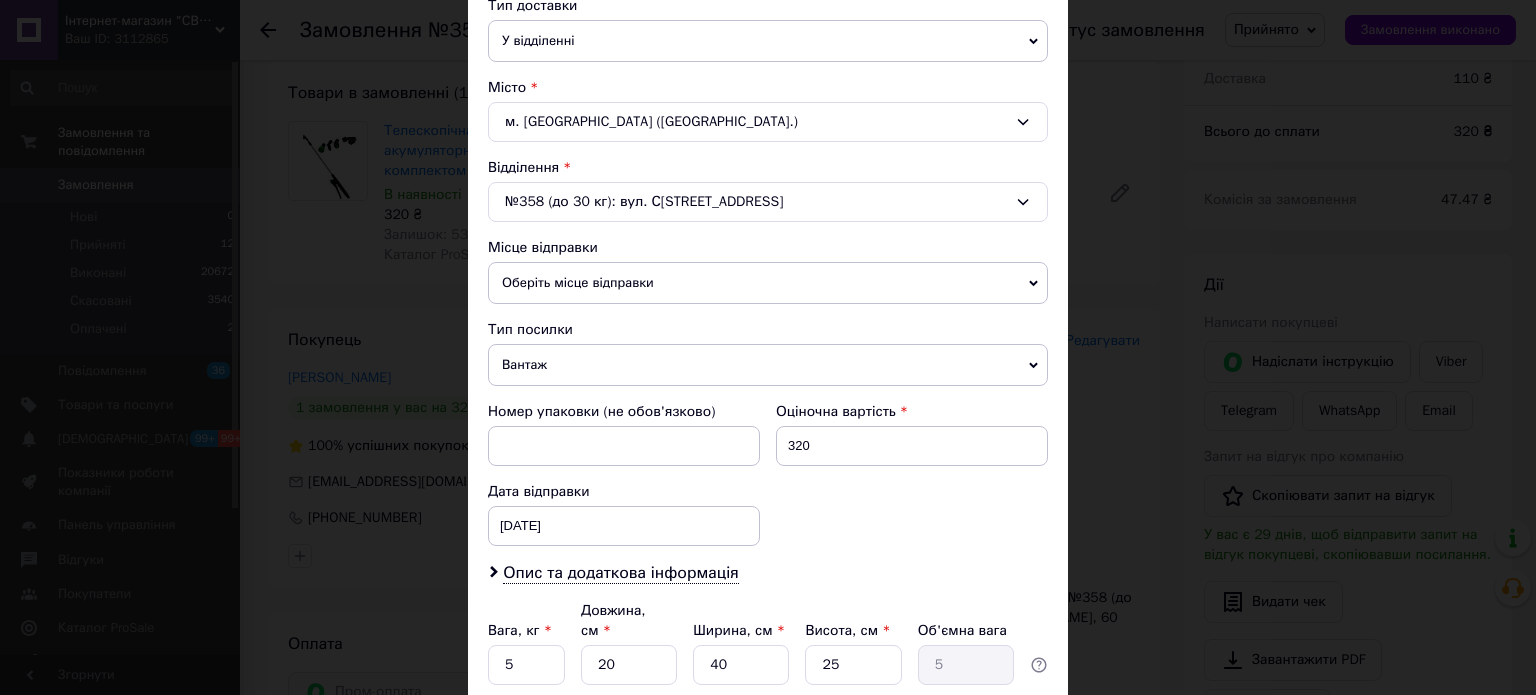 scroll, scrollTop: 600, scrollLeft: 0, axis: vertical 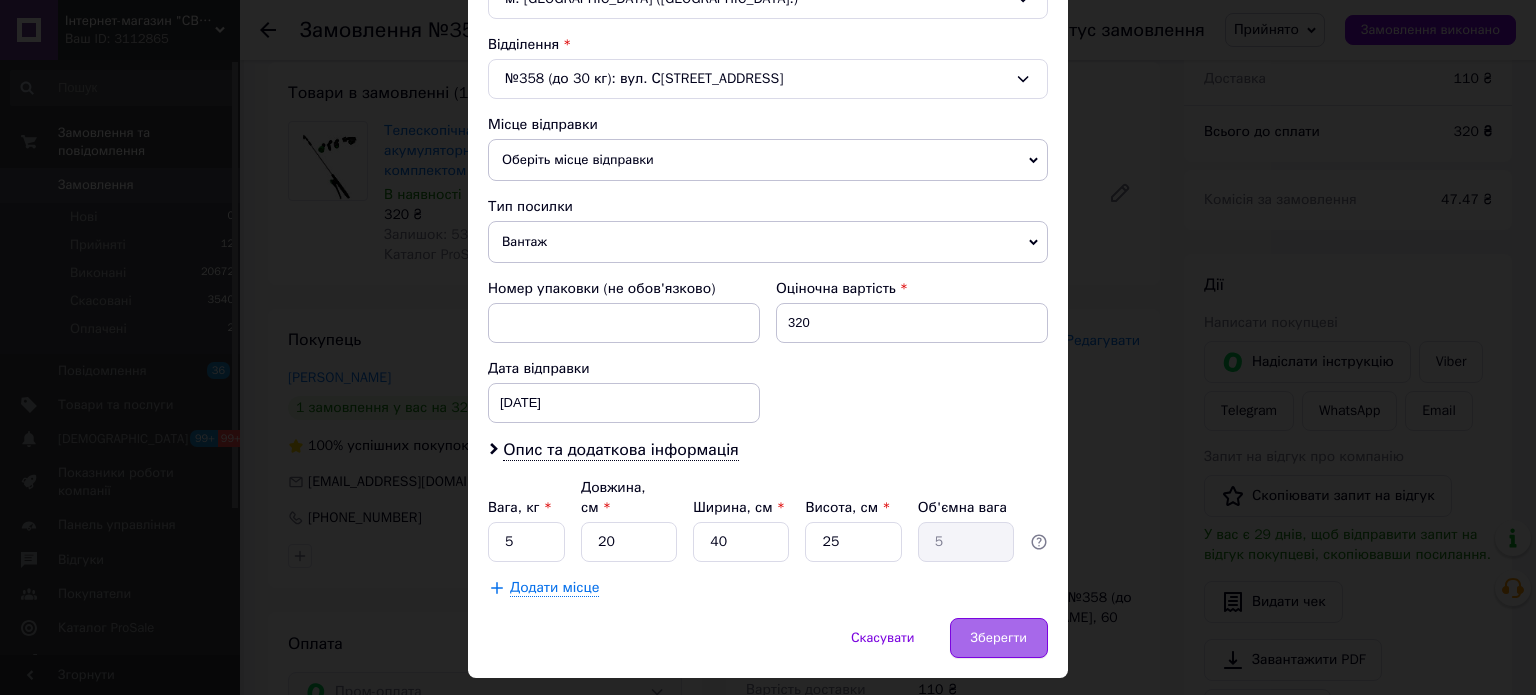 click on "Зберегти" at bounding box center [999, 638] 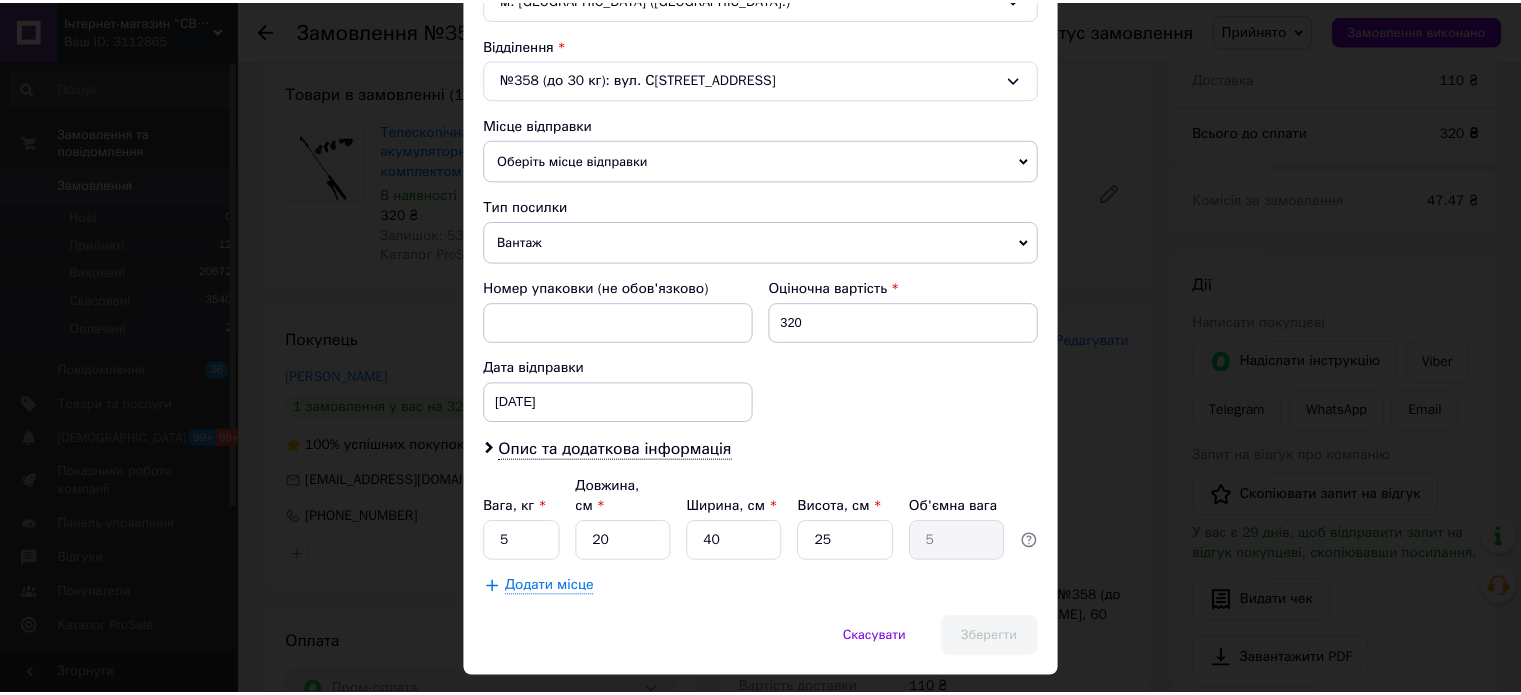 scroll, scrollTop: 409, scrollLeft: 0, axis: vertical 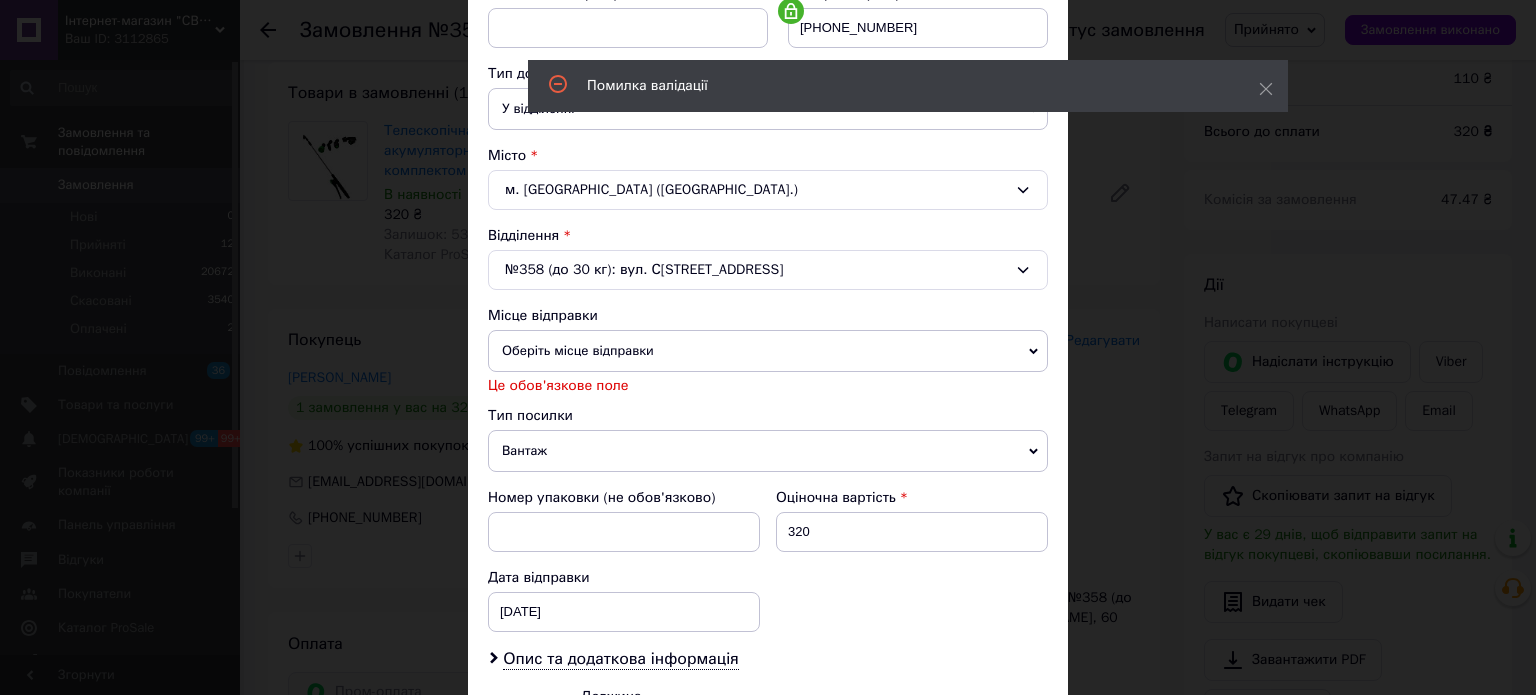 click on "× Редагування доставки Спосіб доставки Нова Пошта (платна) Платник Отримувач Відправник Прізвище отримувача Мазур Ім'я отримувача Богдан По батькові отримувача Телефон отримувача +380503899999 Тип доставки У відділенні Кур'єром В поштоматі Місто м. Київ (Київська обл.) Відділення №358 (до 30 кг): вул. Січових Стрільців, 60 Місце відправки Оберіть місце відправки Немає збігів. Спробуйте змінити умови пошуку Додати ще місце відправки Це обов'язкове поле Тип посилки Вантаж Документи Номер упаковки (не обов'язково) Оціночна вартість 320 Дата відправки 10.07.2025 < 2025 > < Июль" at bounding box center [768, 347] 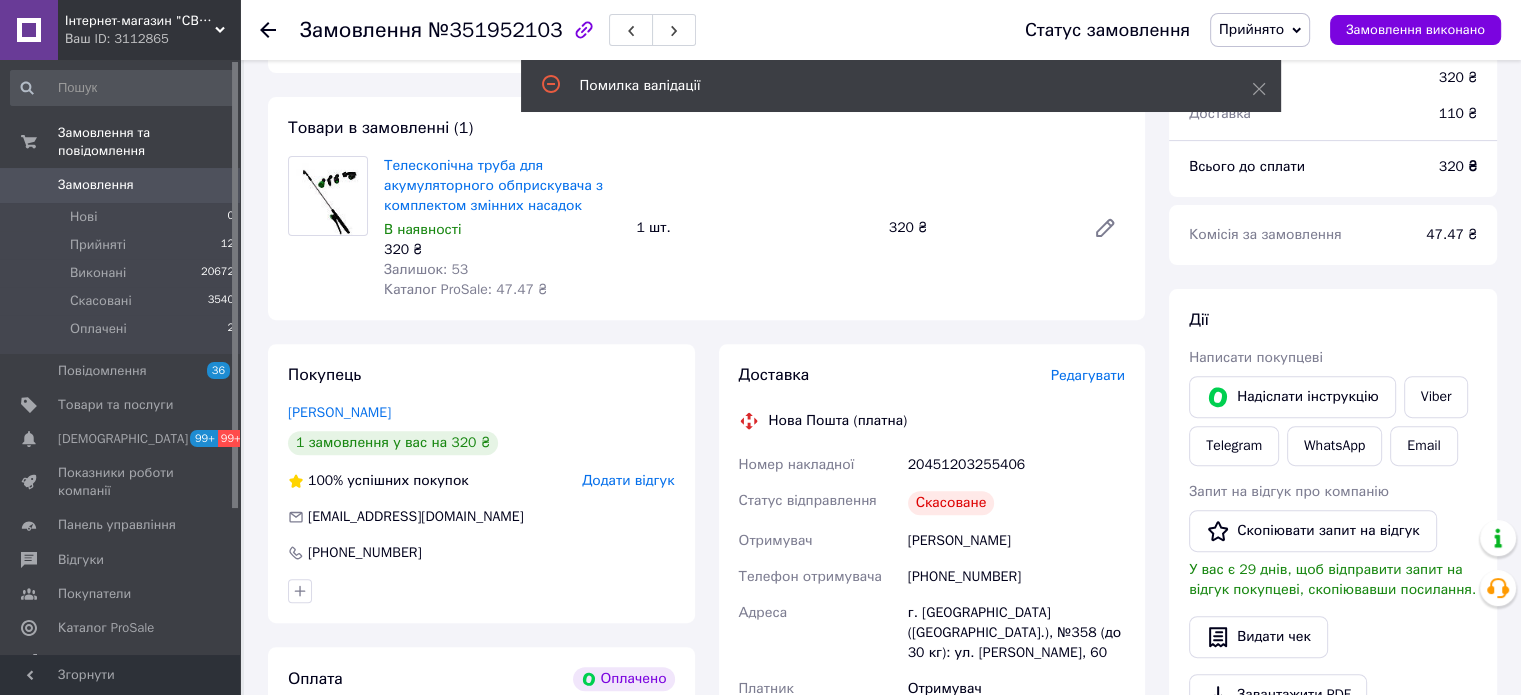 scroll, scrollTop: 667, scrollLeft: 0, axis: vertical 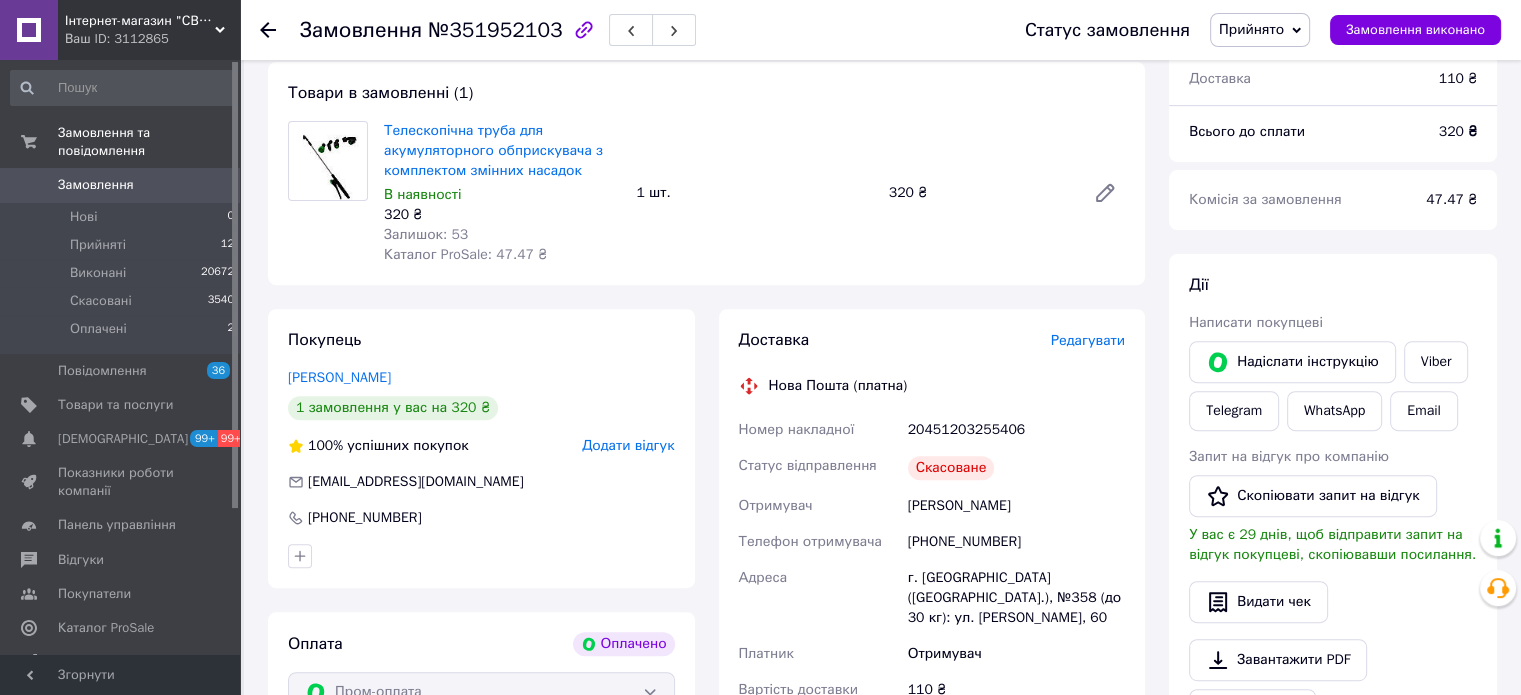 click 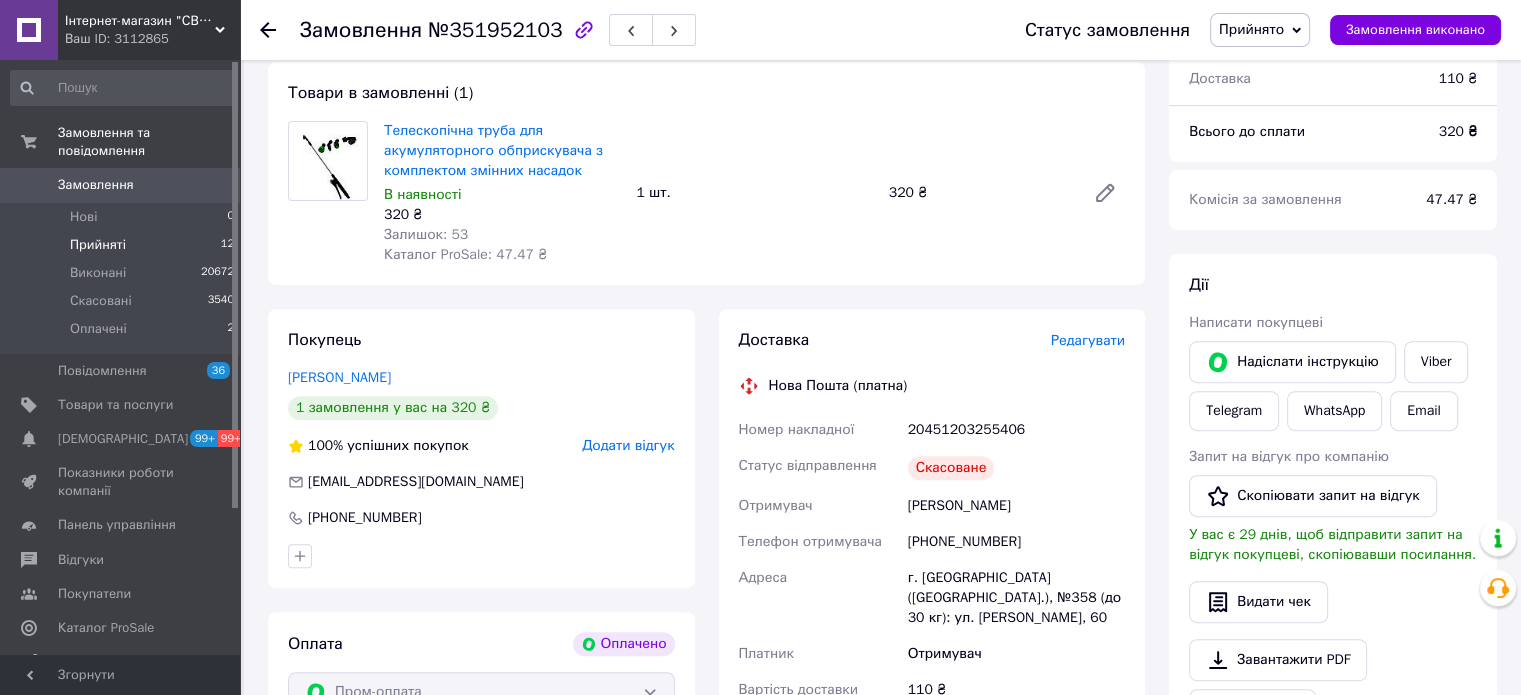 click on "Прийняті 12" at bounding box center [123, 245] 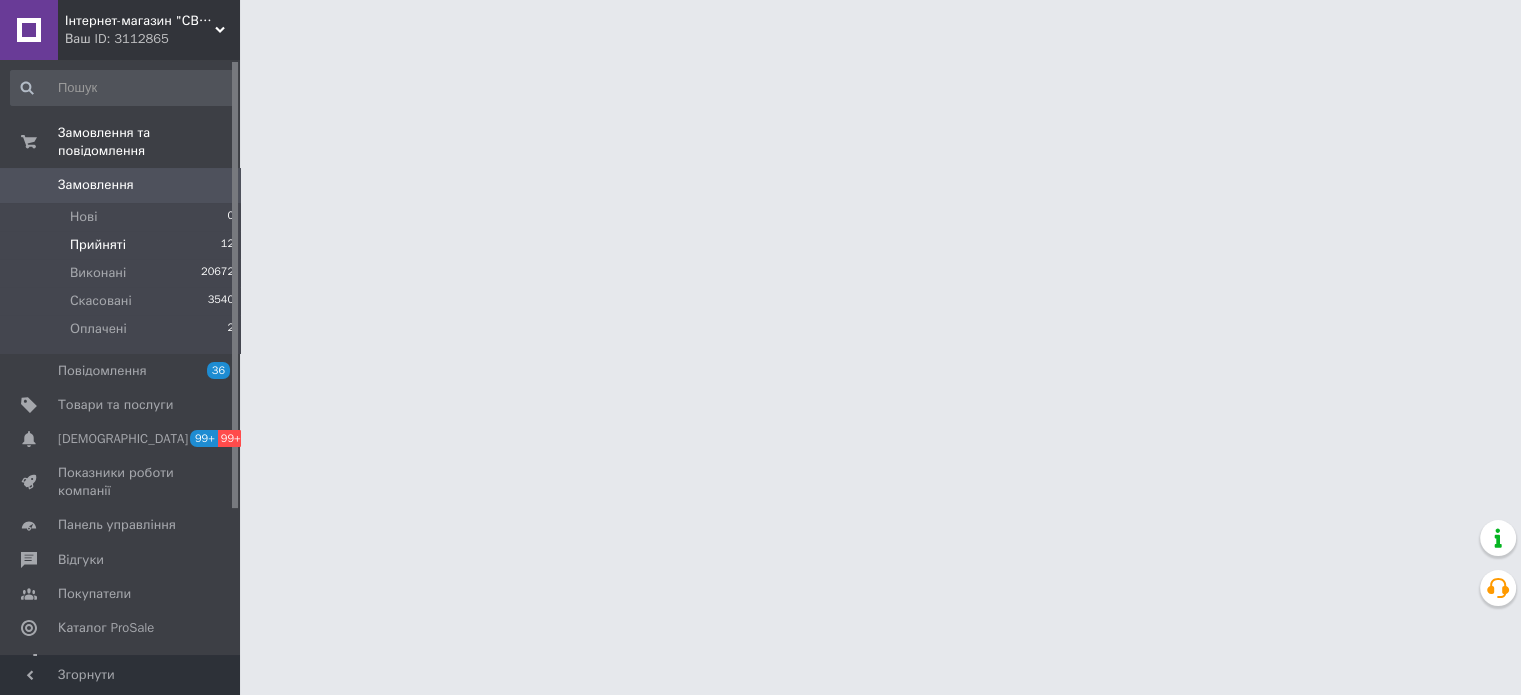 scroll, scrollTop: 0, scrollLeft: 0, axis: both 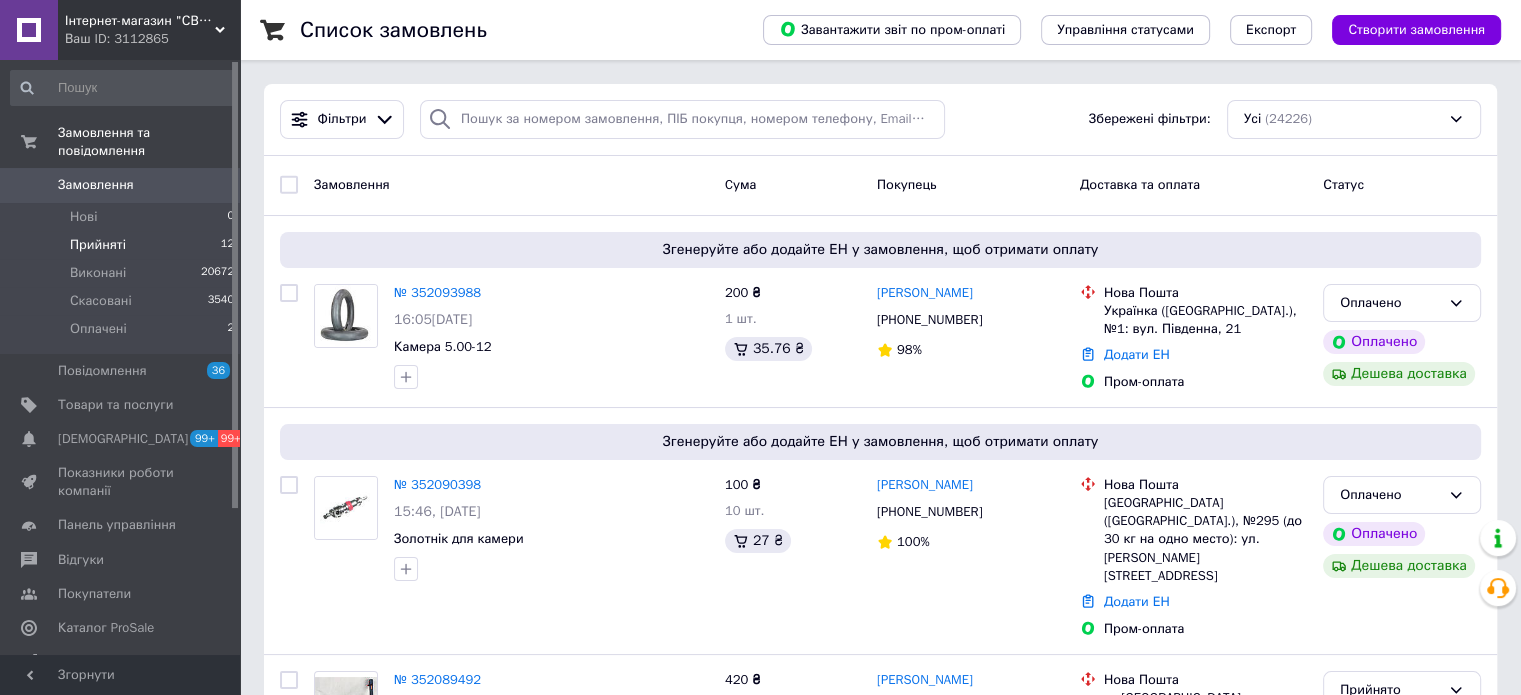 click on "Прийняті" at bounding box center [98, 245] 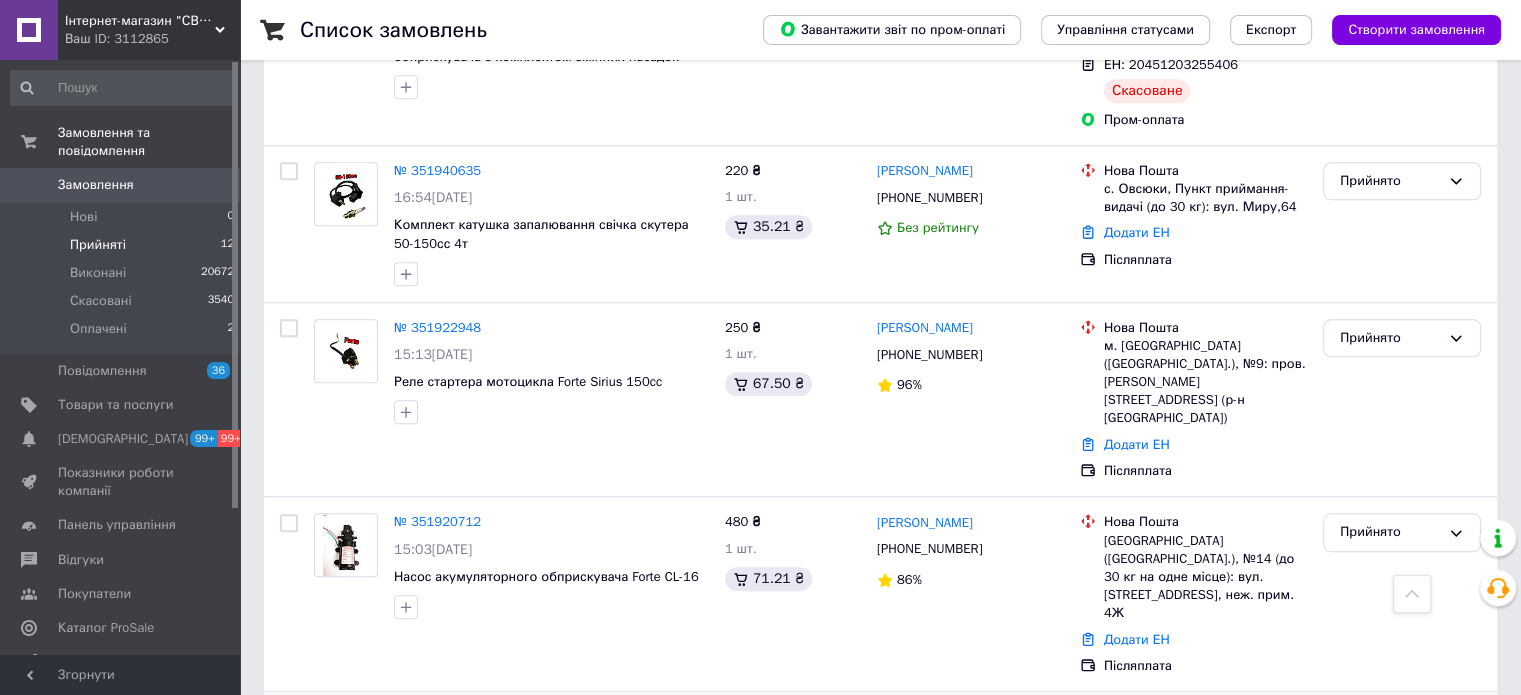 scroll, scrollTop: 1879, scrollLeft: 0, axis: vertical 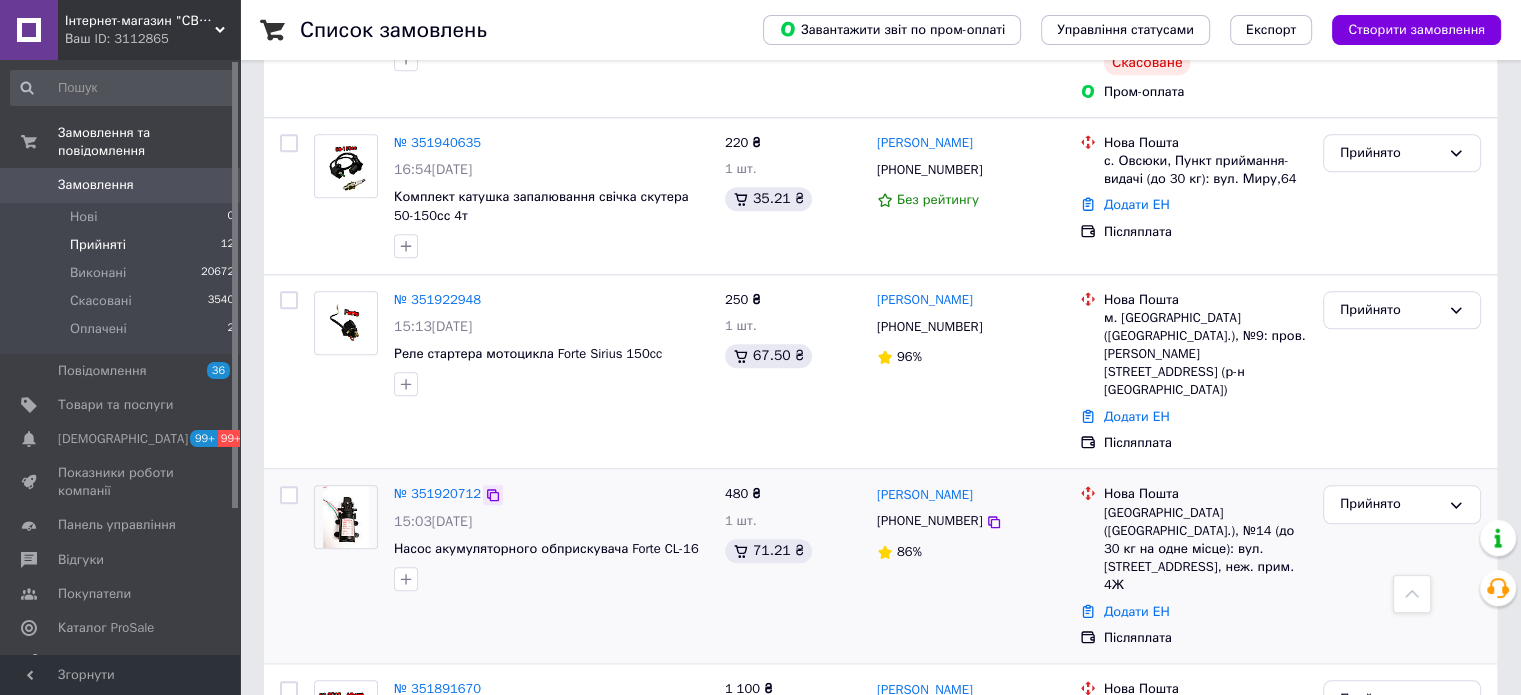 click 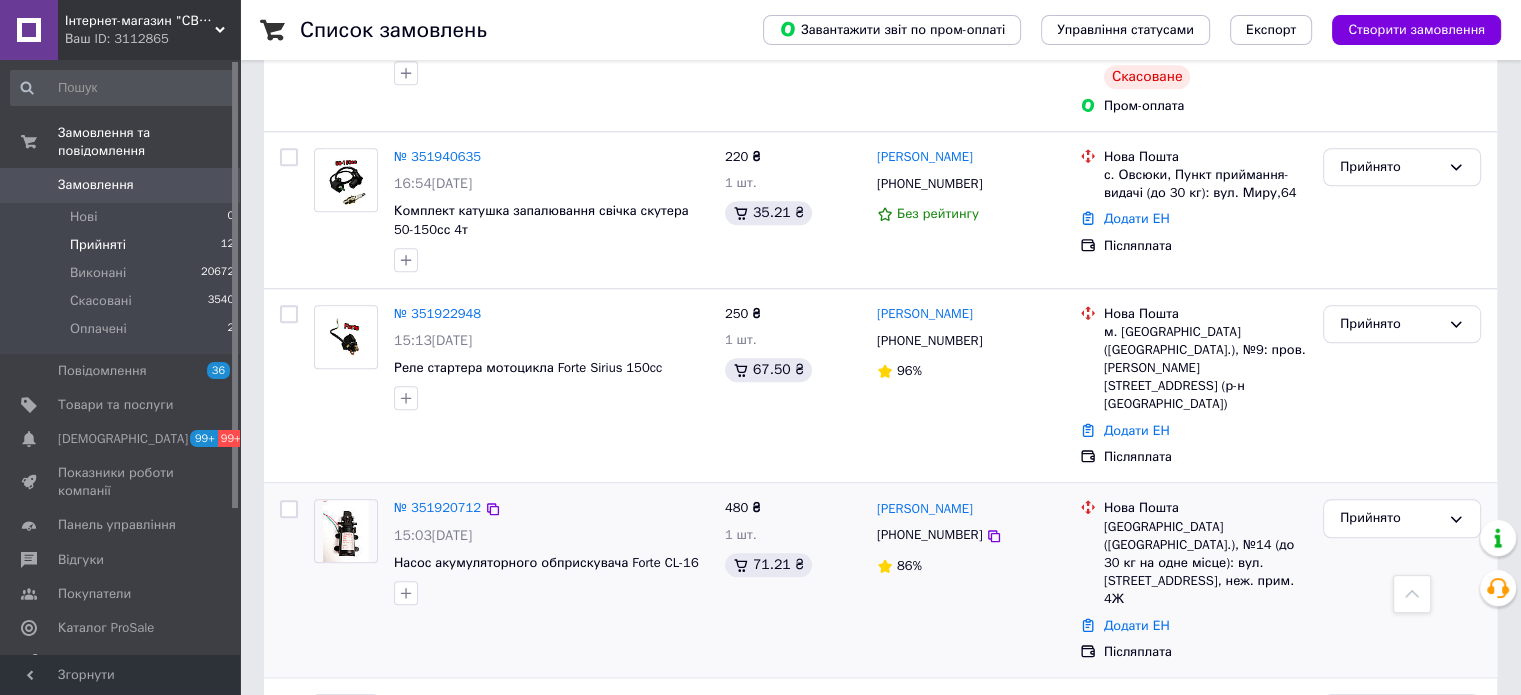 scroll, scrollTop: 1779, scrollLeft: 0, axis: vertical 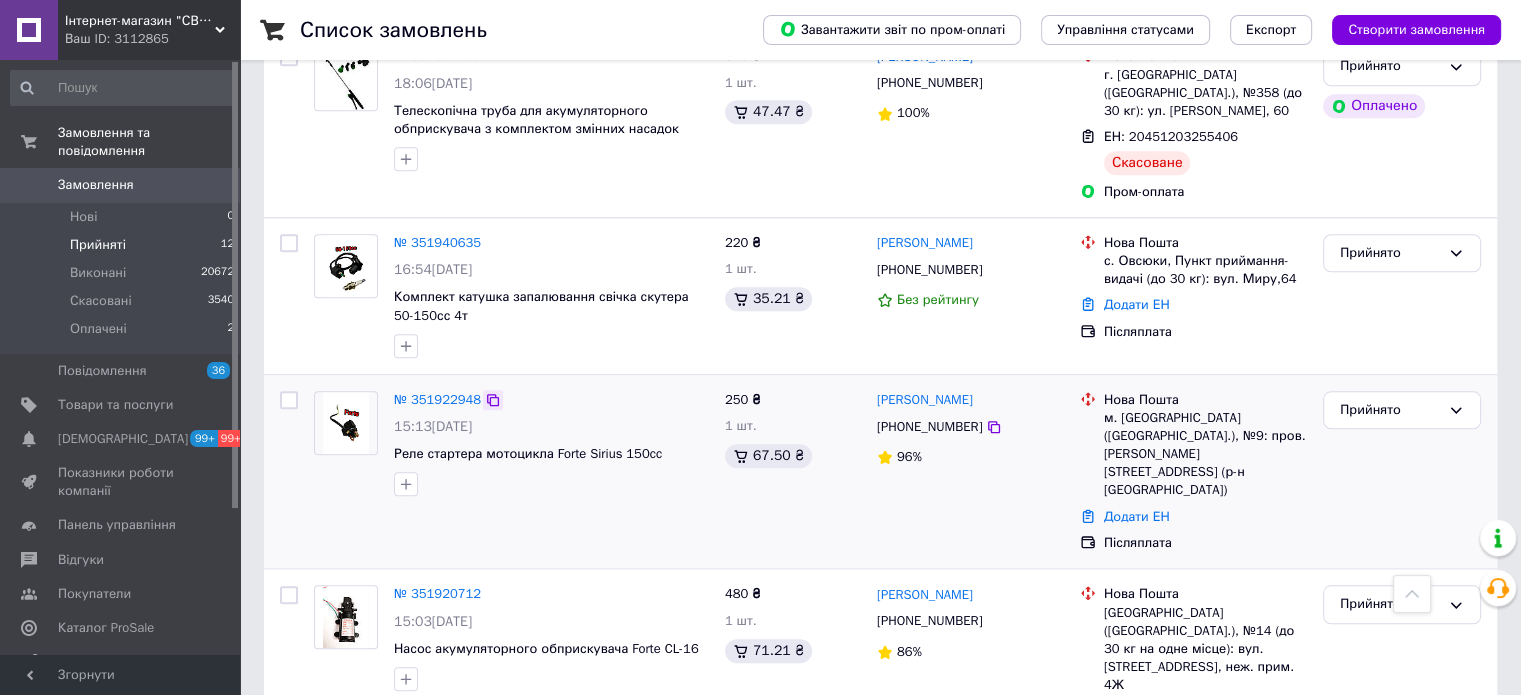 click 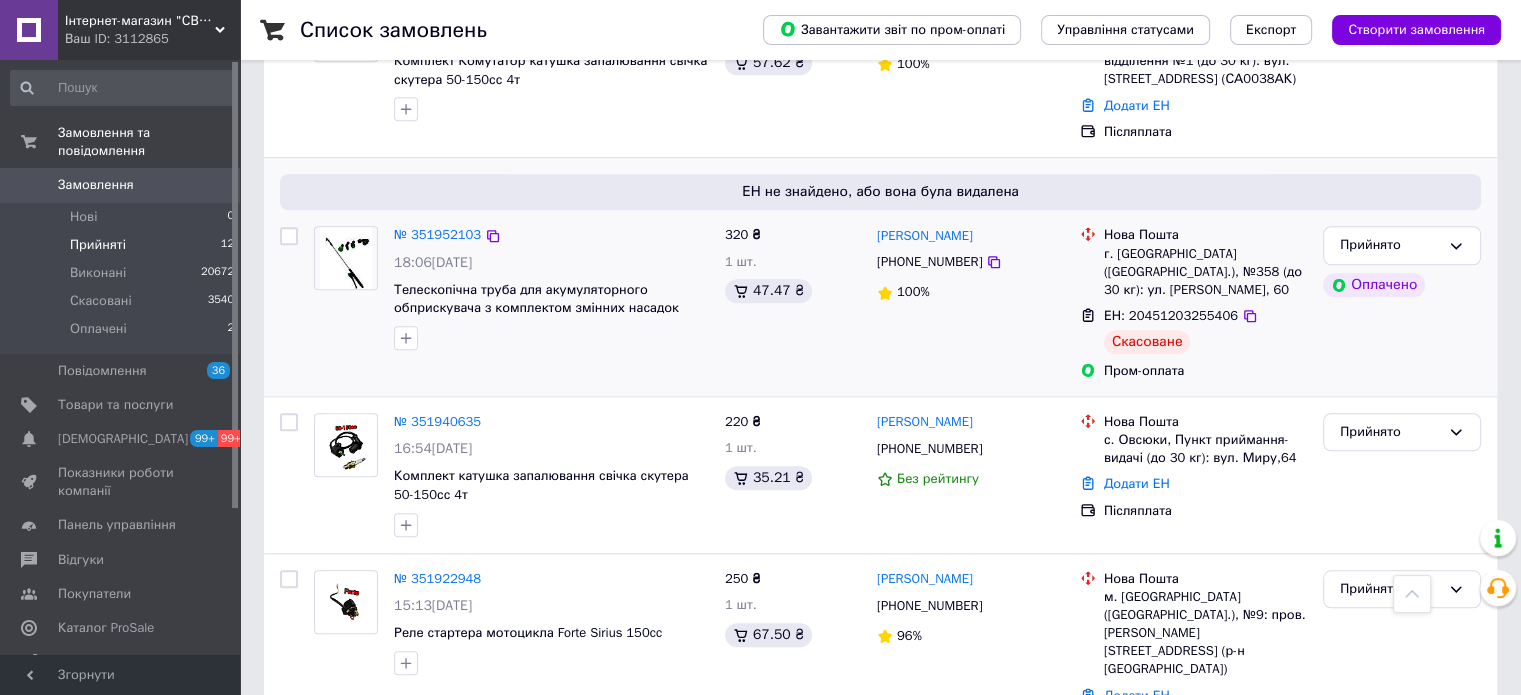 scroll, scrollTop: 1500, scrollLeft: 0, axis: vertical 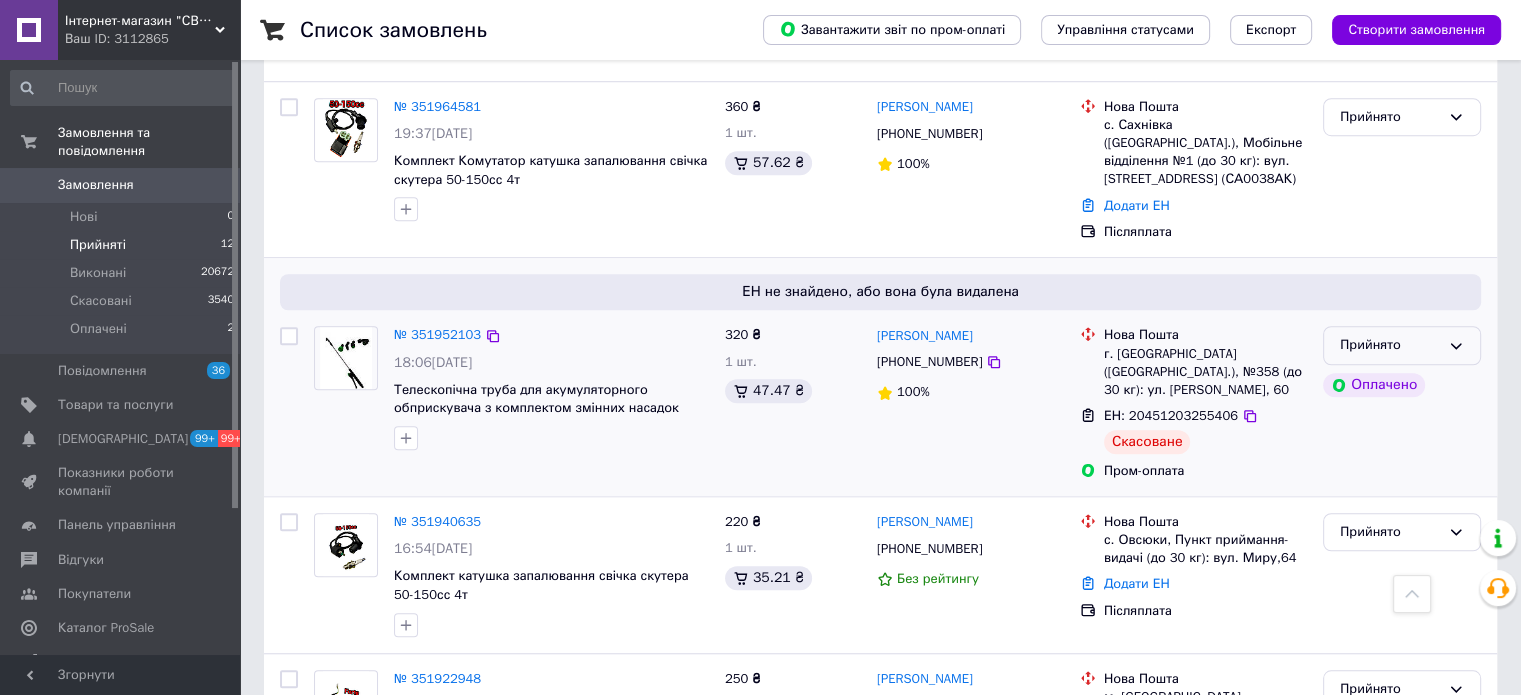 click on "Прийнято" at bounding box center (1390, 345) 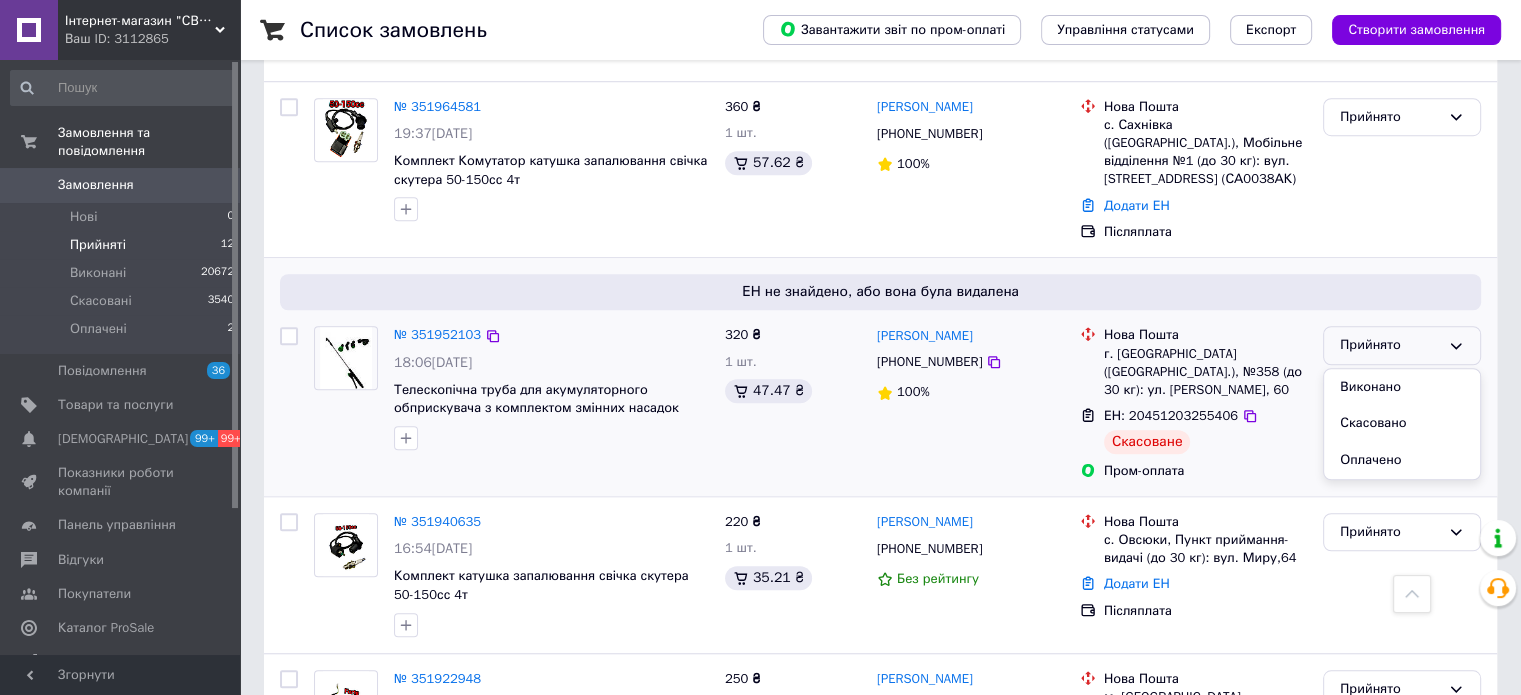 click on "Пром-оплата" at bounding box center [1205, 471] 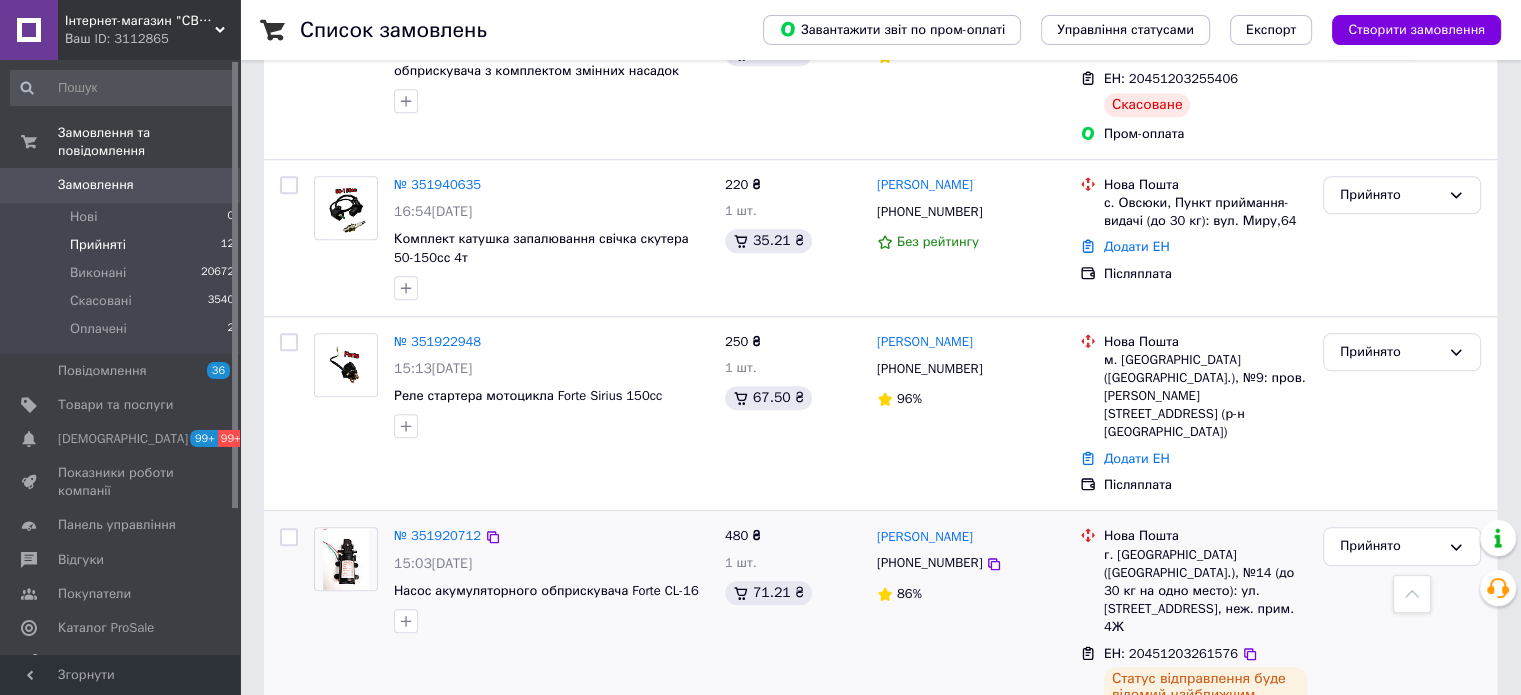 scroll, scrollTop: 1723, scrollLeft: 0, axis: vertical 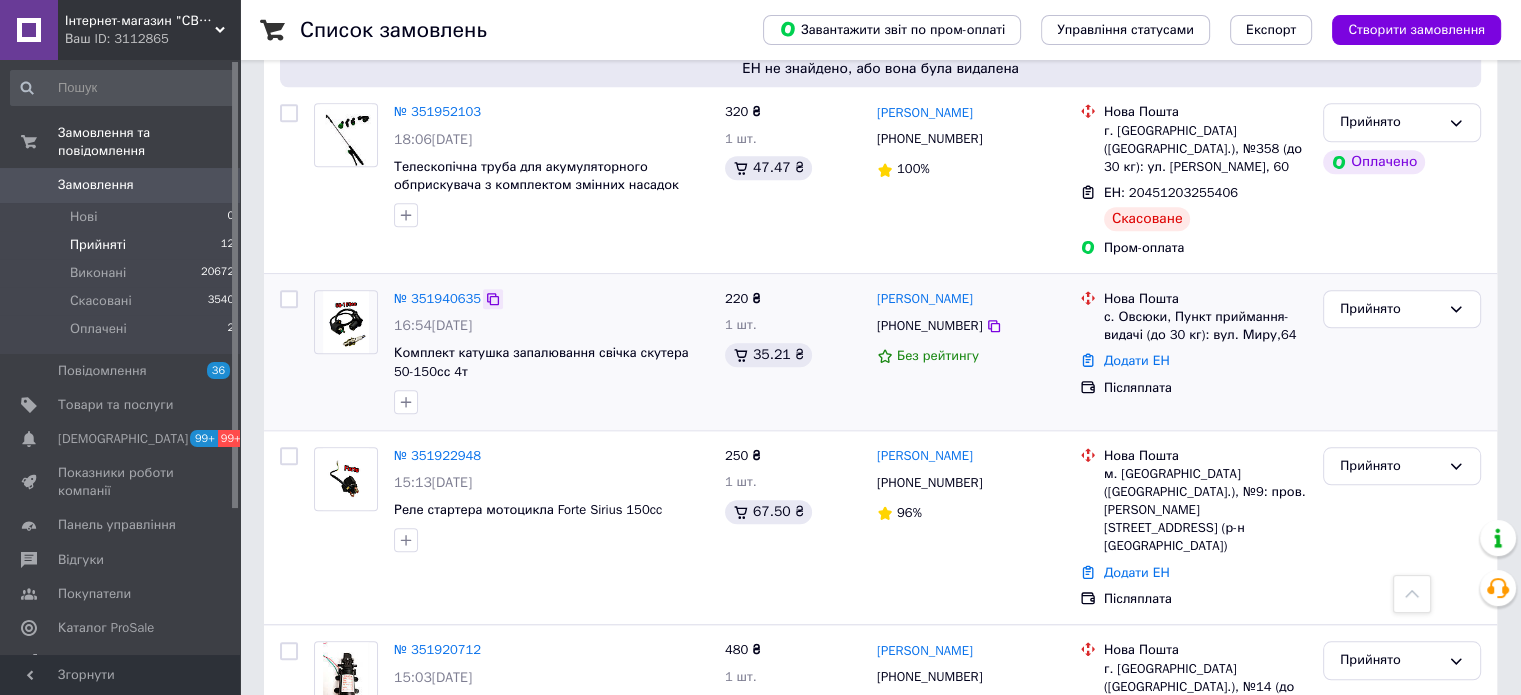 click 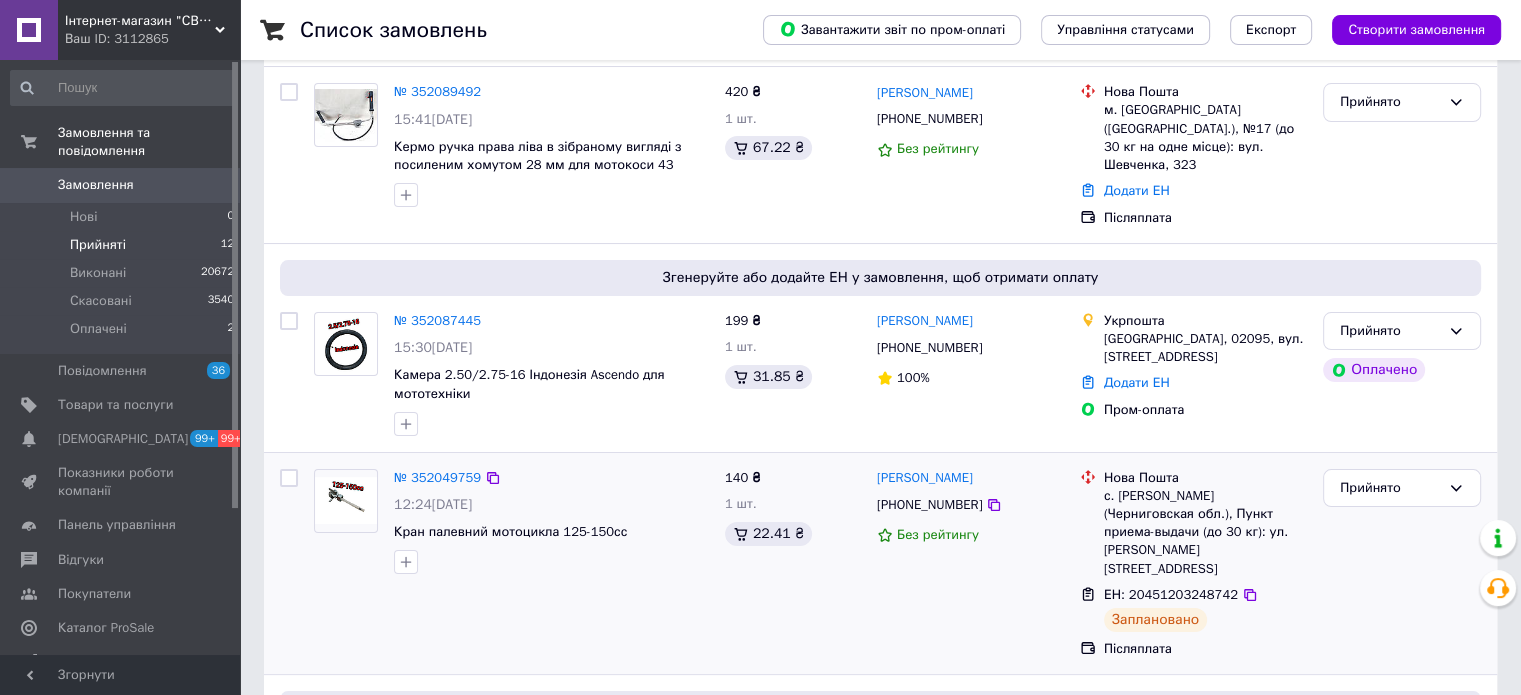 scroll, scrollTop: 323, scrollLeft: 0, axis: vertical 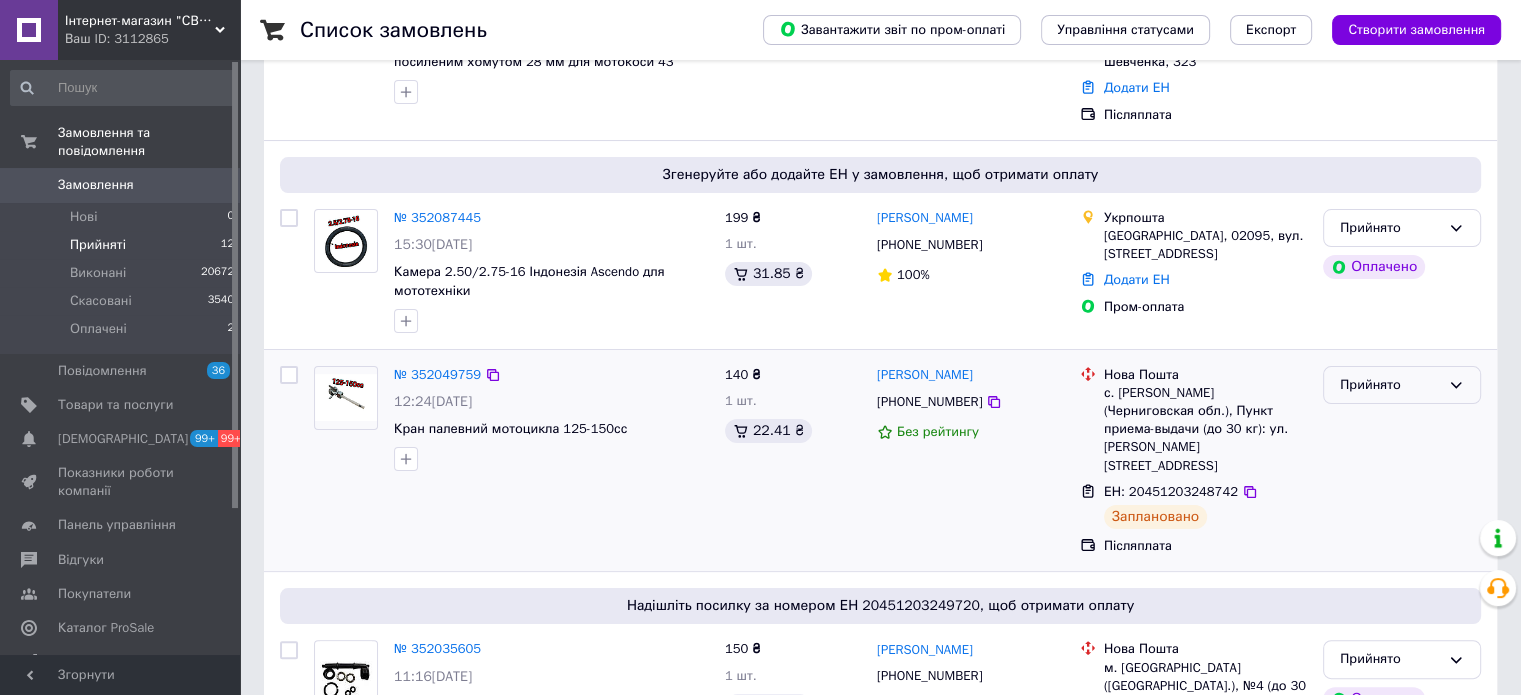 click on "Прийнято" at bounding box center [1390, 385] 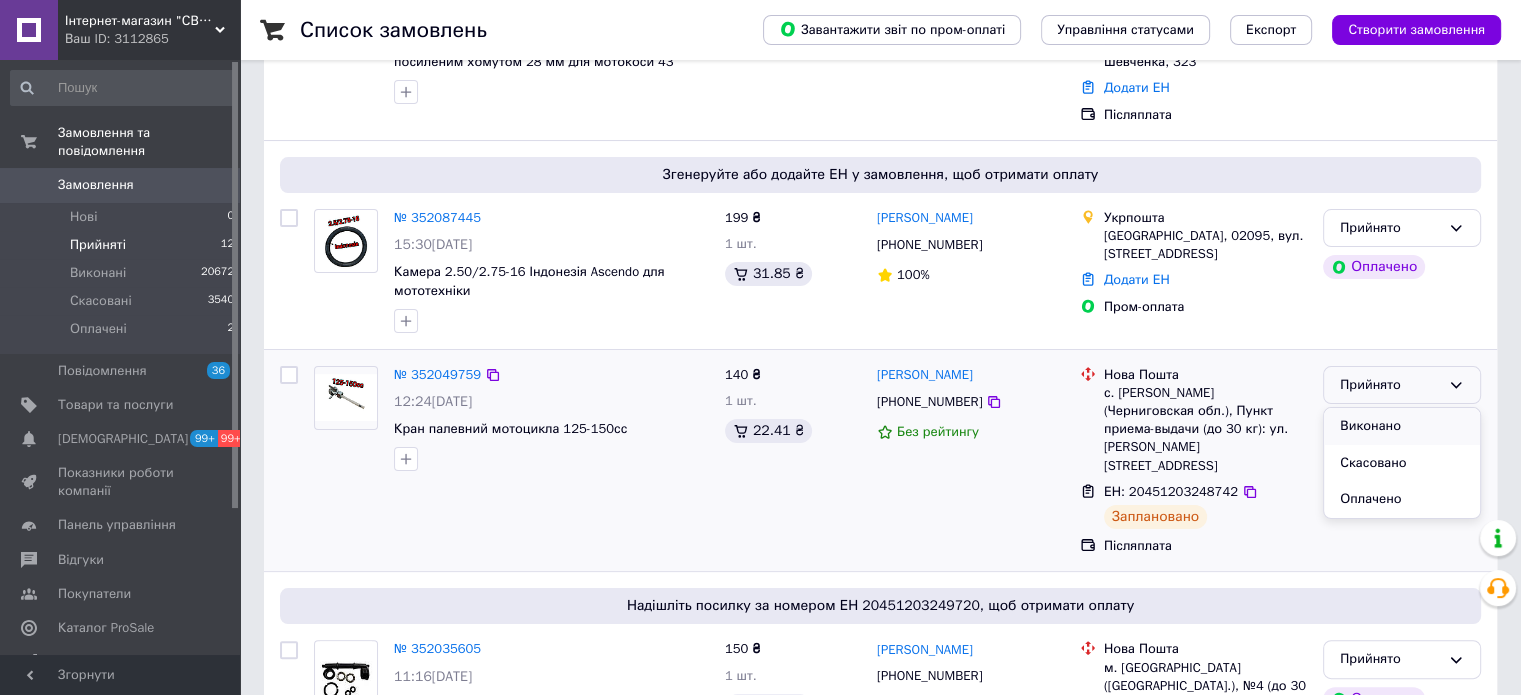 click on "Виконано" at bounding box center [1402, 426] 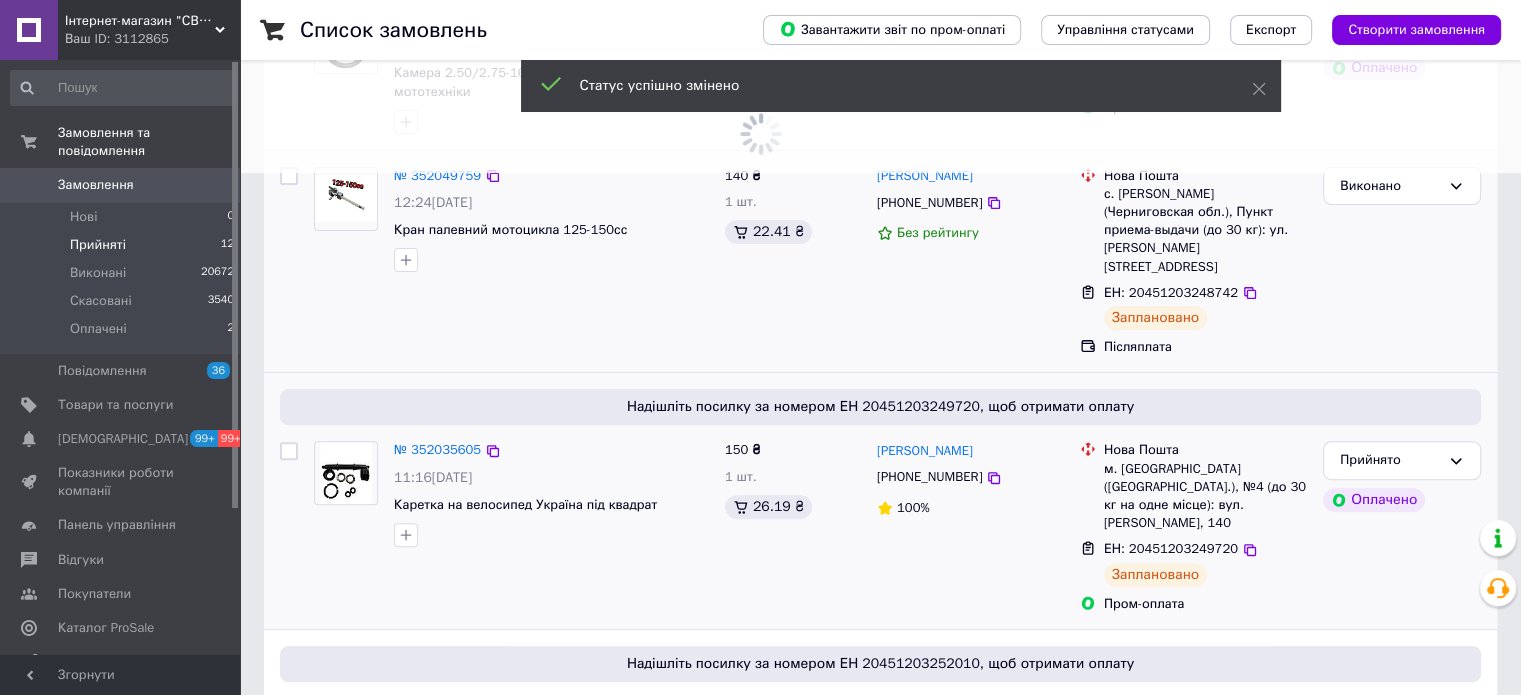 scroll, scrollTop: 523, scrollLeft: 0, axis: vertical 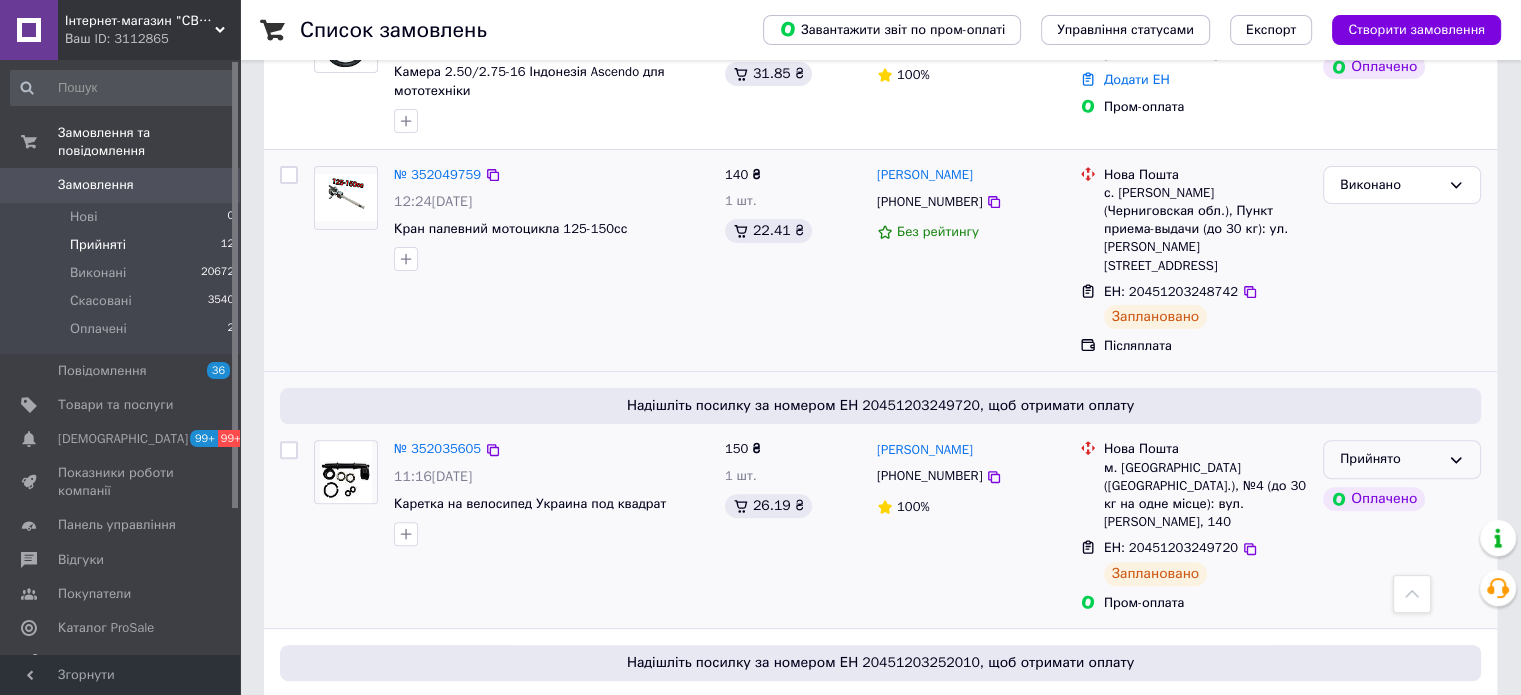 click 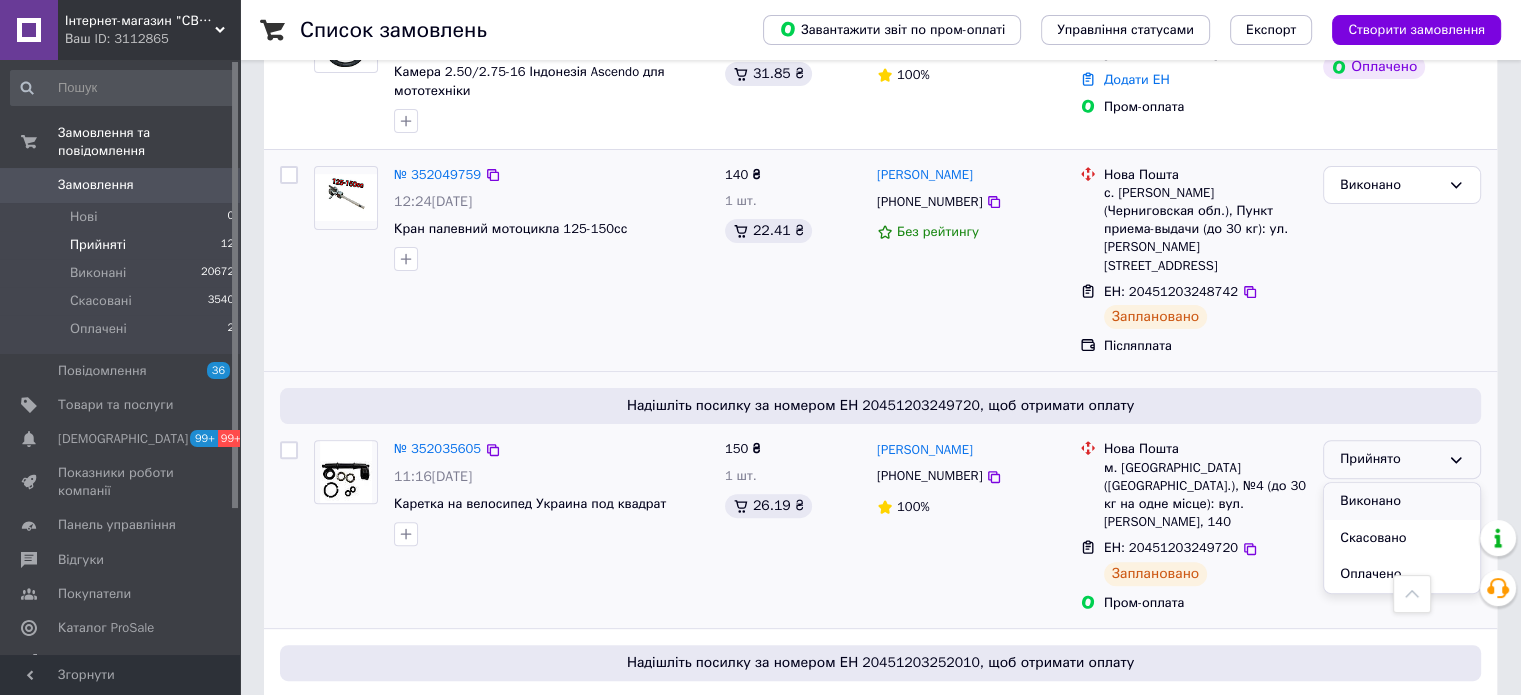 click on "Виконано" at bounding box center [1402, 501] 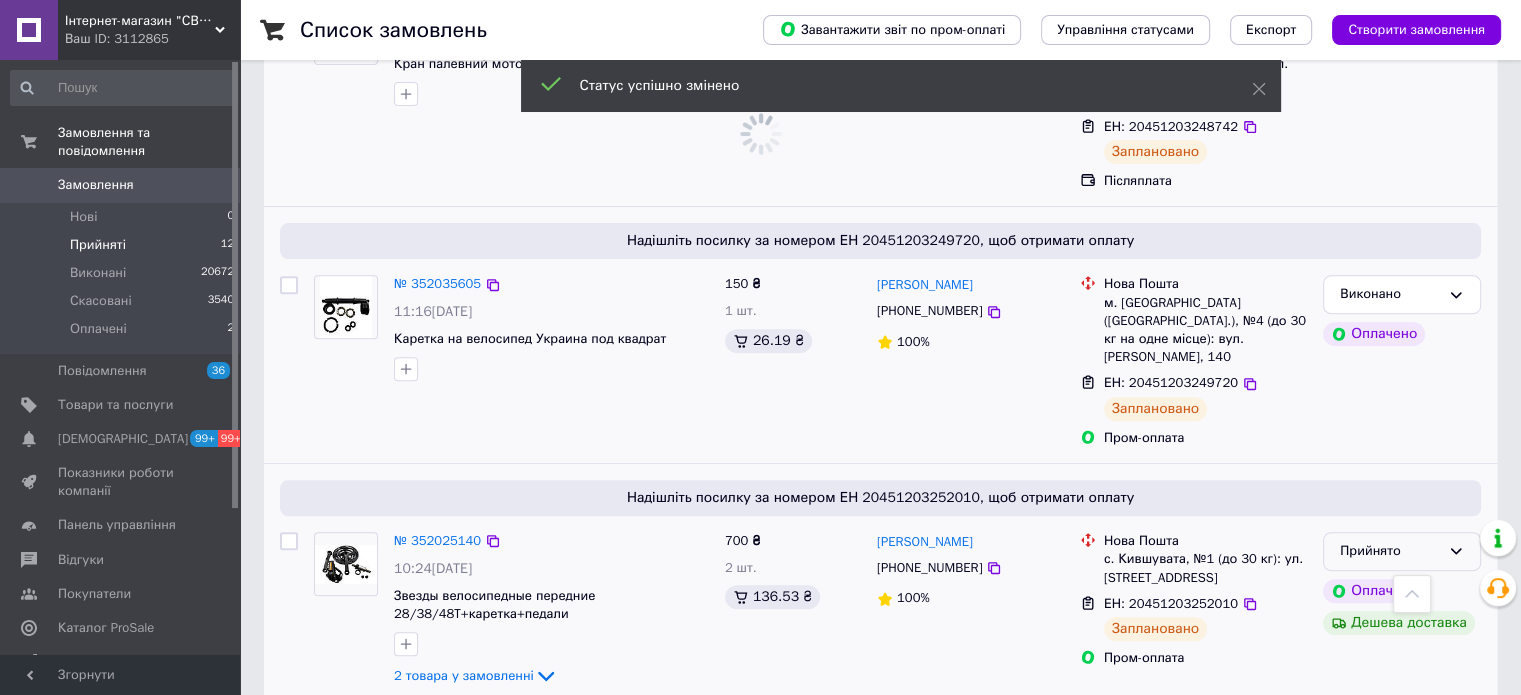 scroll, scrollTop: 723, scrollLeft: 0, axis: vertical 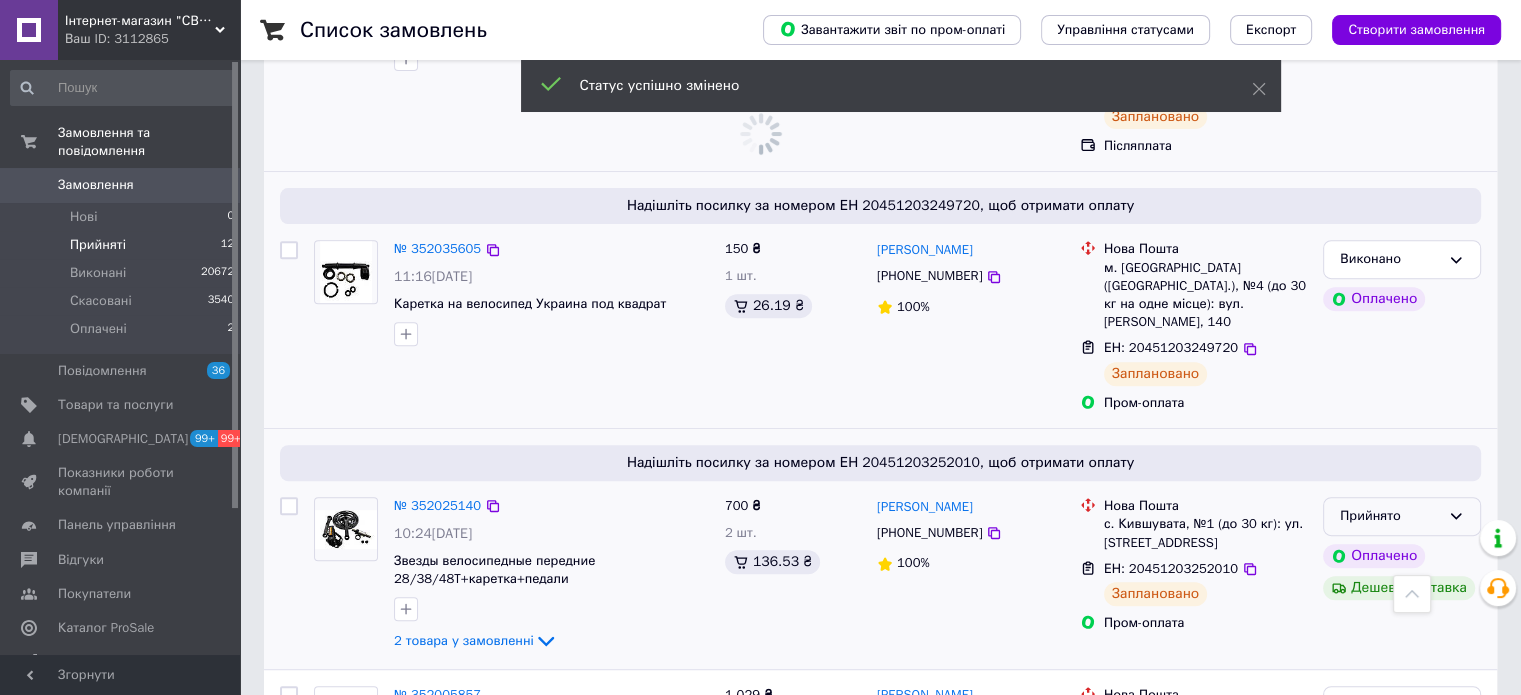 click on "Прийнято Оплачено Дешева доставка" at bounding box center (1402, 575) 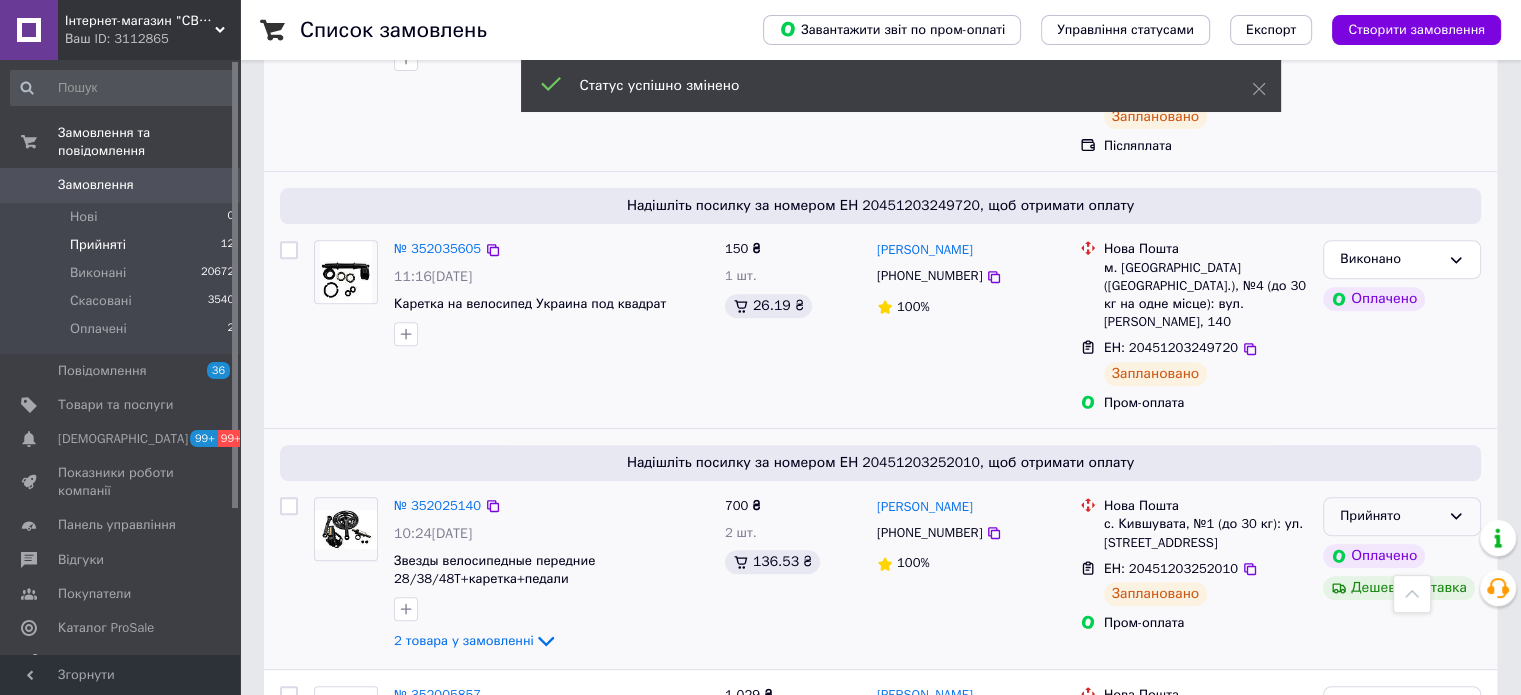 click on "Прийнято" at bounding box center (1390, 516) 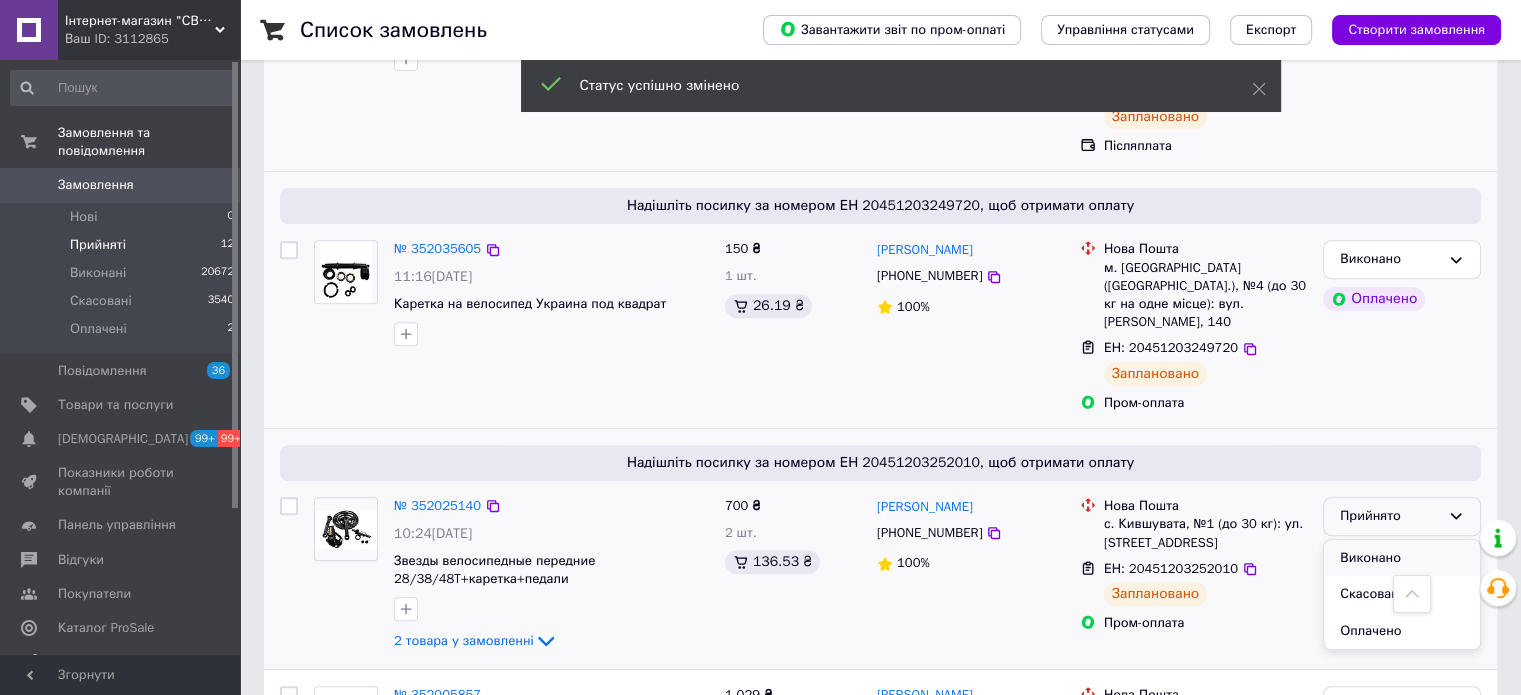 click on "Виконано" at bounding box center (1402, 558) 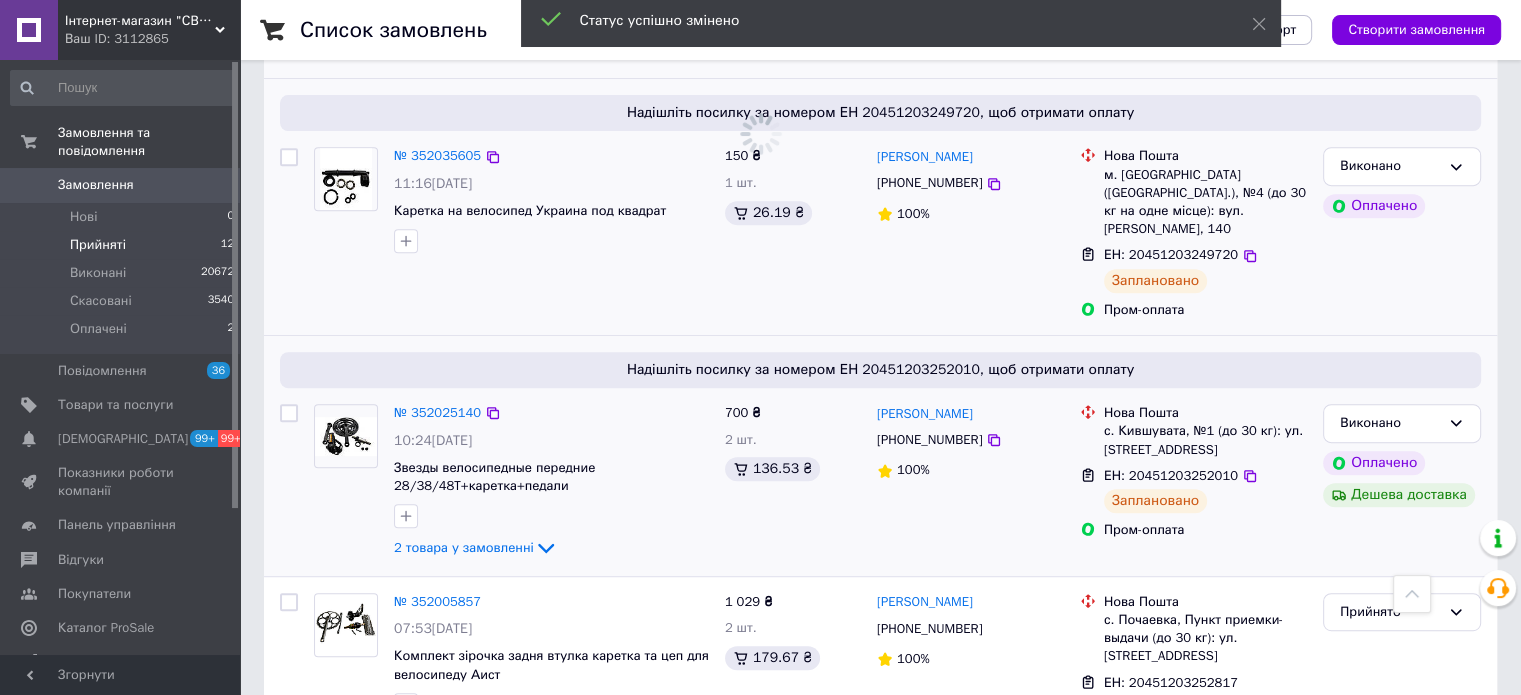 scroll, scrollTop: 923, scrollLeft: 0, axis: vertical 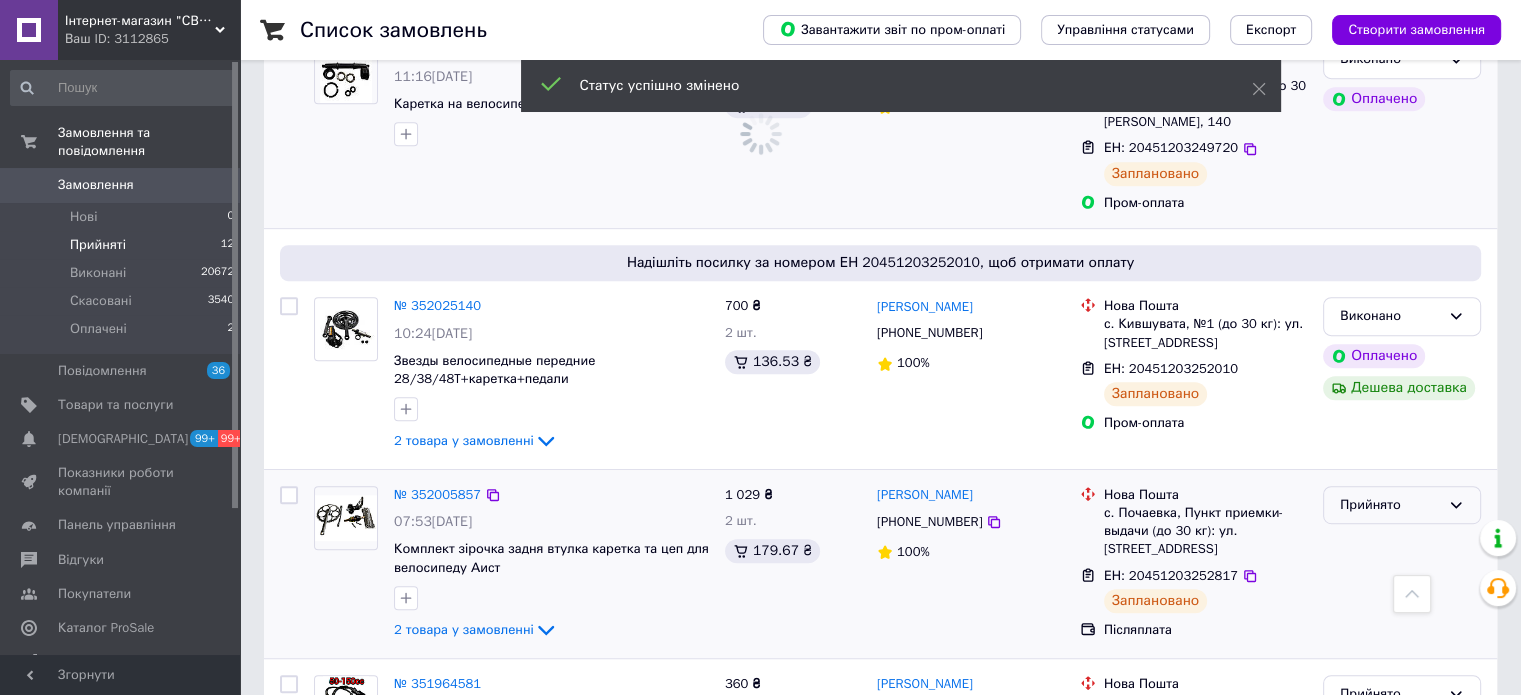 click on "Прийнято" at bounding box center (1390, 505) 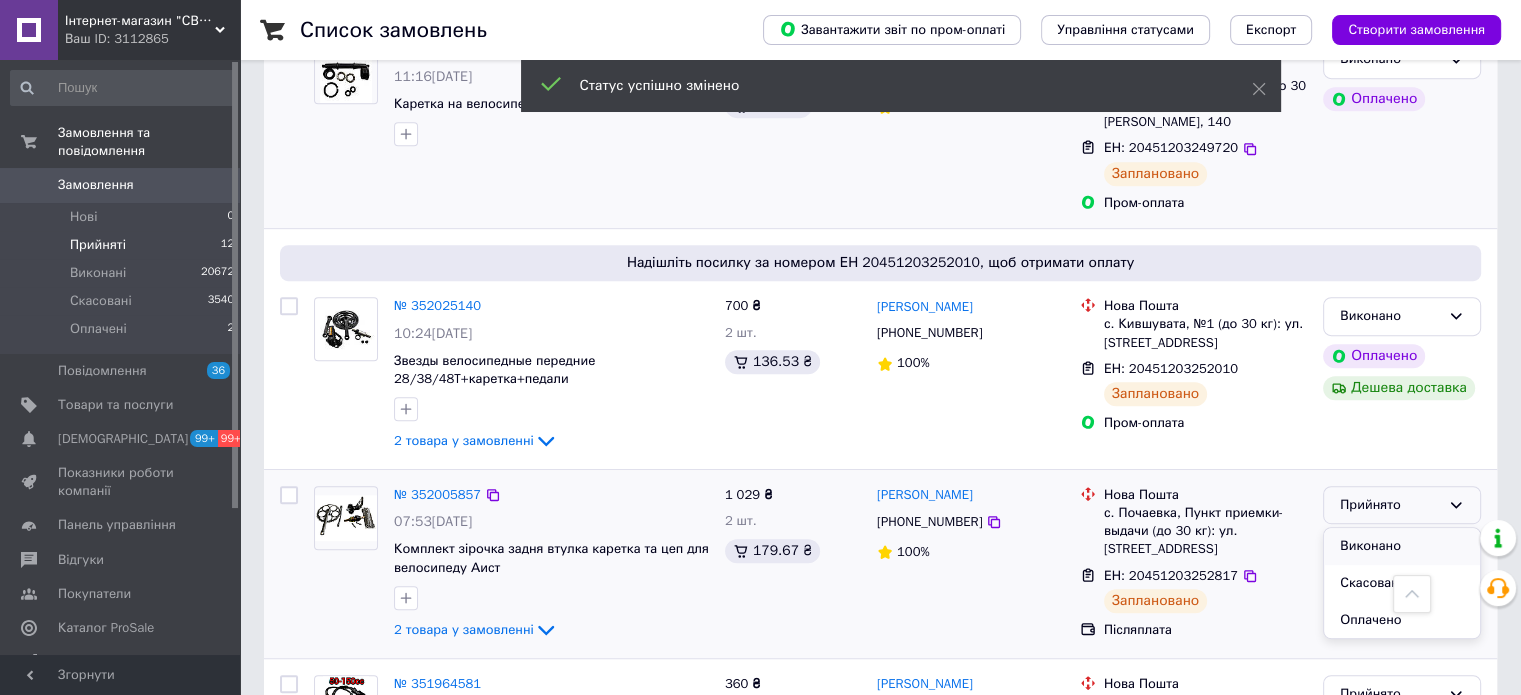 click on "Виконано" at bounding box center [1402, 546] 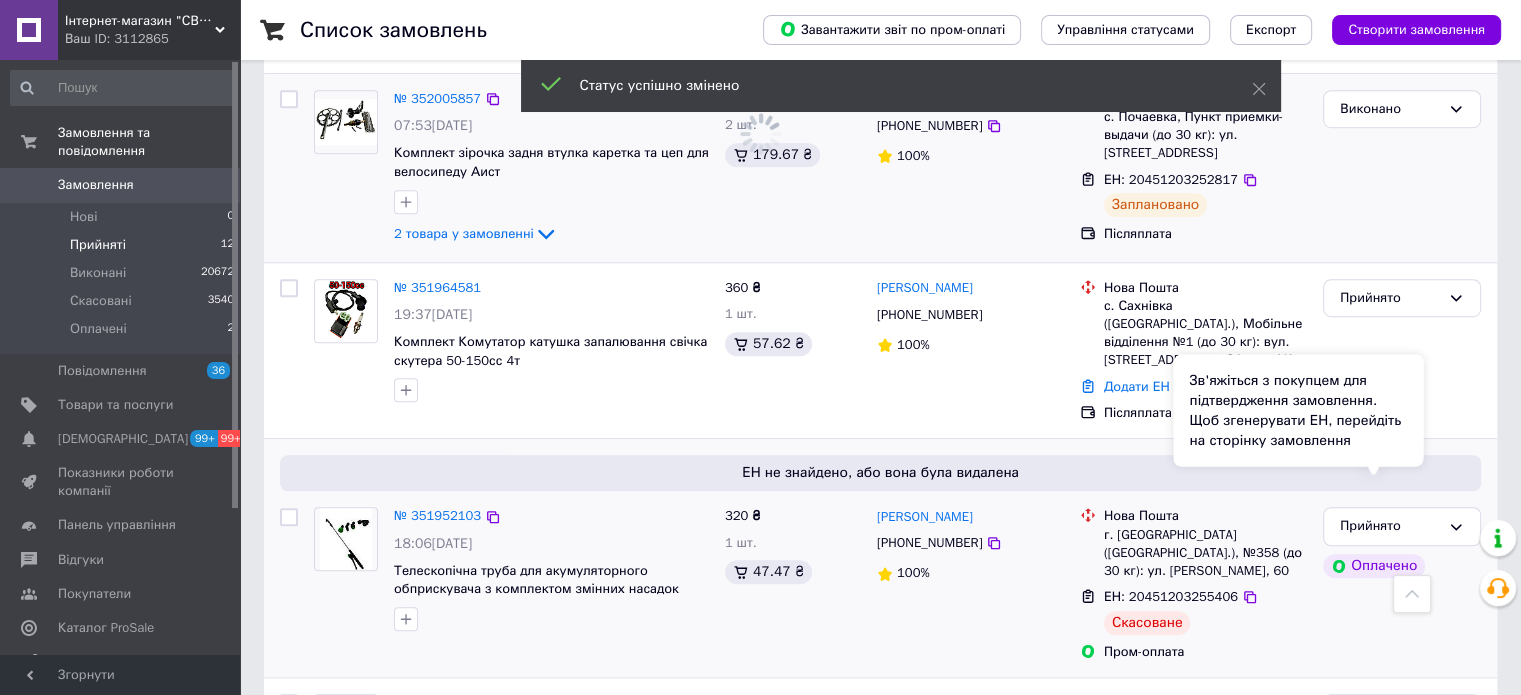 scroll, scrollTop: 1423, scrollLeft: 0, axis: vertical 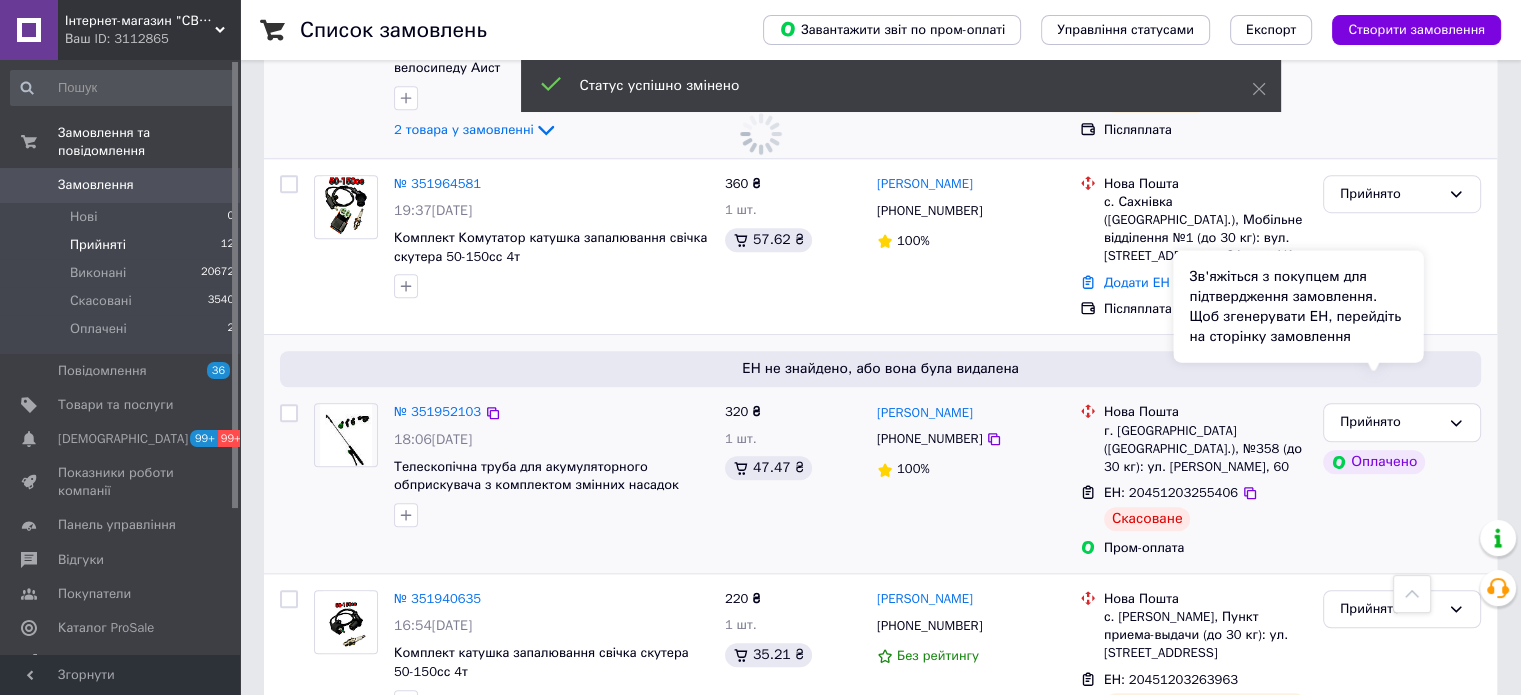 click on "Інтернет-магазин "СВЕРДЛО" Ваш ID: 3112865 Сайт Інтернет-магазин "СВЕРДЛО" Кабінет покупця Перевірити стан системи Сторінка на порталі Твоя запчастина Довідка Вийти Замовлення та повідомлення Замовлення 0 Нові 0 Прийняті 12 Виконані 20672 Скасовані 3540 Оплачені 2 Повідомлення 36 Товари та послуги Сповіщення 99+ 99+ Показники роботи компанії Панель управління Відгуки Покупатели Каталог ProSale Аналітика Управління сайтом Гаманець компанії [PERSON_NAME] Тарифи та рахунки Prom топ Згорнути
Список замовлень" at bounding box center (760, 13) 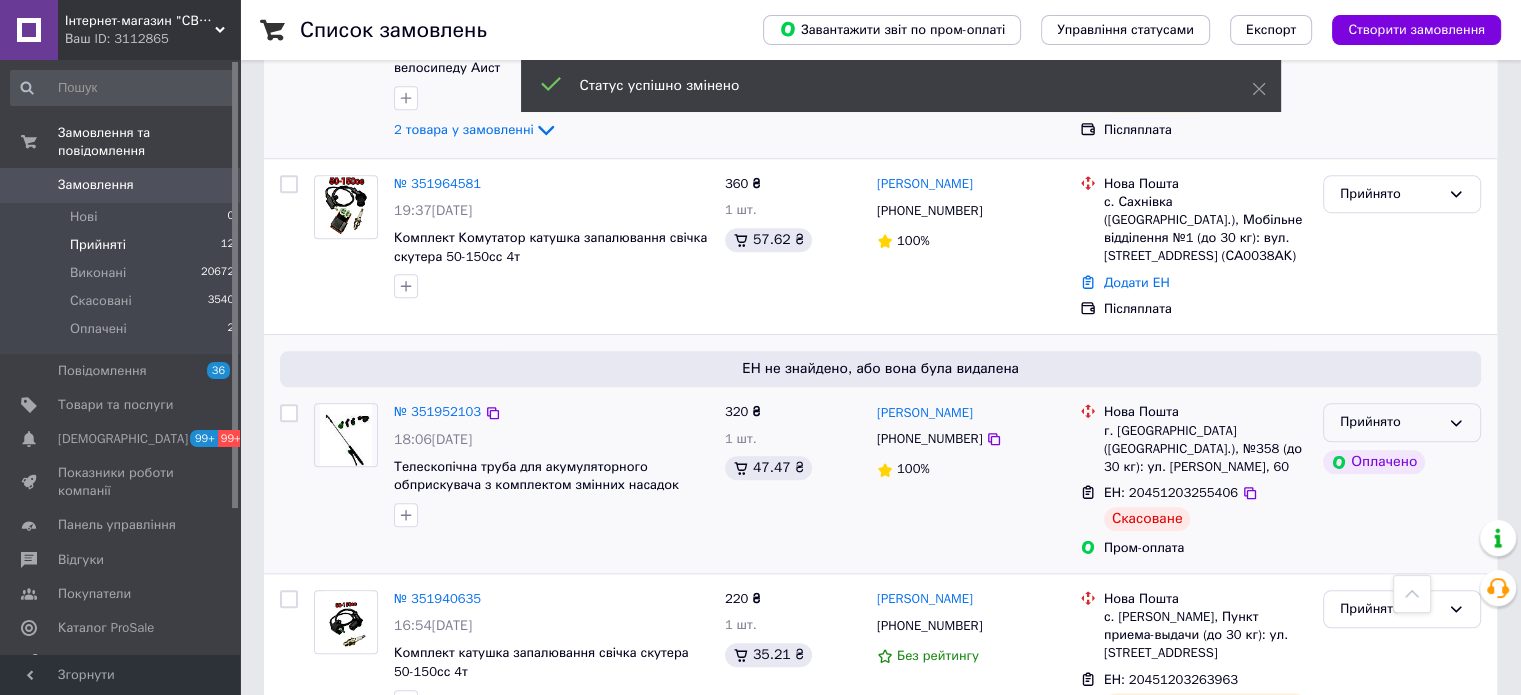 click on "Прийнято" at bounding box center [1402, 422] 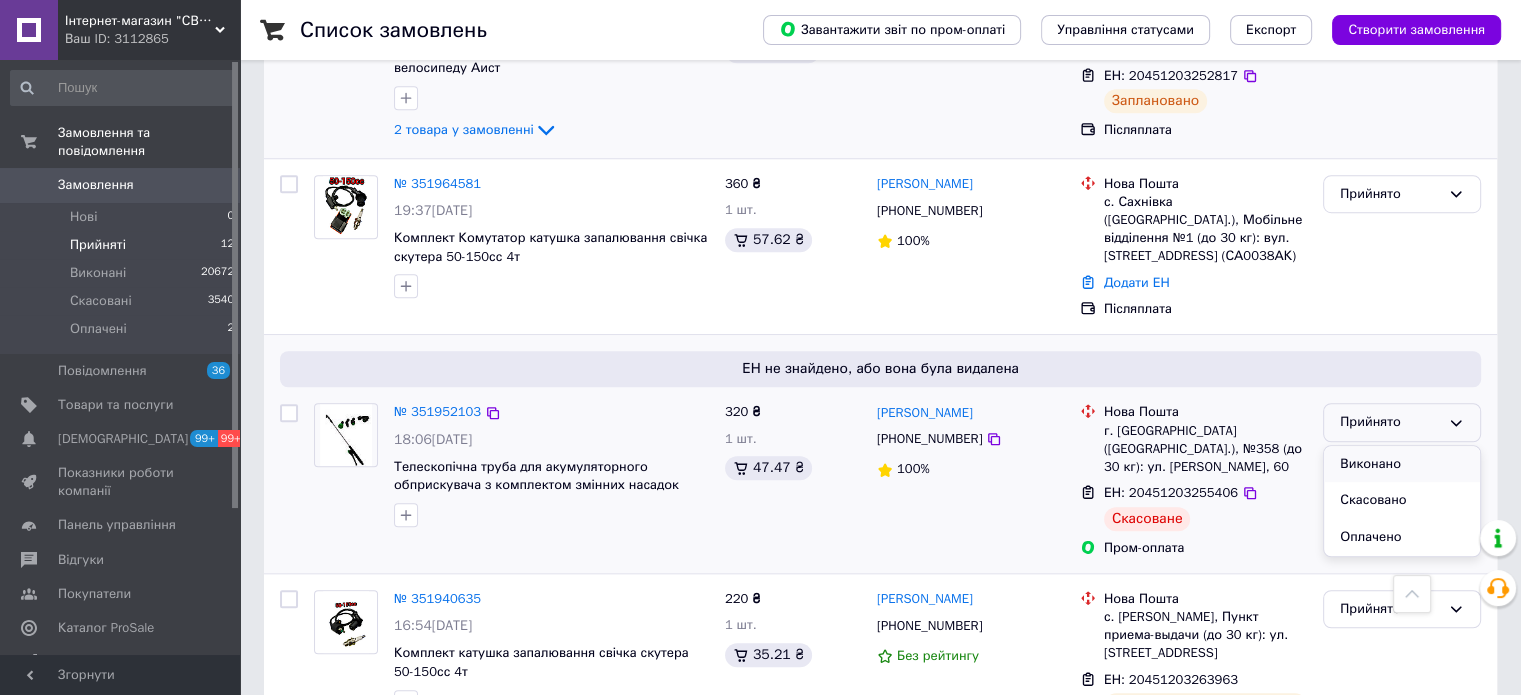 click on "Виконано" at bounding box center [1402, 464] 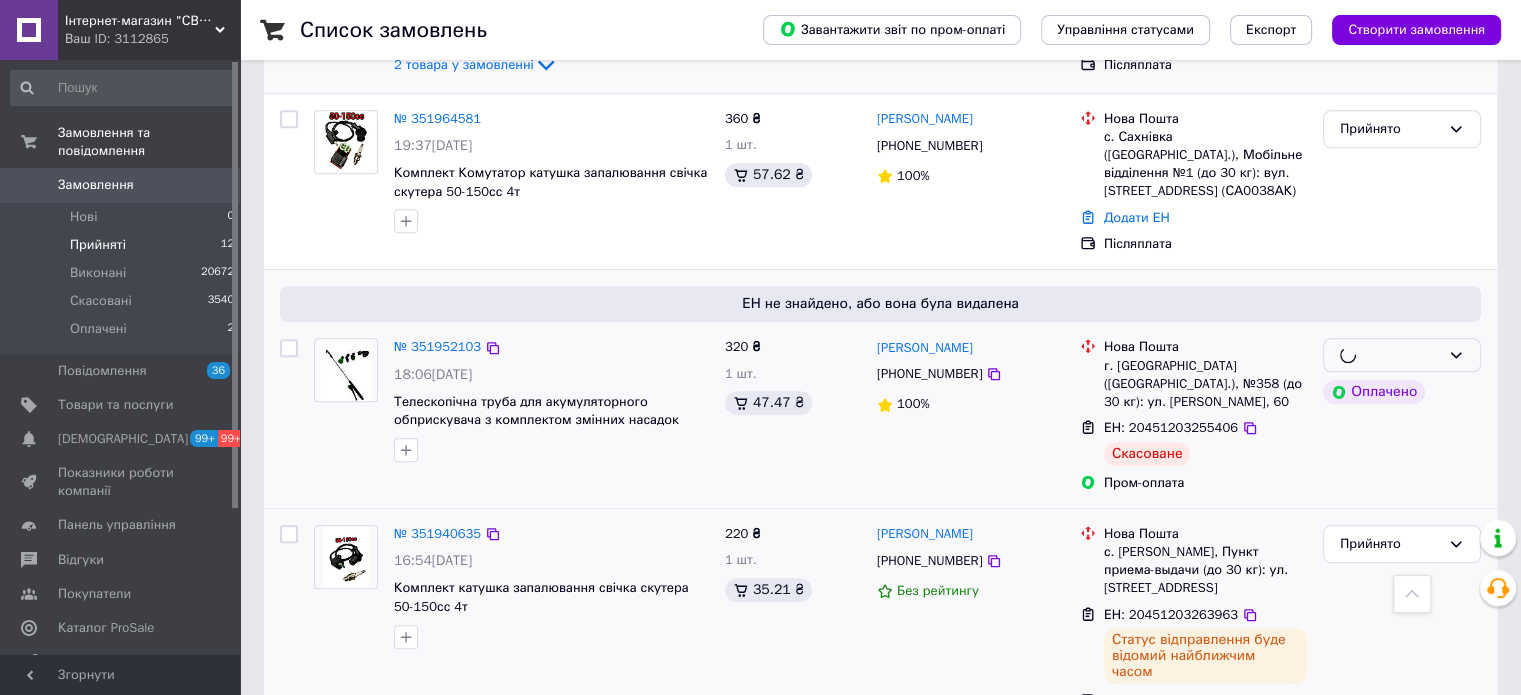 scroll, scrollTop: 1523, scrollLeft: 0, axis: vertical 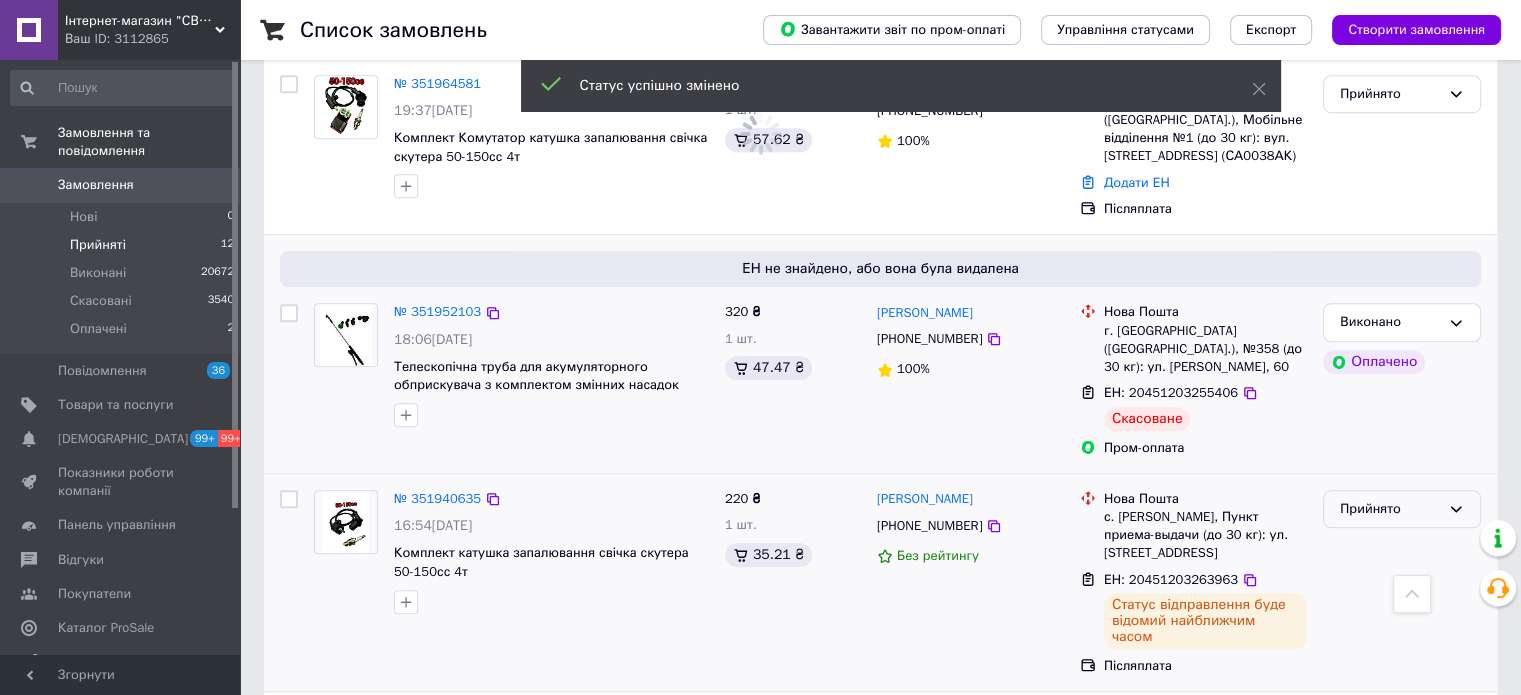 click on "Прийнято" at bounding box center [1390, 509] 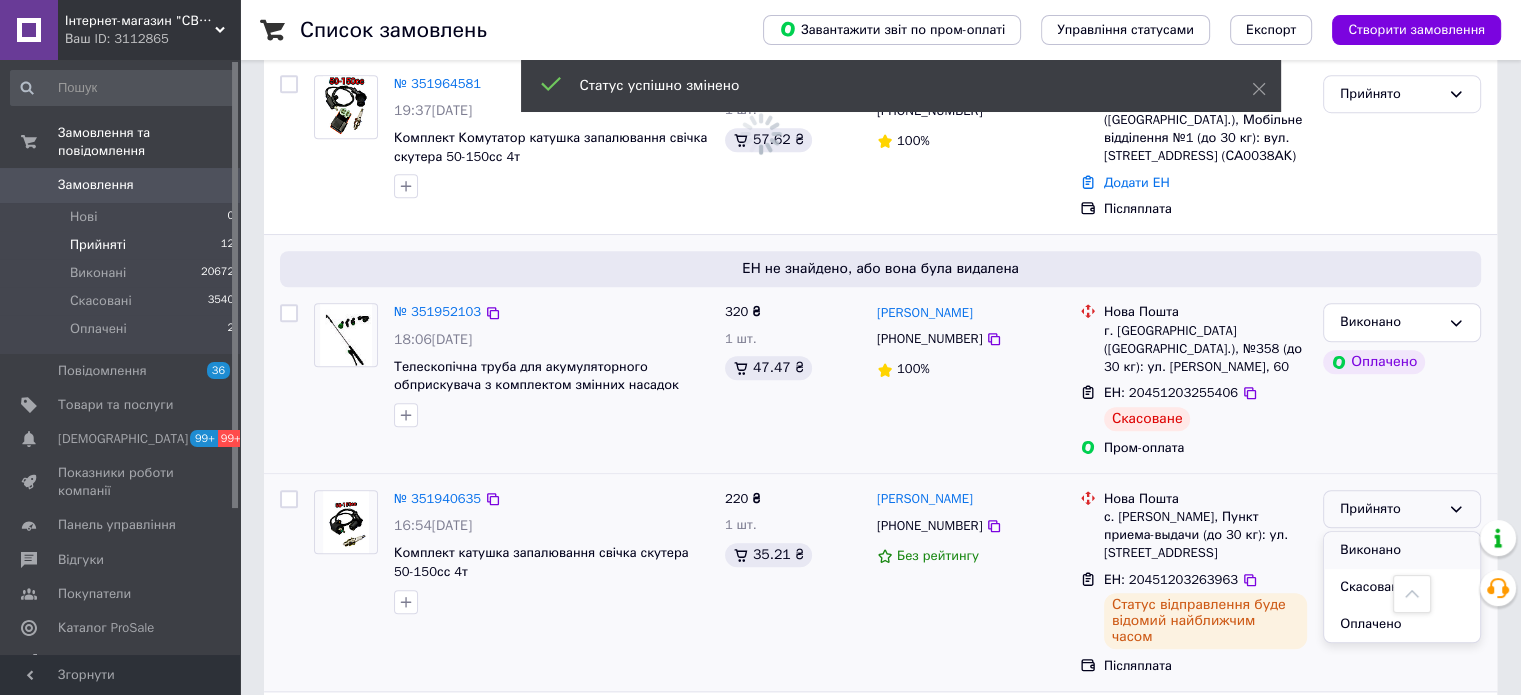 click on "Виконано" at bounding box center (1402, 550) 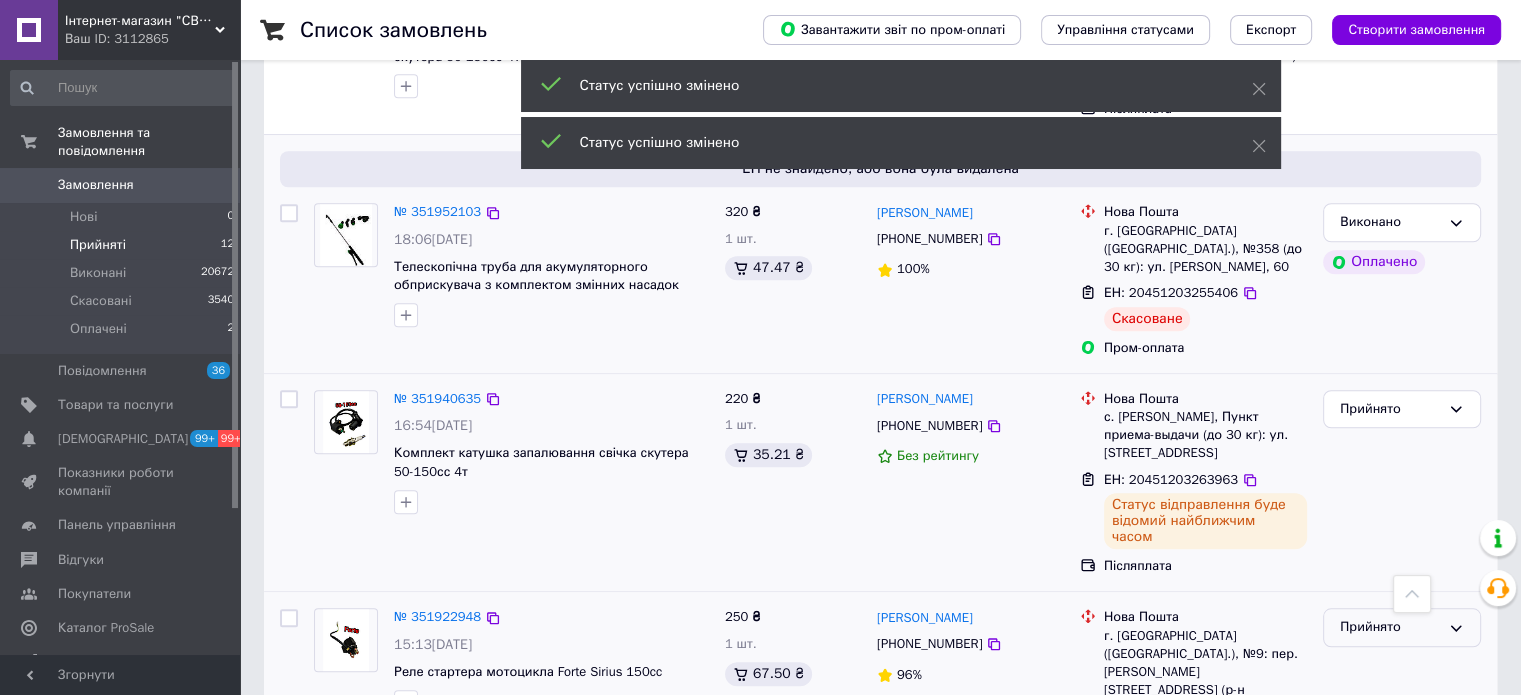 scroll, scrollTop: 1823, scrollLeft: 0, axis: vertical 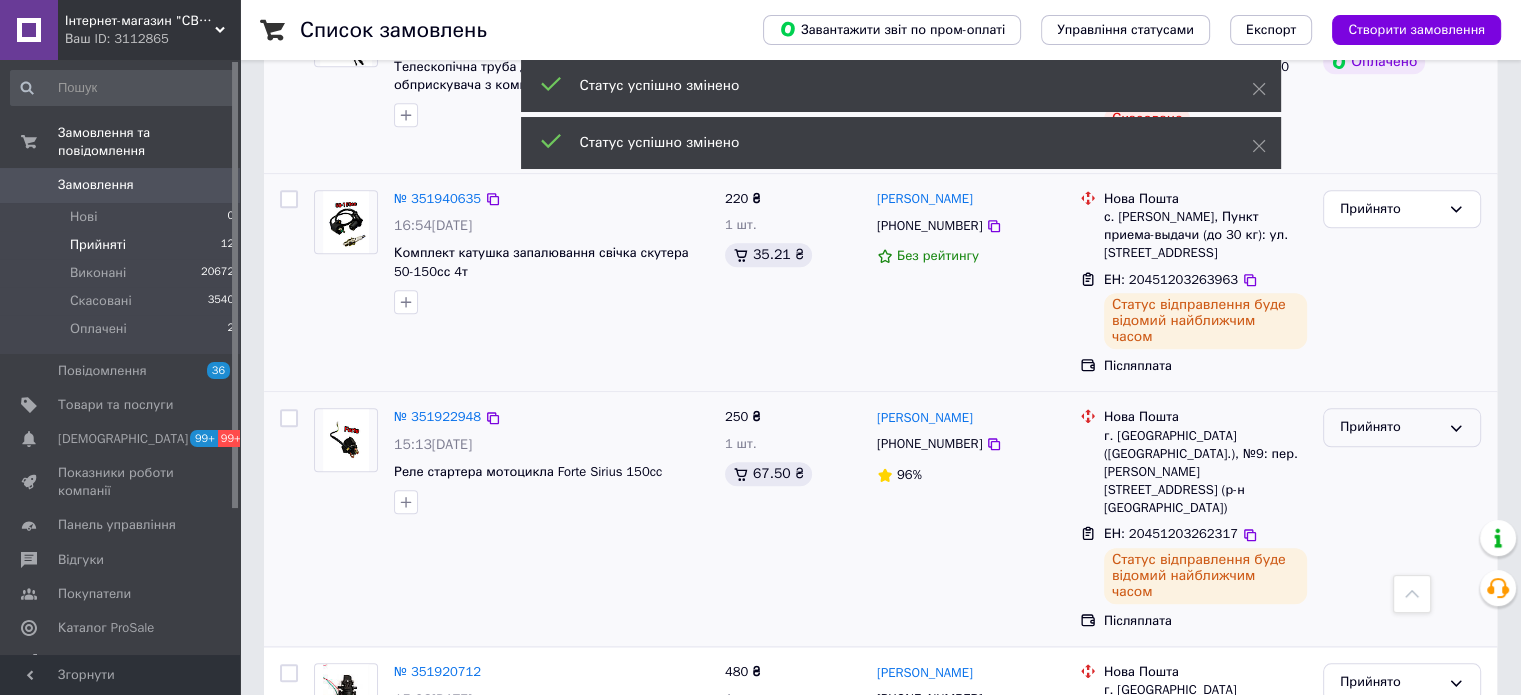 click on "Прийнято" at bounding box center (1402, 427) 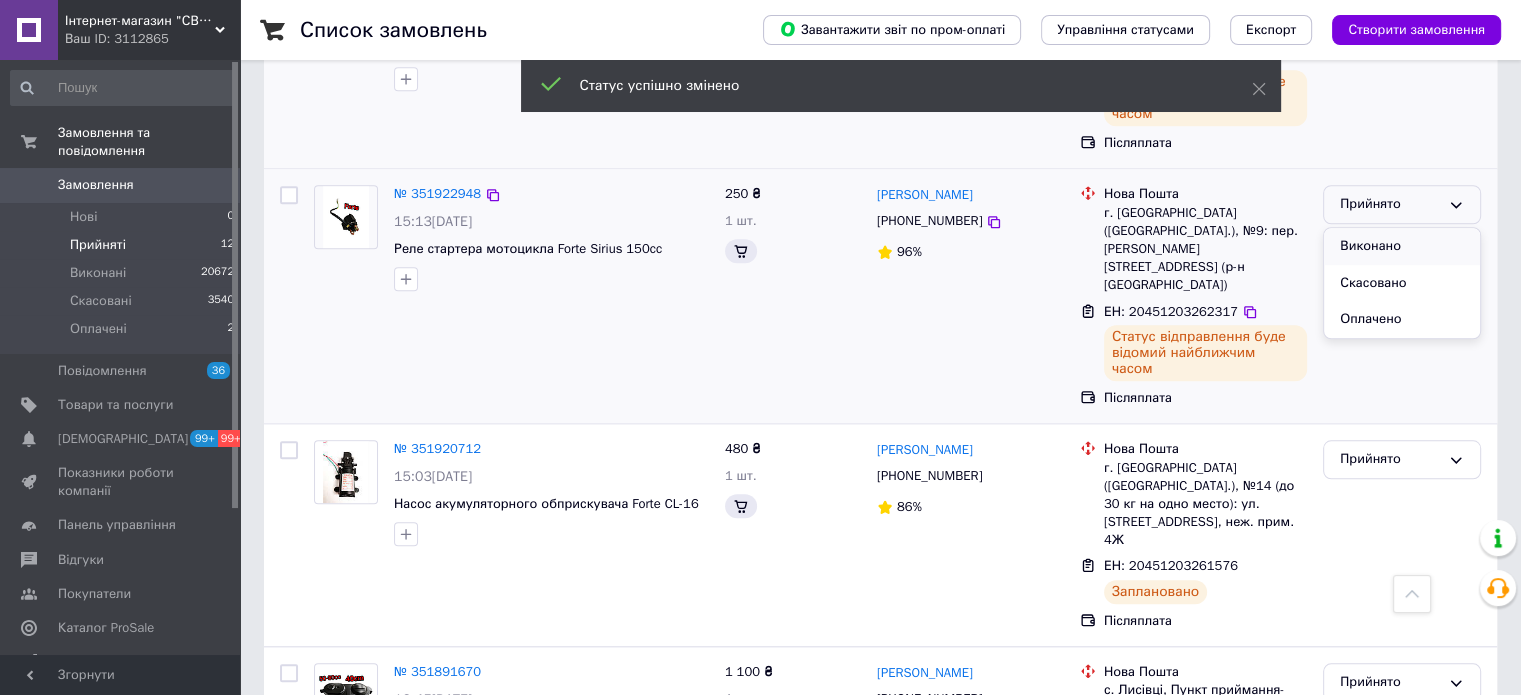 scroll, scrollTop: 1636, scrollLeft: 0, axis: vertical 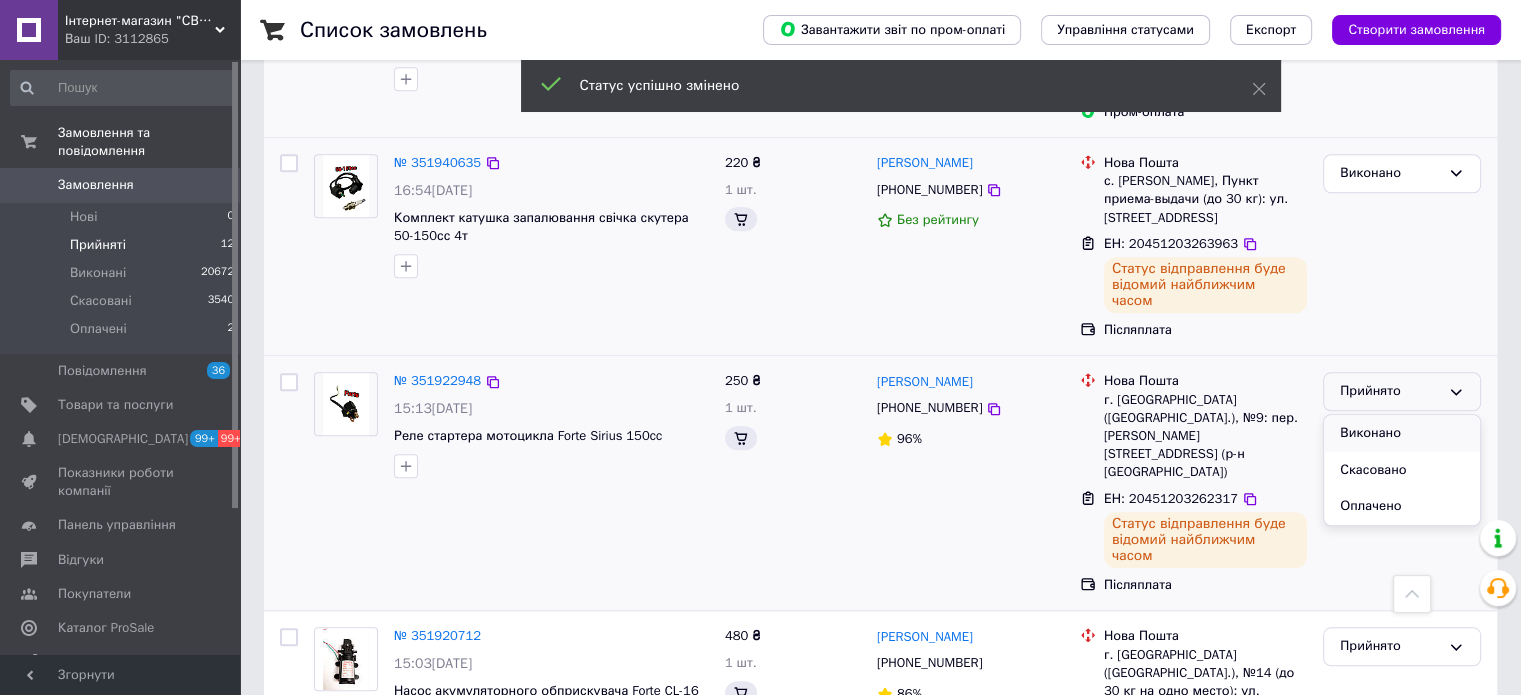 click on "Виконано" at bounding box center (1402, 433) 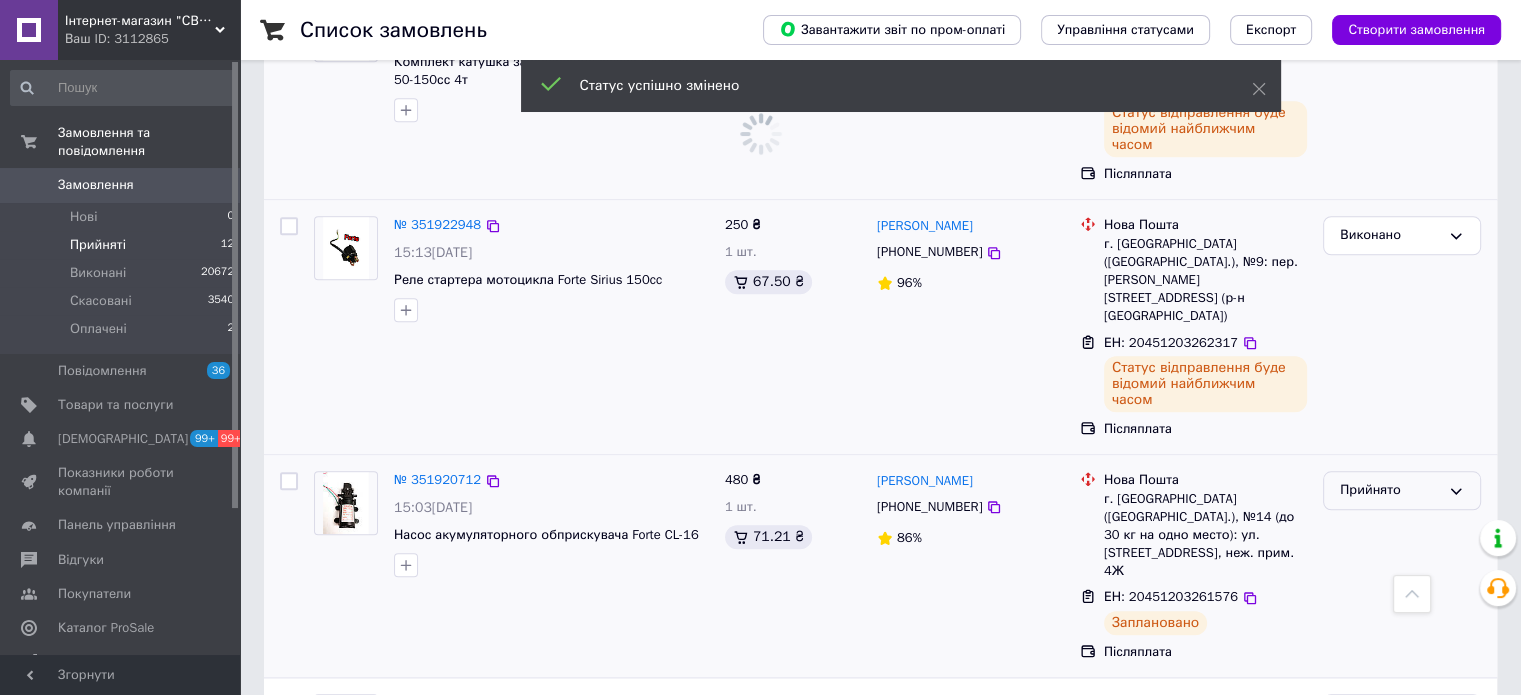 click on "Прийнято" at bounding box center [1390, 490] 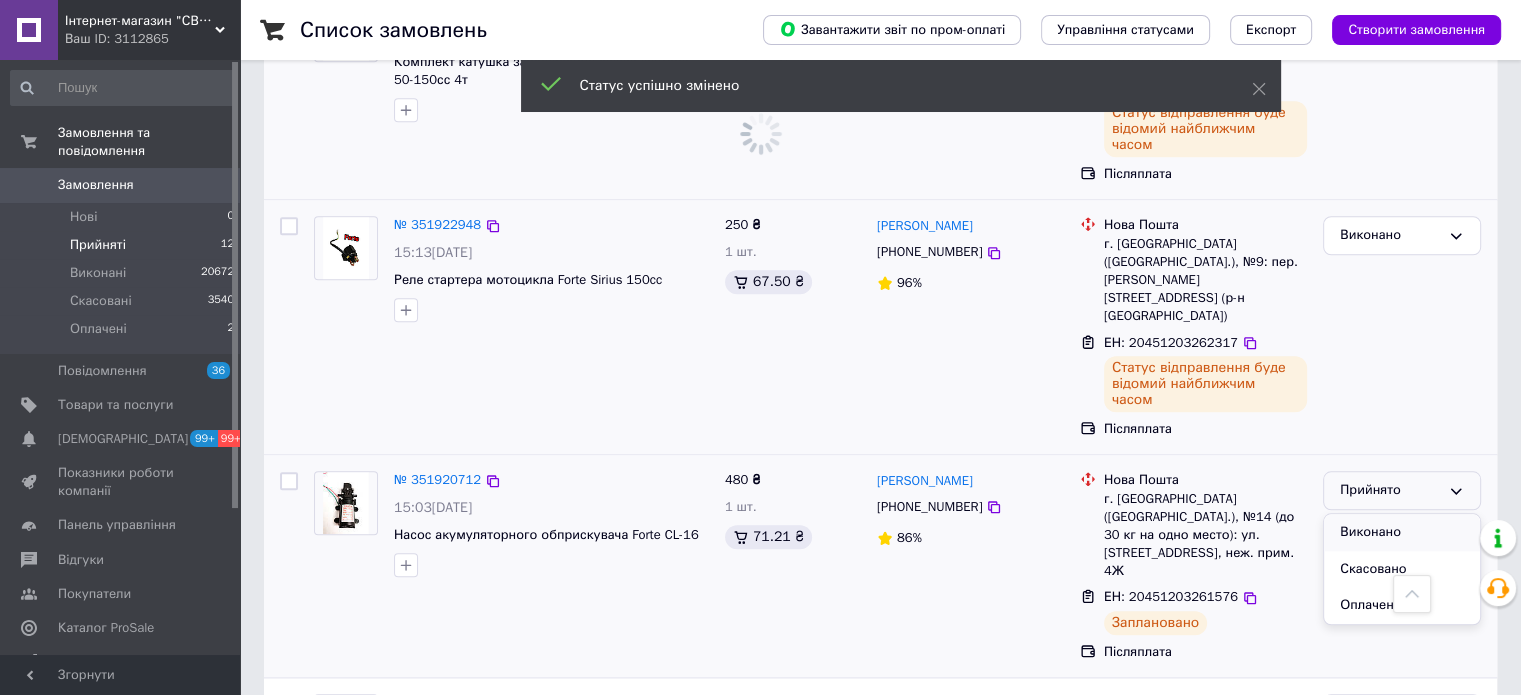 click on "Виконано" at bounding box center [1402, 532] 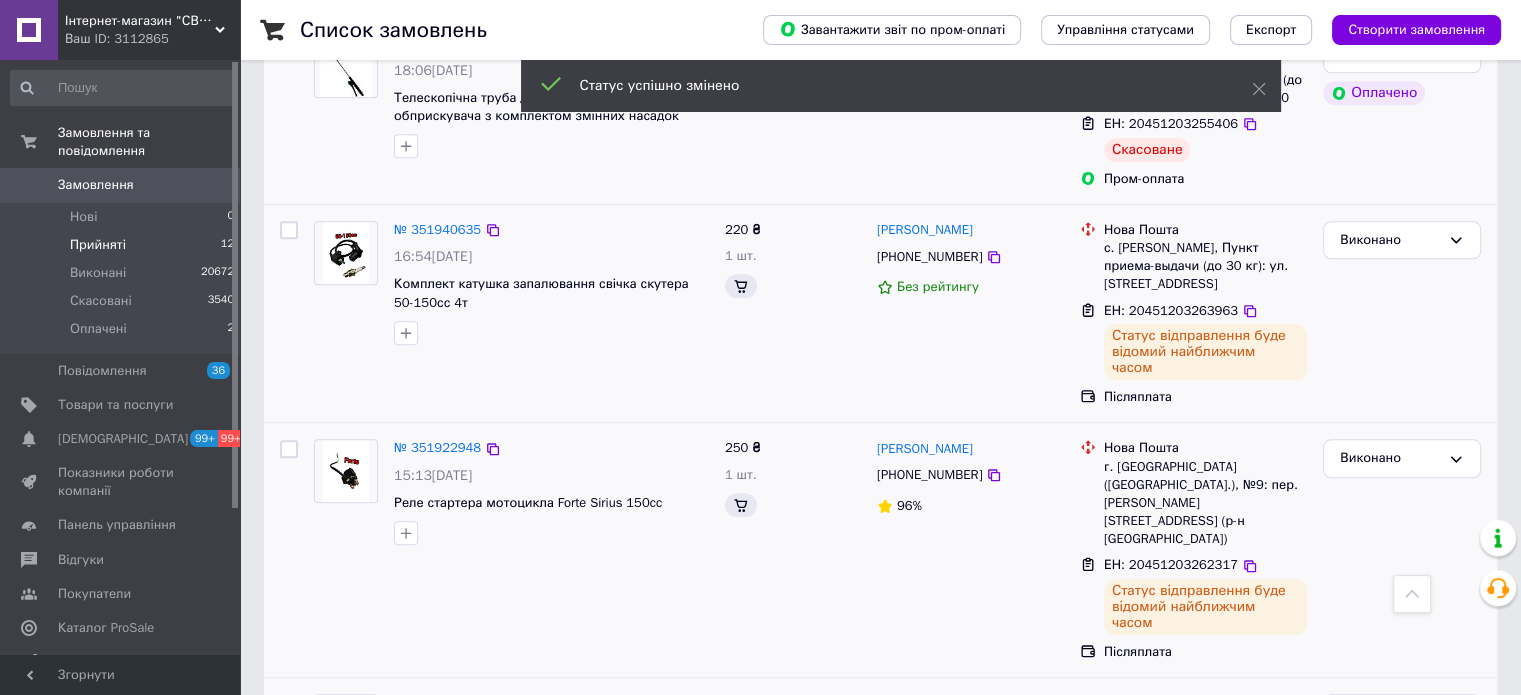 scroll, scrollTop: 1979, scrollLeft: 0, axis: vertical 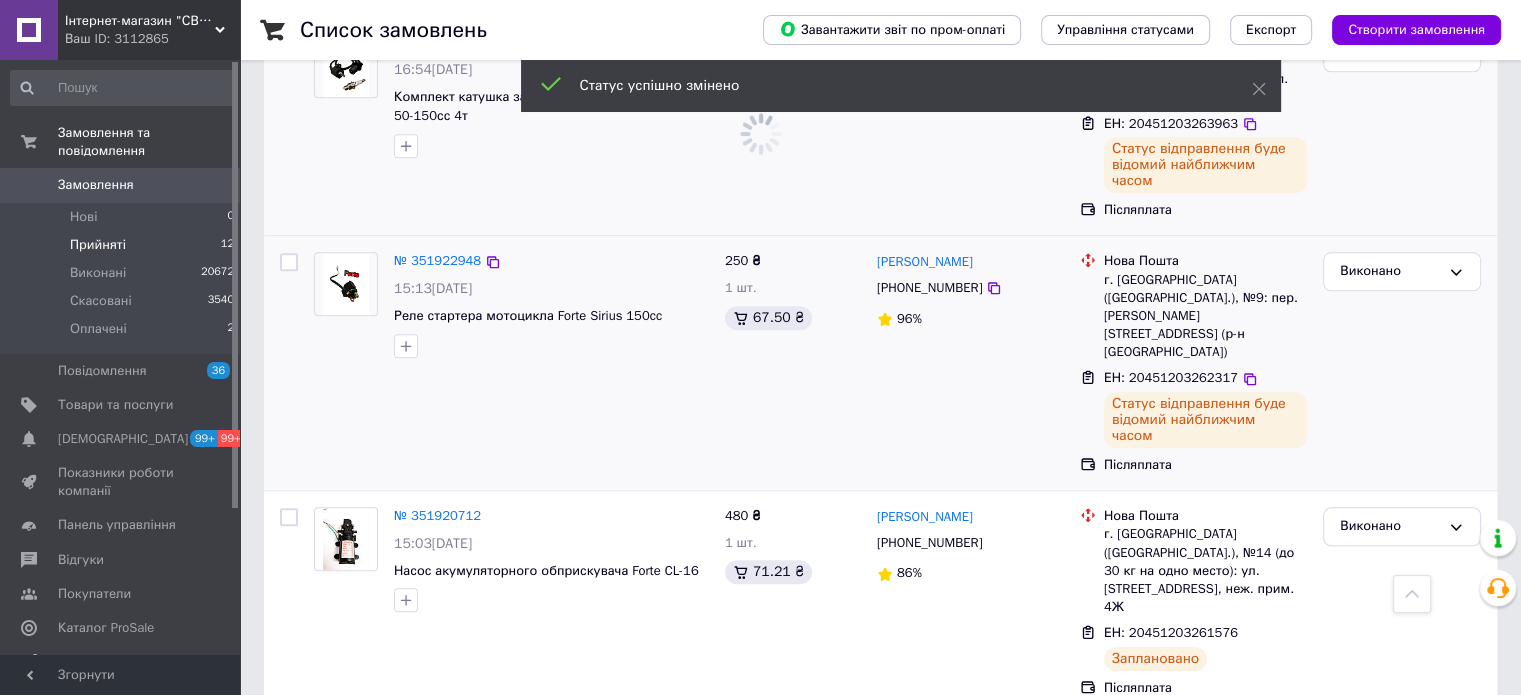 click on "Інтернет-магазин "СВЕРДЛО"" at bounding box center [140, 21] 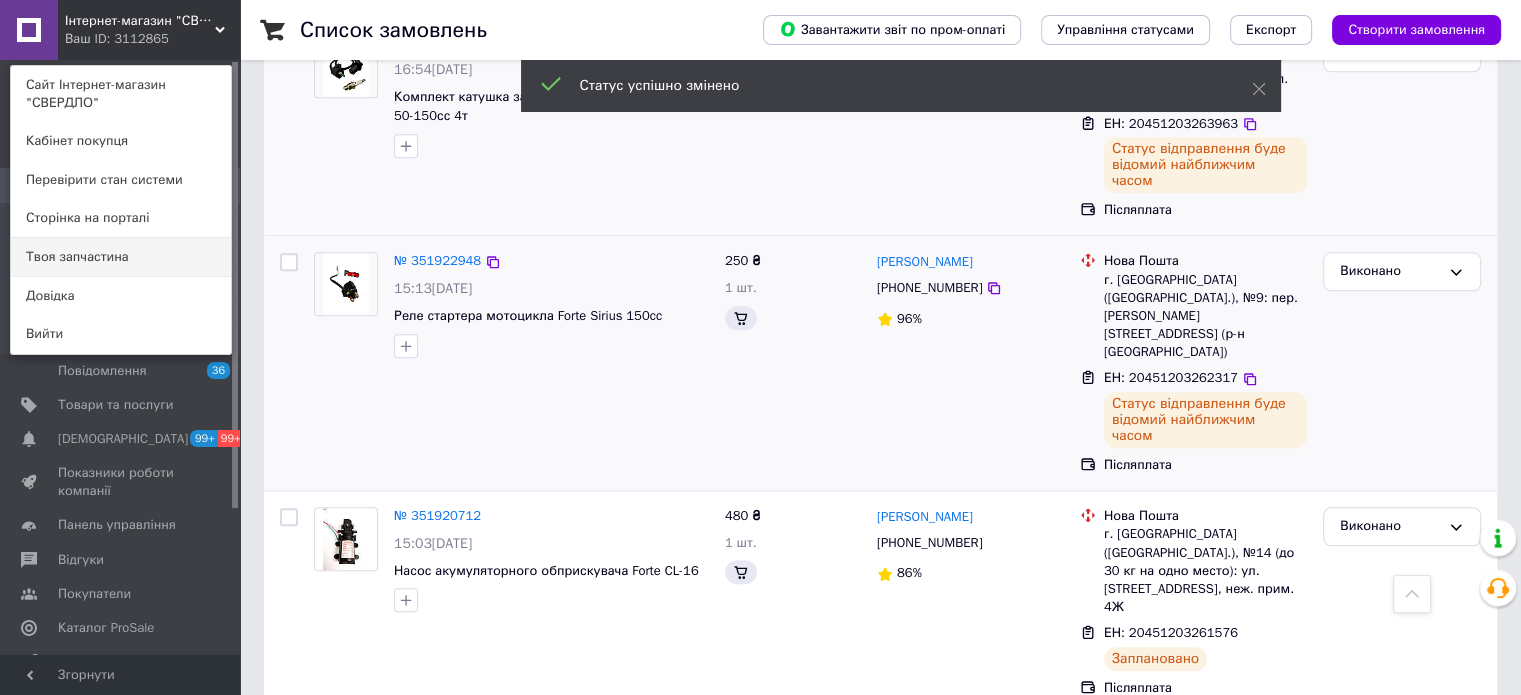 click on "Твоя запчастина" at bounding box center [121, 257] 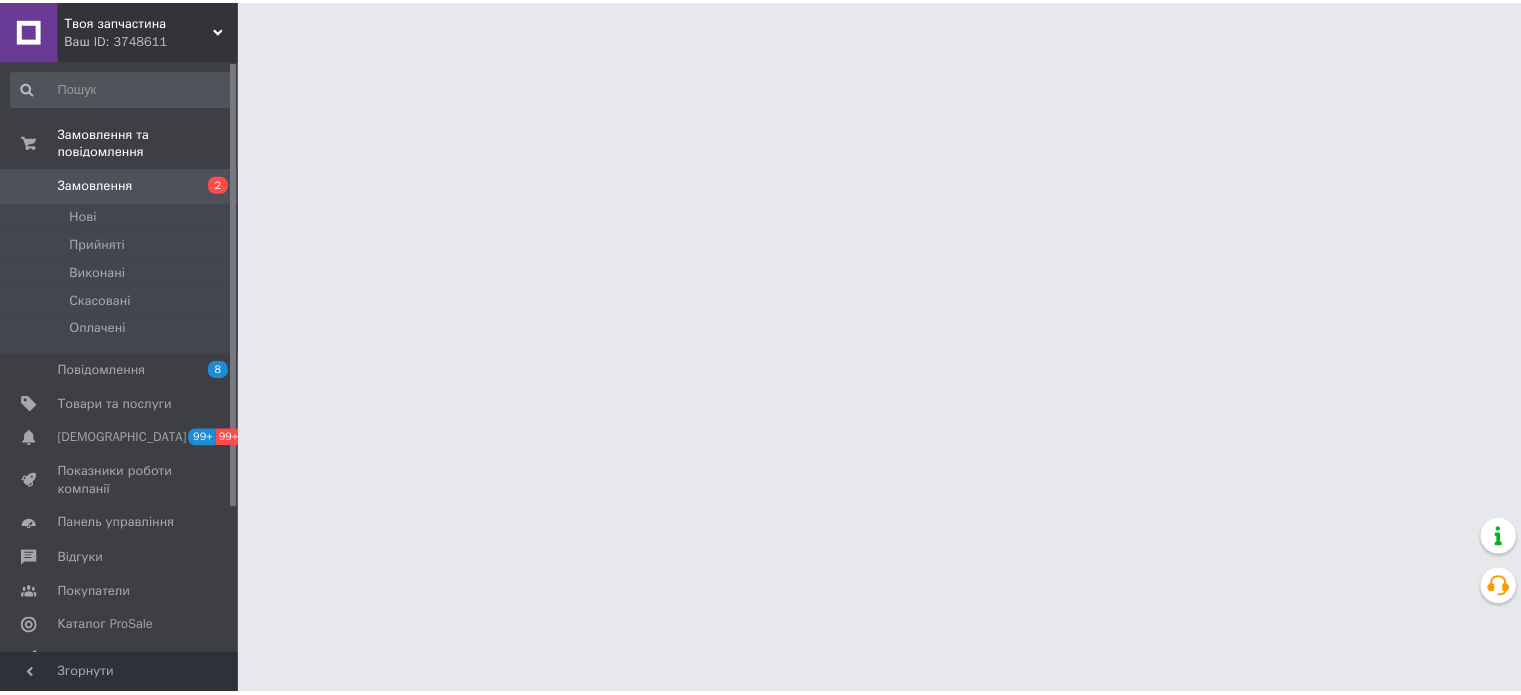 scroll, scrollTop: 0, scrollLeft: 0, axis: both 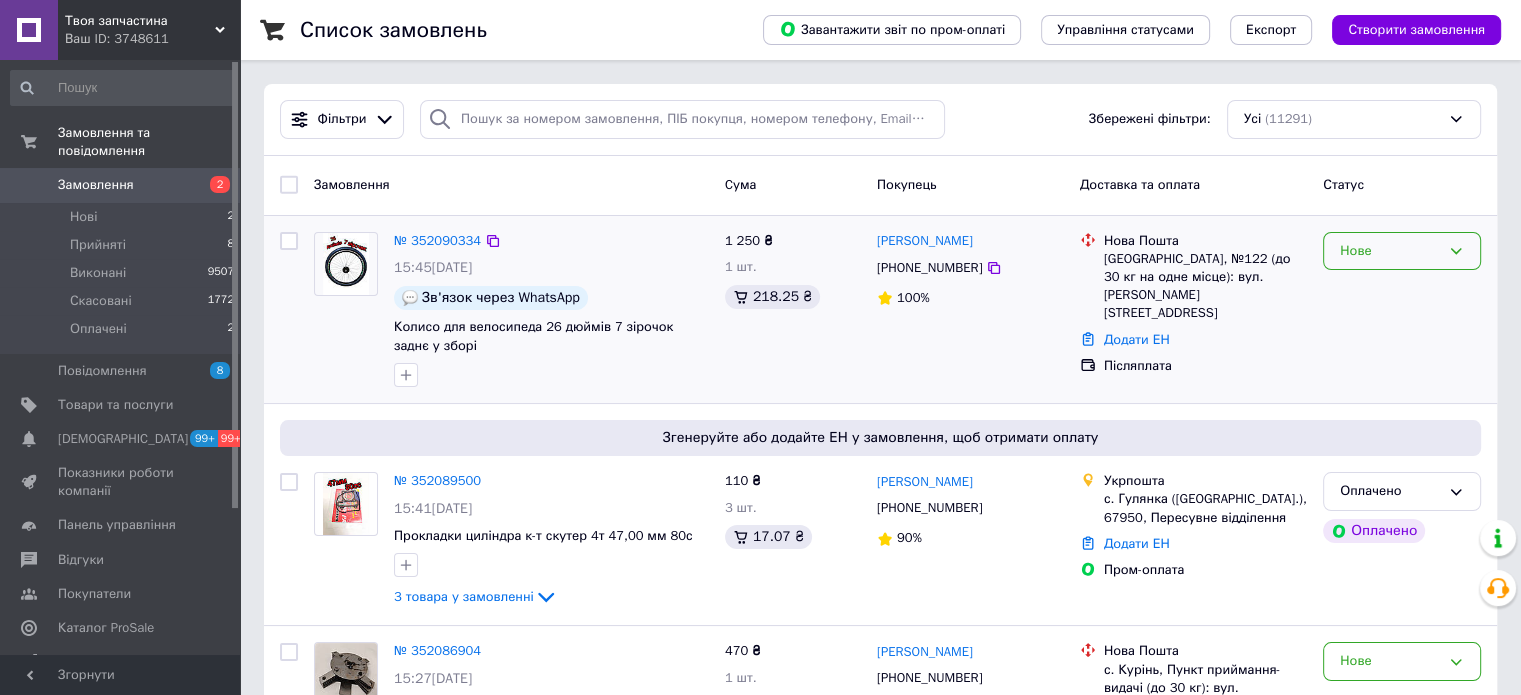 click on "Нове" at bounding box center [1390, 251] 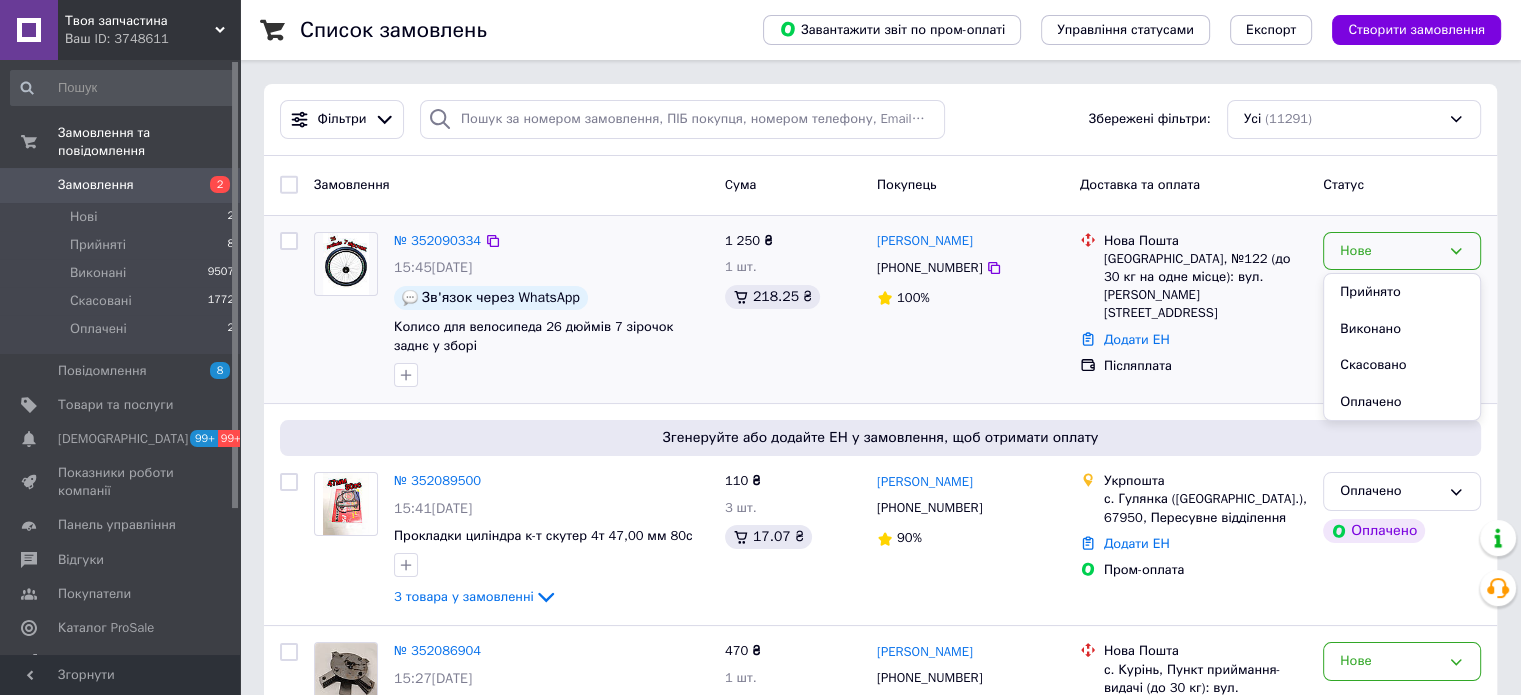 click on "Післяплата" at bounding box center (1205, 366) 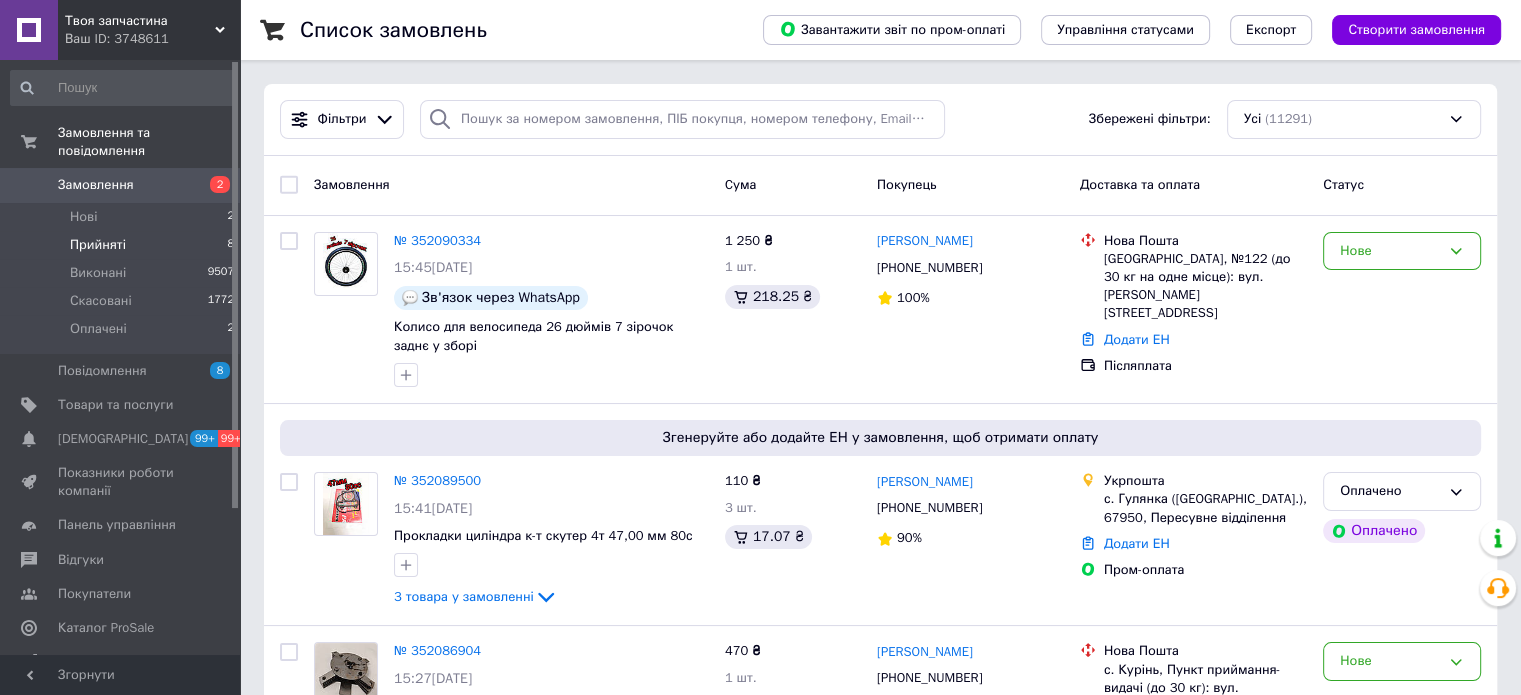 click on "Прийняті 8" at bounding box center [123, 245] 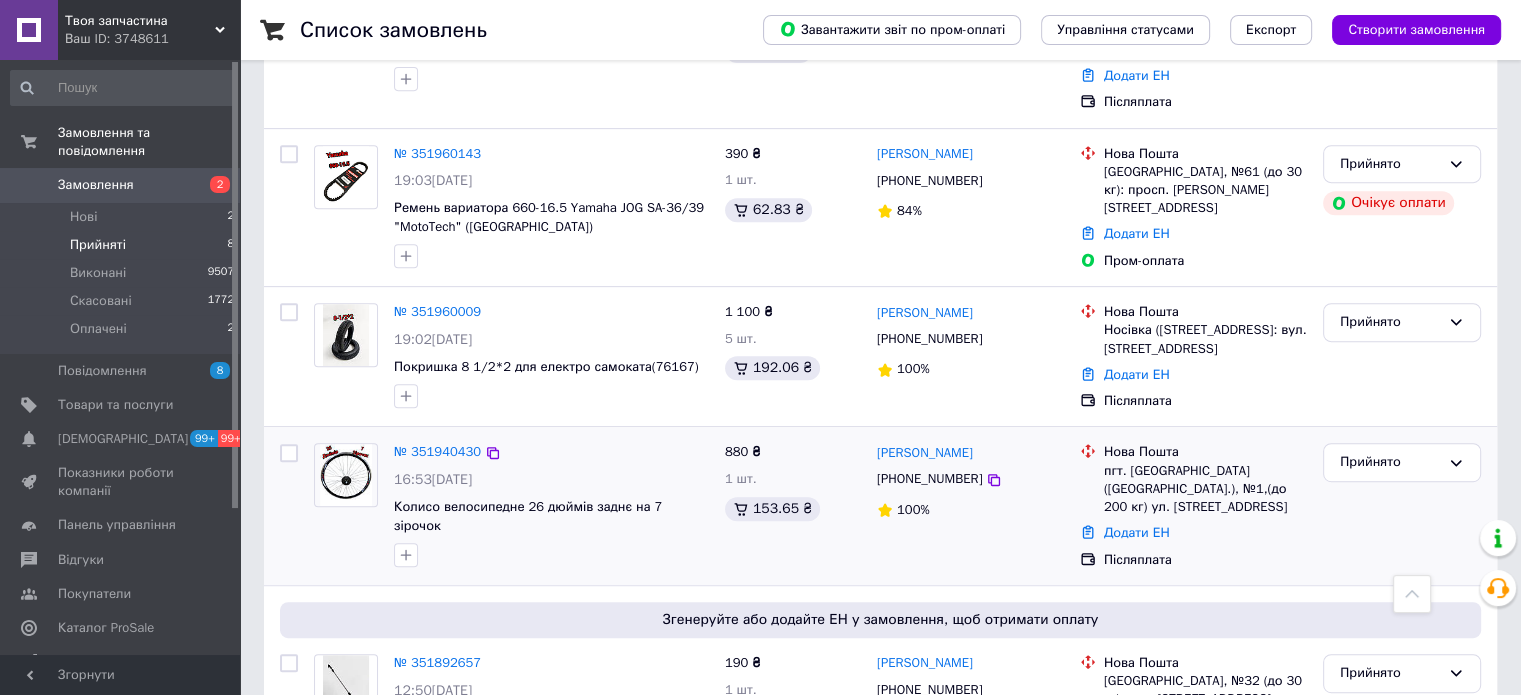 scroll, scrollTop: 906, scrollLeft: 0, axis: vertical 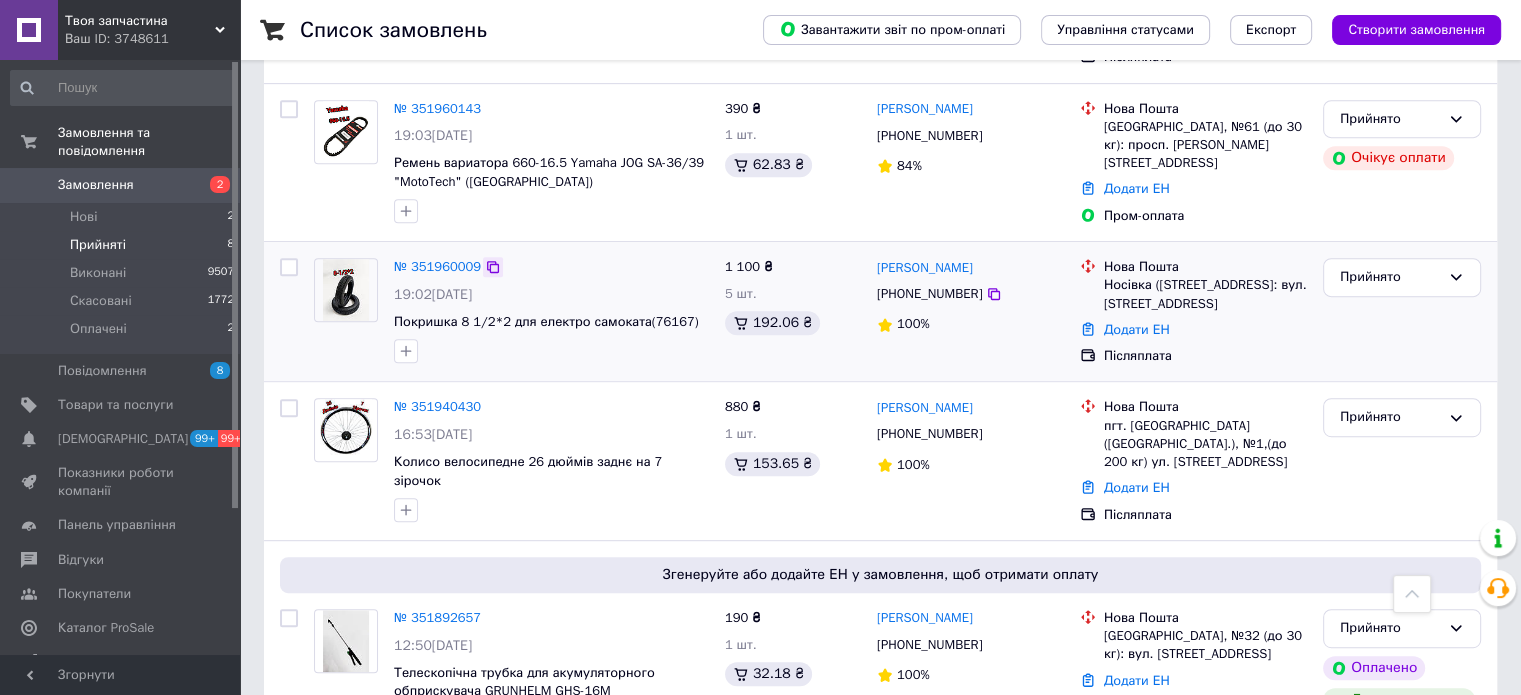 click 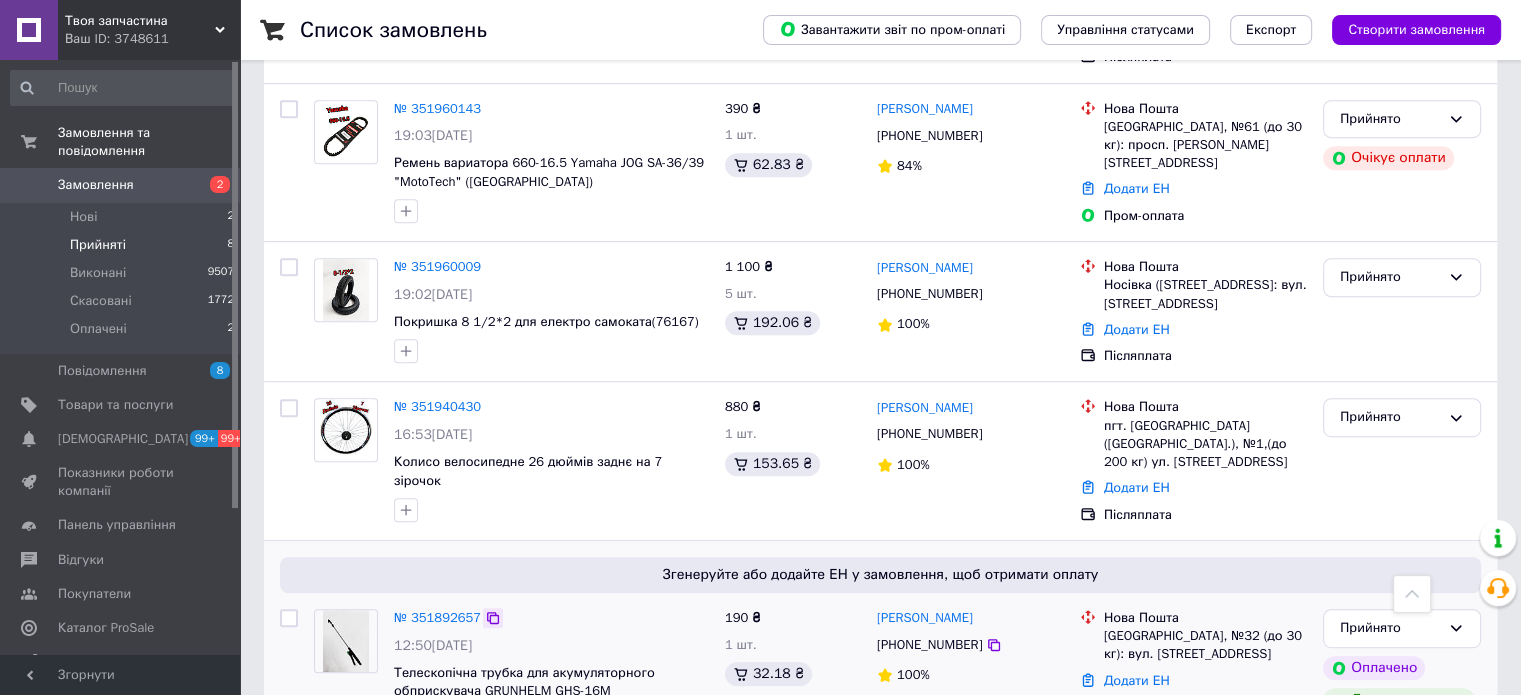 click 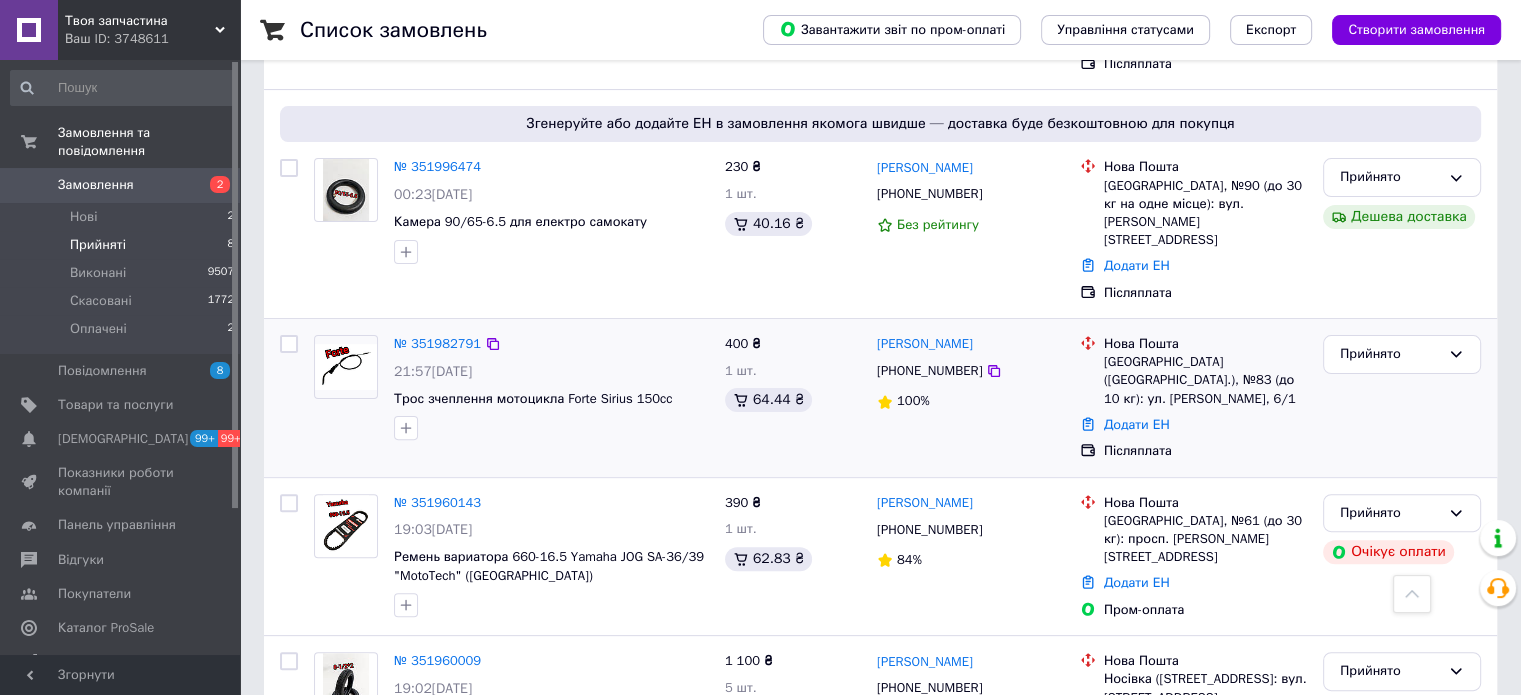 scroll, scrollTop: 406, scrollLeft: 0, axis: vertical 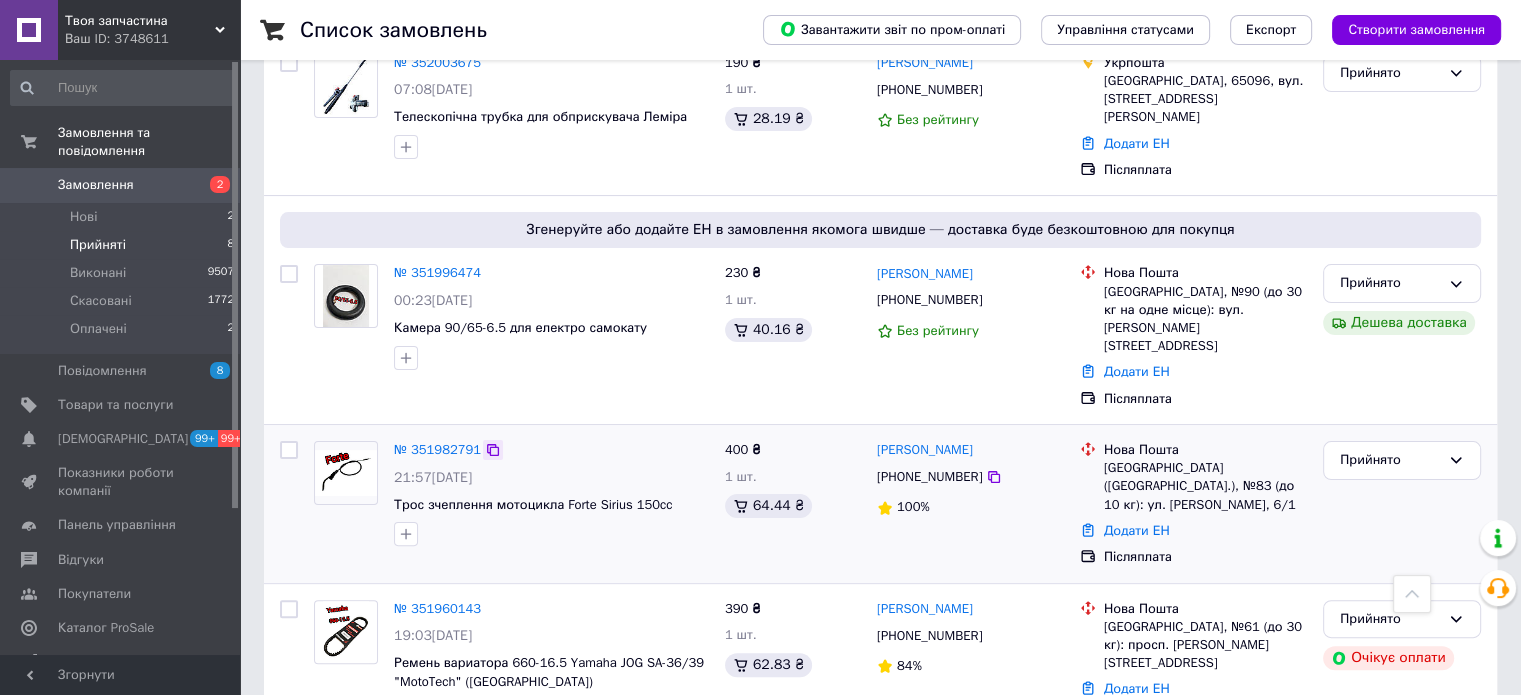 click 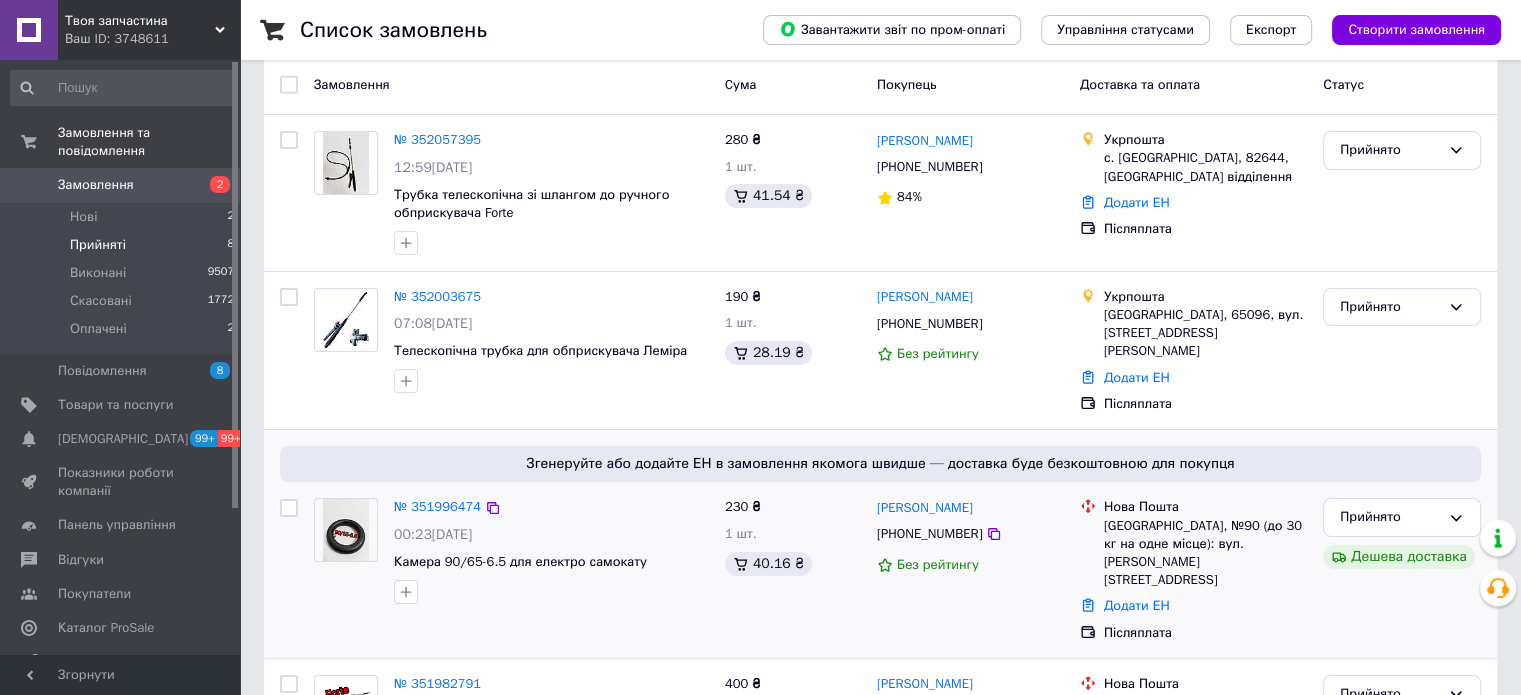 scroll, scrollTop: 306, scrollLeft: 0, axis: vertical 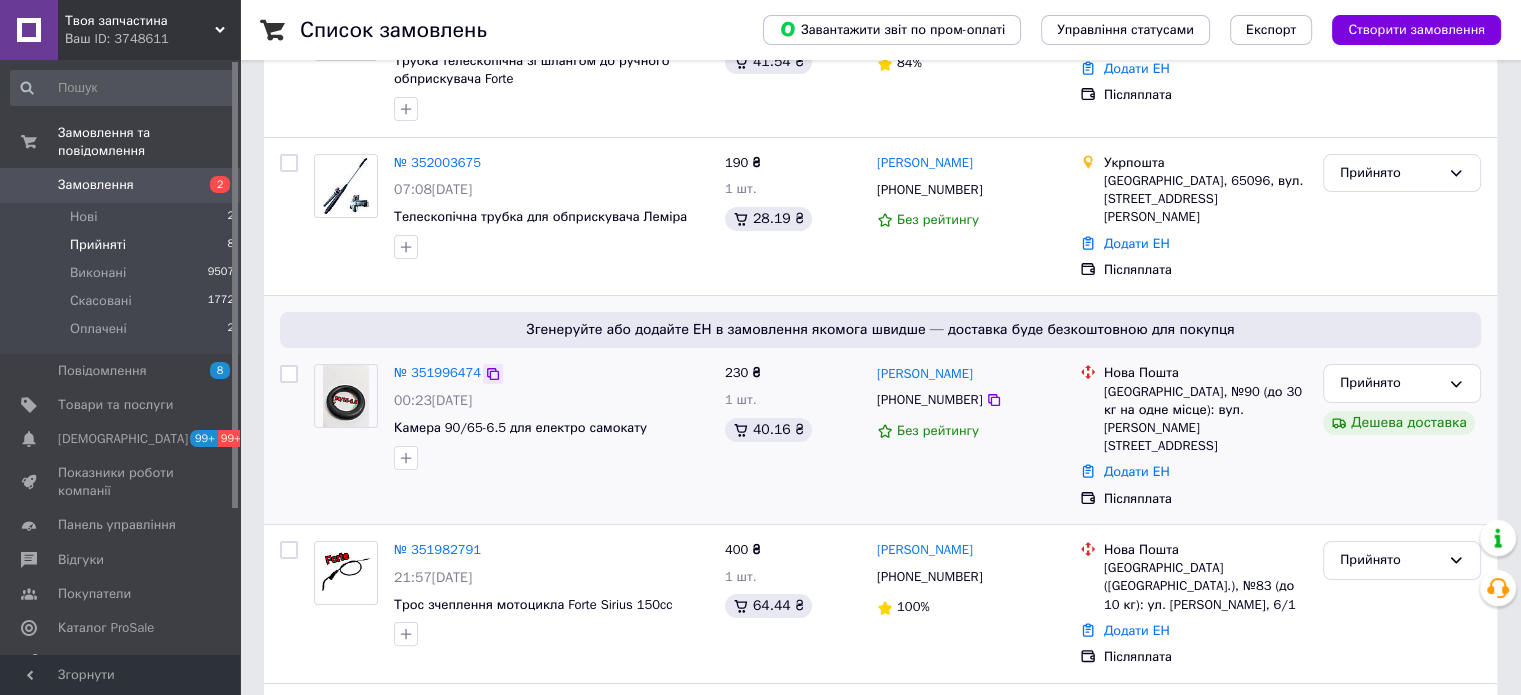 click 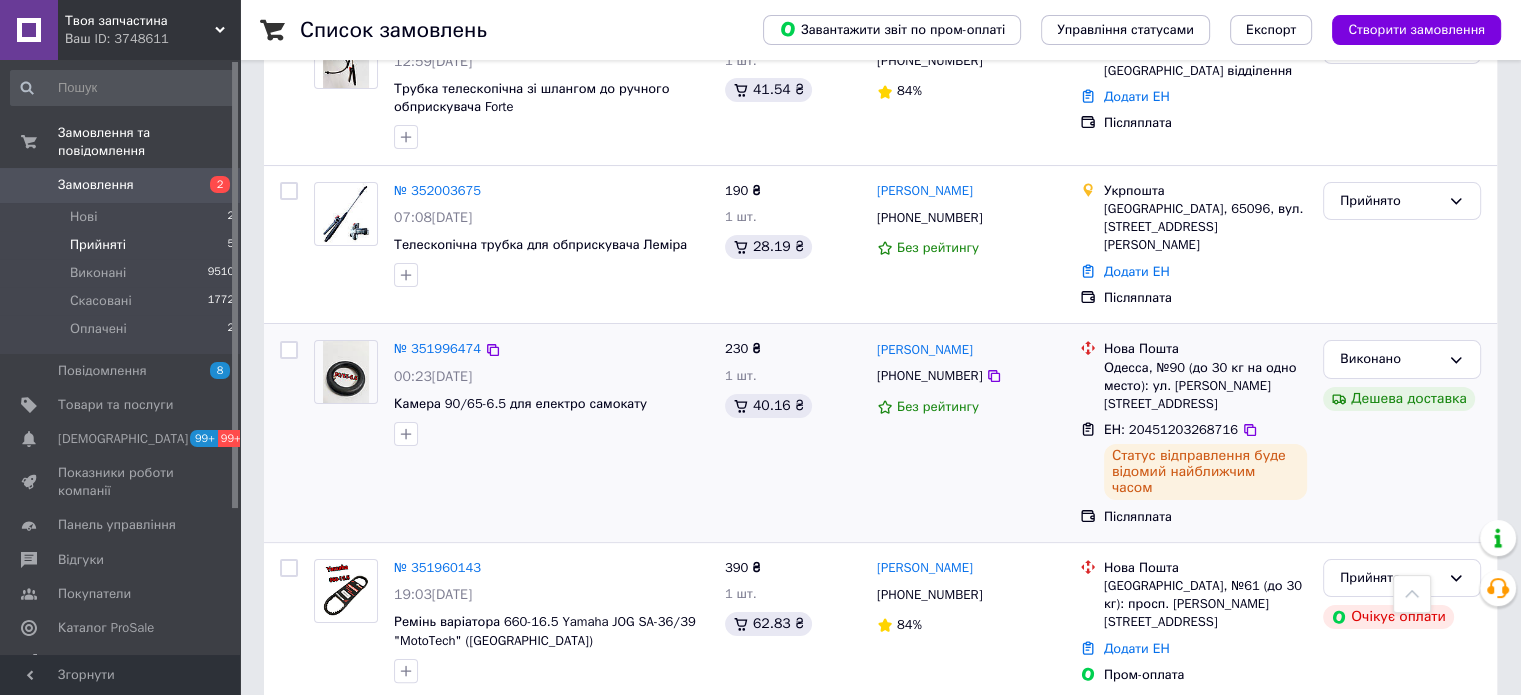 scroll, scrollTop: 191, scrollLeft: 0, axis: vertical 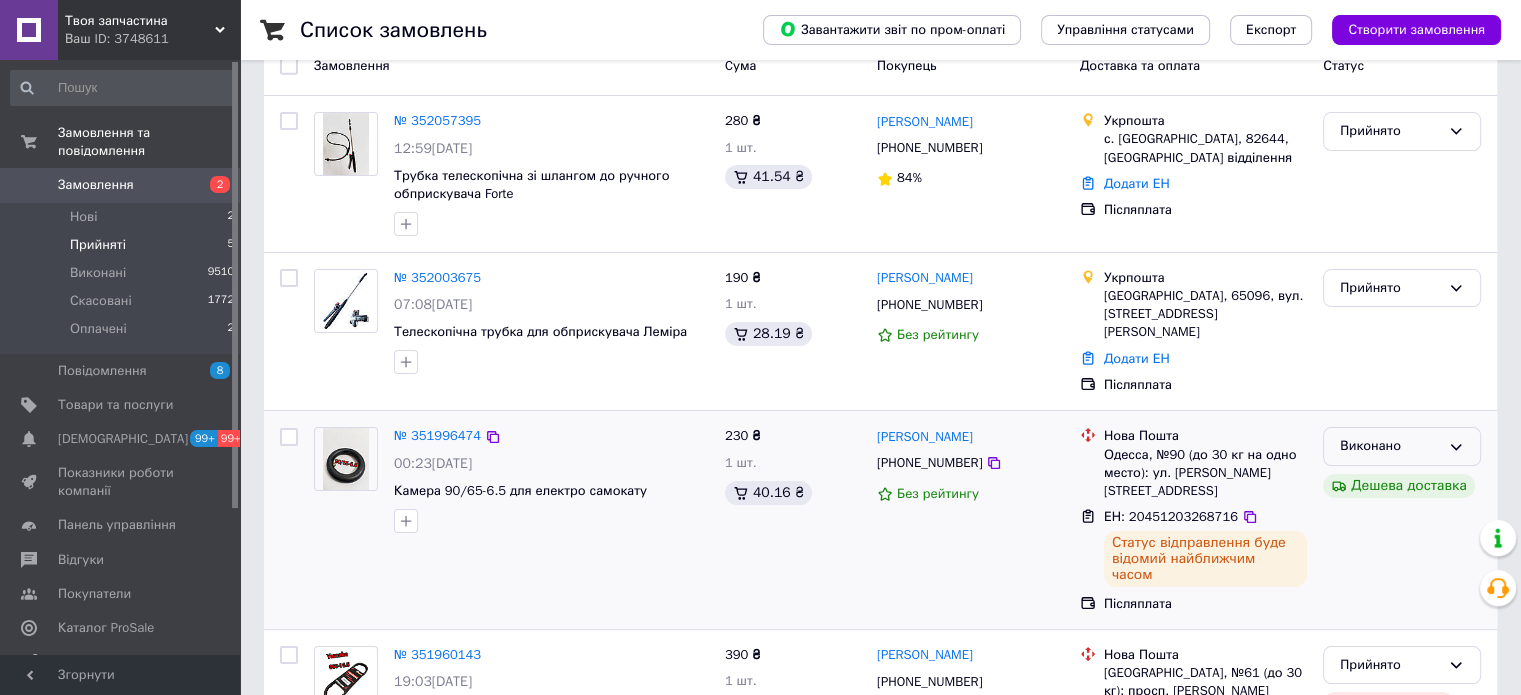 click on "Виконано" at bounding box center (1402, 446) 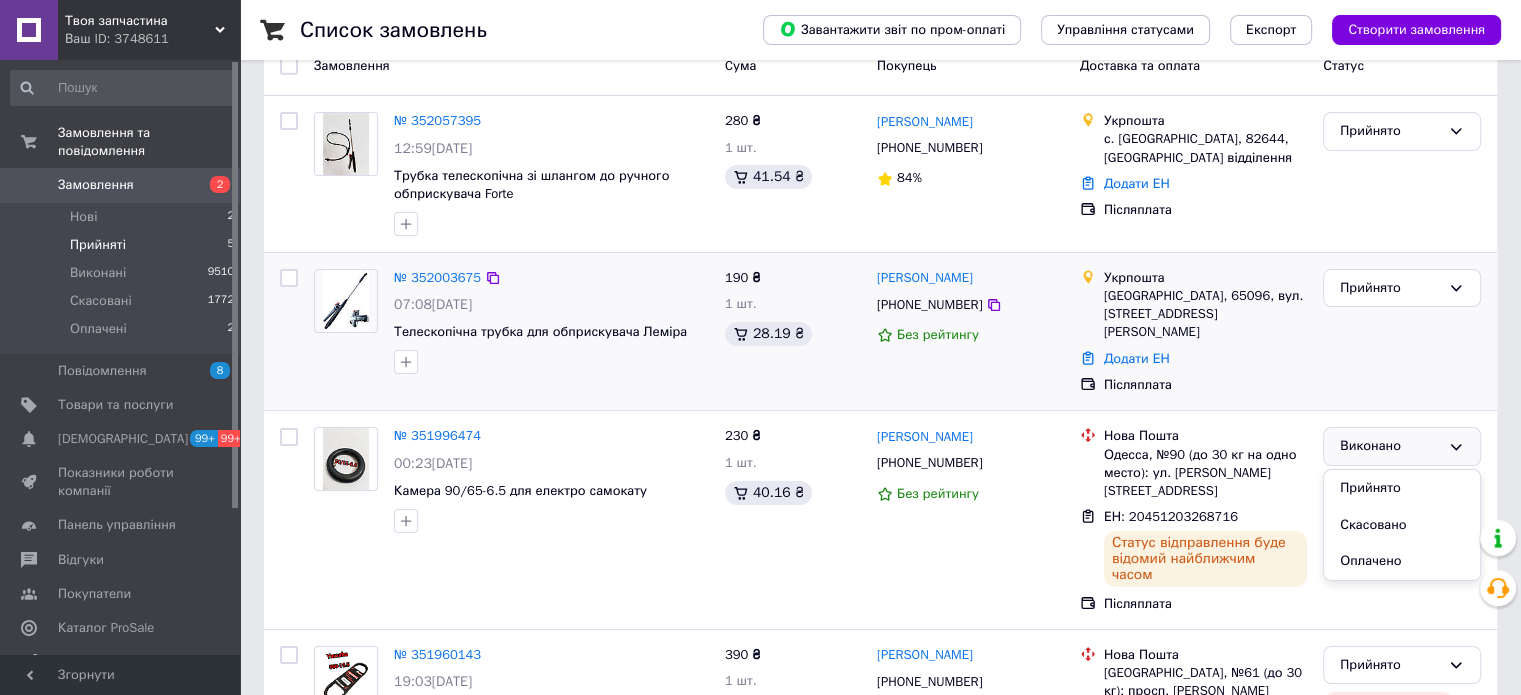 click on "Прийнято" at bounding box center (1402, 332) 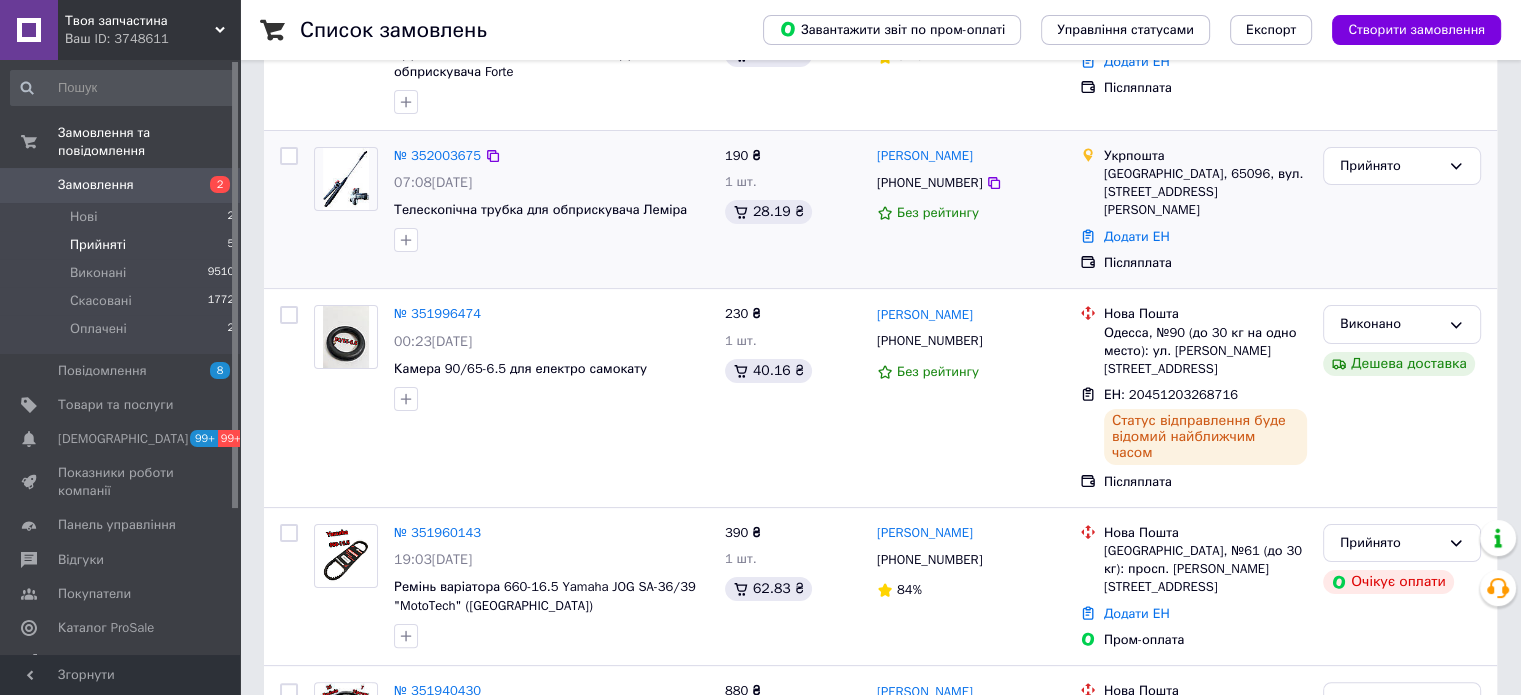 scroll, scrollTop: 391, scrollLeft: 0, axis: vertical 